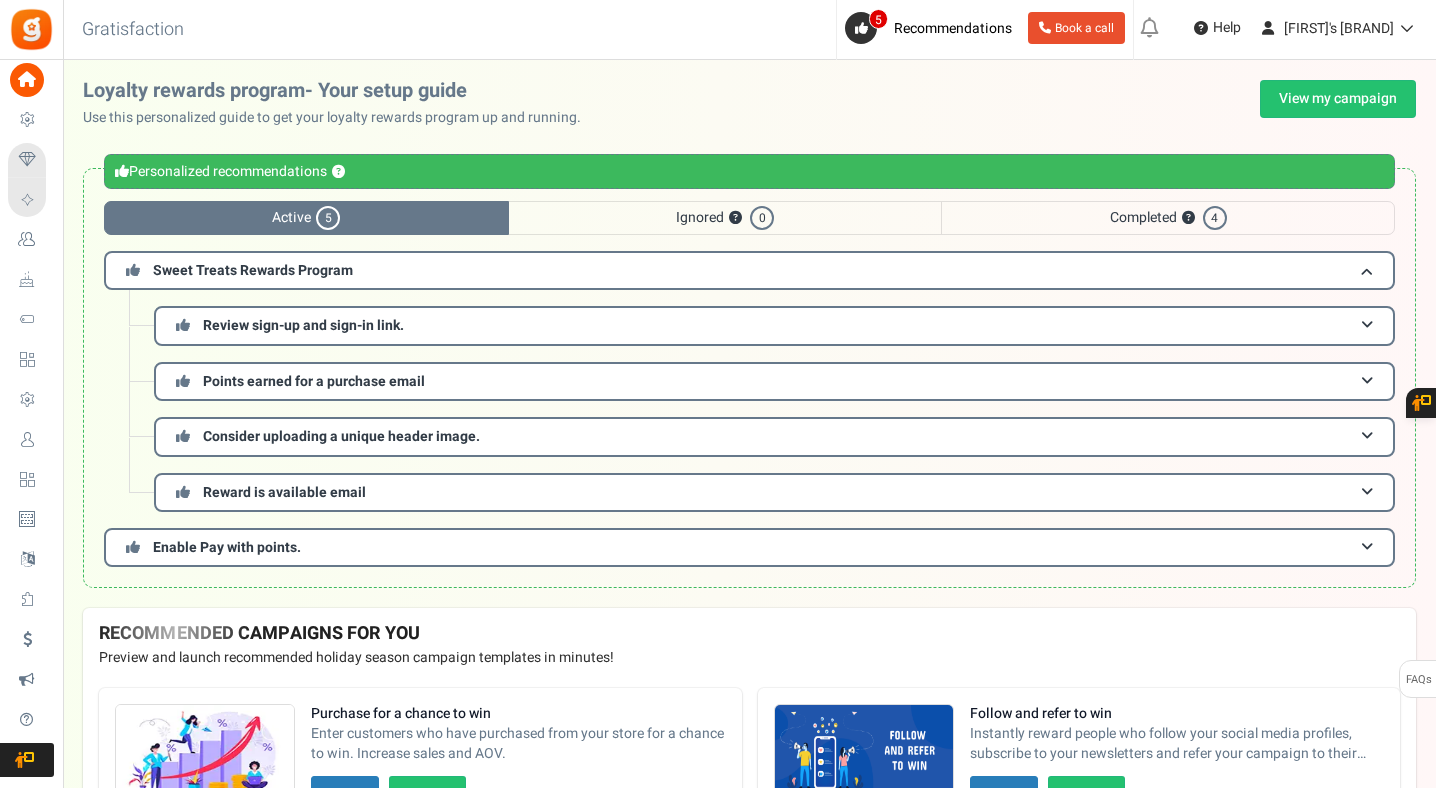 scroll, scrollTop: 0, scrollLeft: 0, axis: both 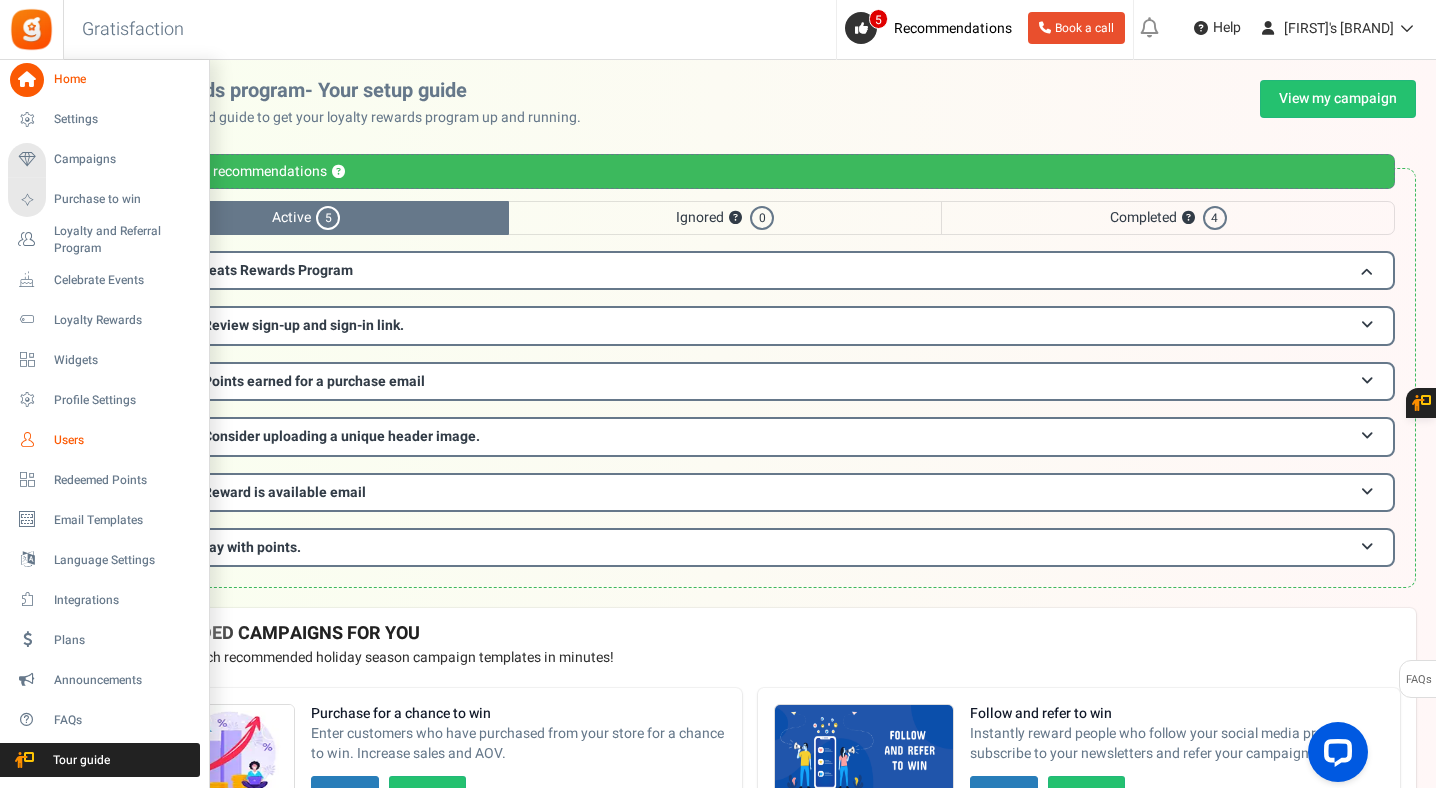 click on "Users" at bounding box center (124, 440) 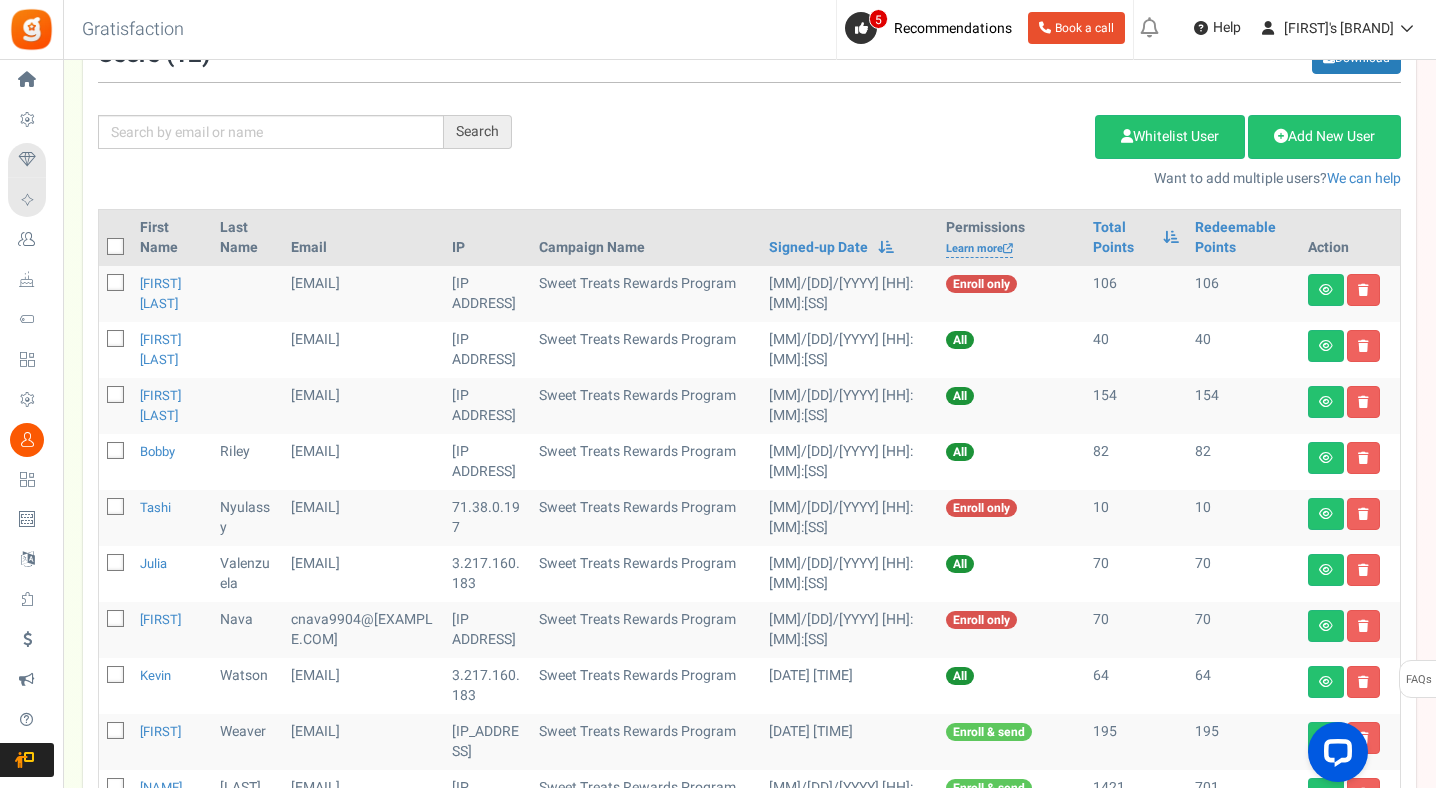scroll, scrollTop: 217, scrollLeft: 0, axis: vertical 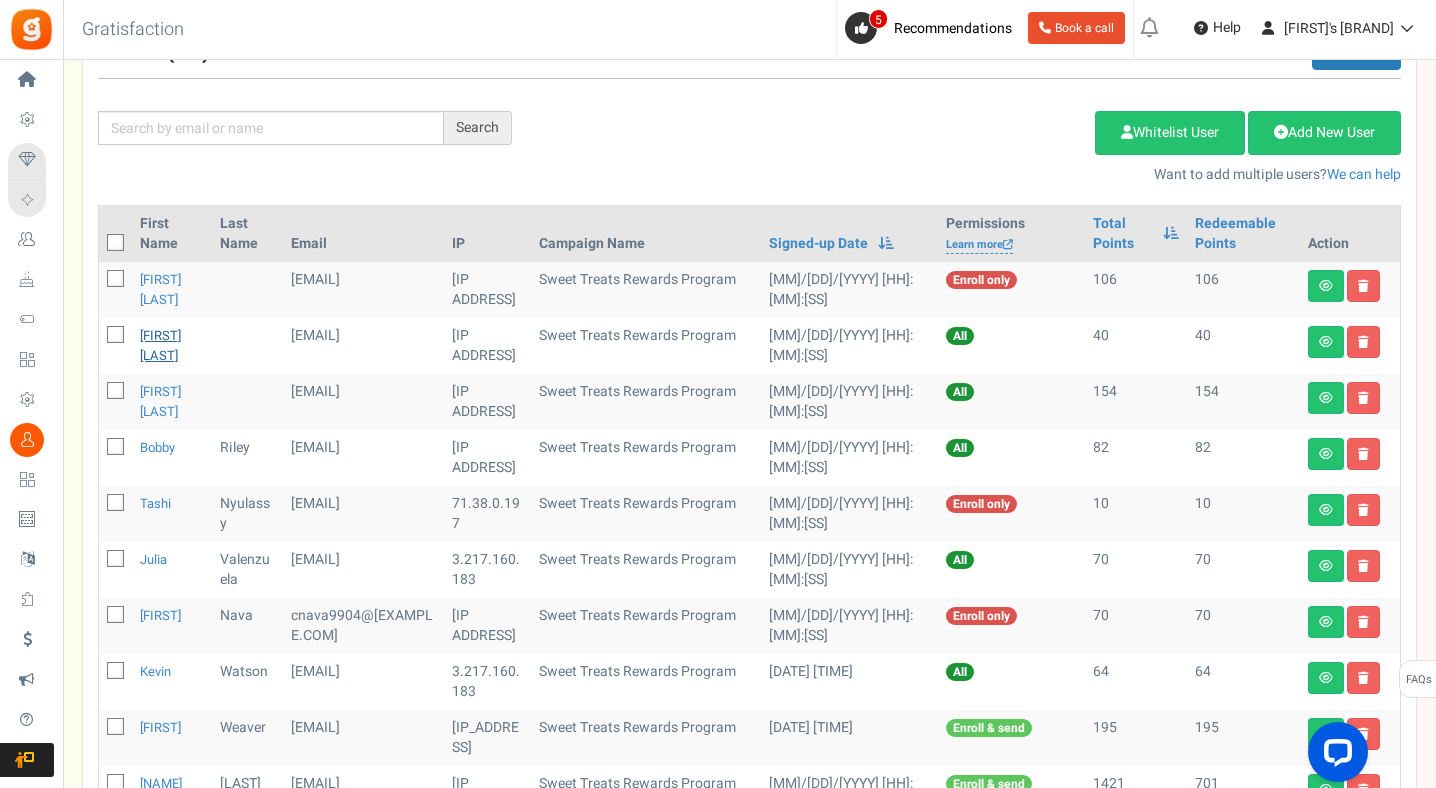 click on "[FIRST] [LAST]" at bounding box center [160, 345] 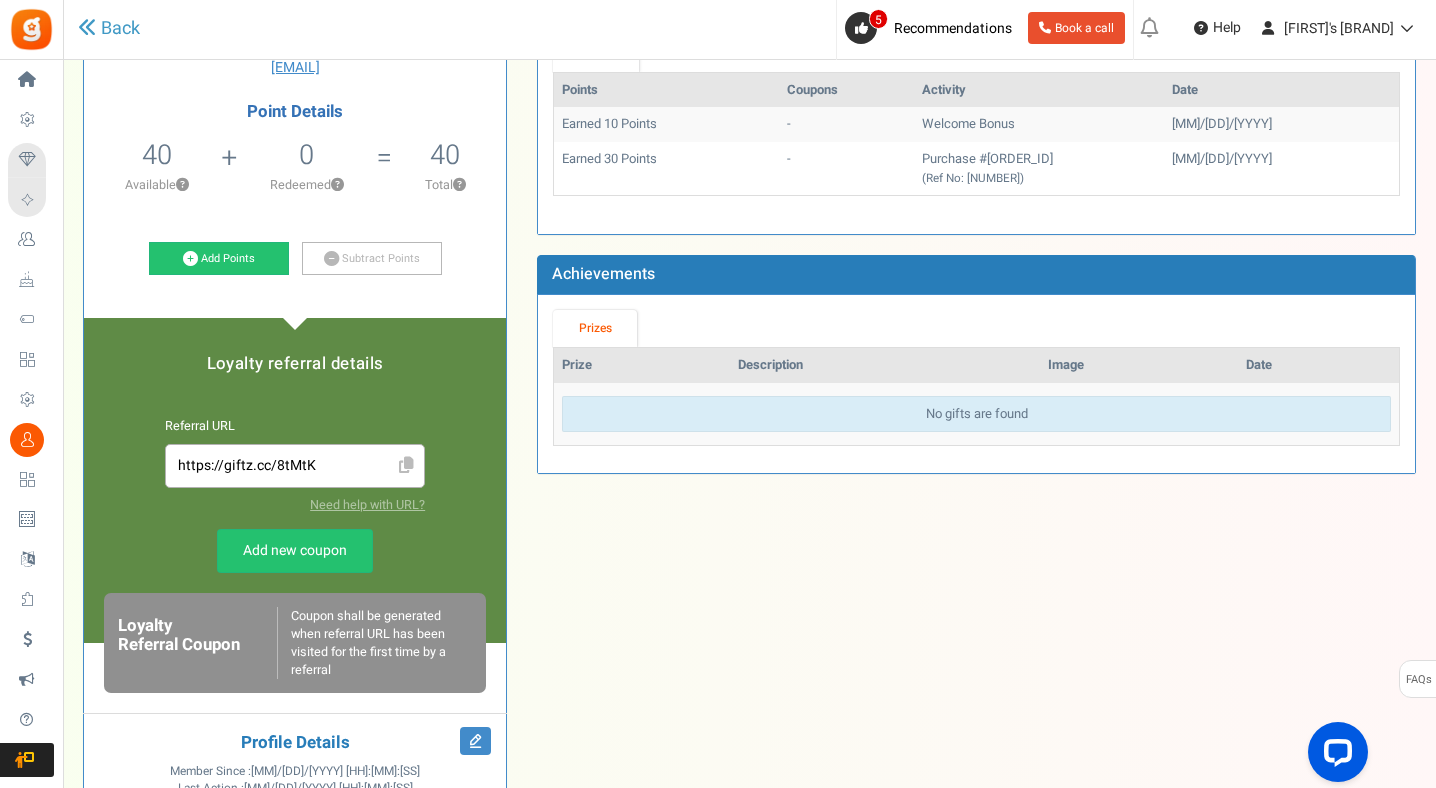 scroll, scrollTop: 0, scrollLeft: 0, axis: both 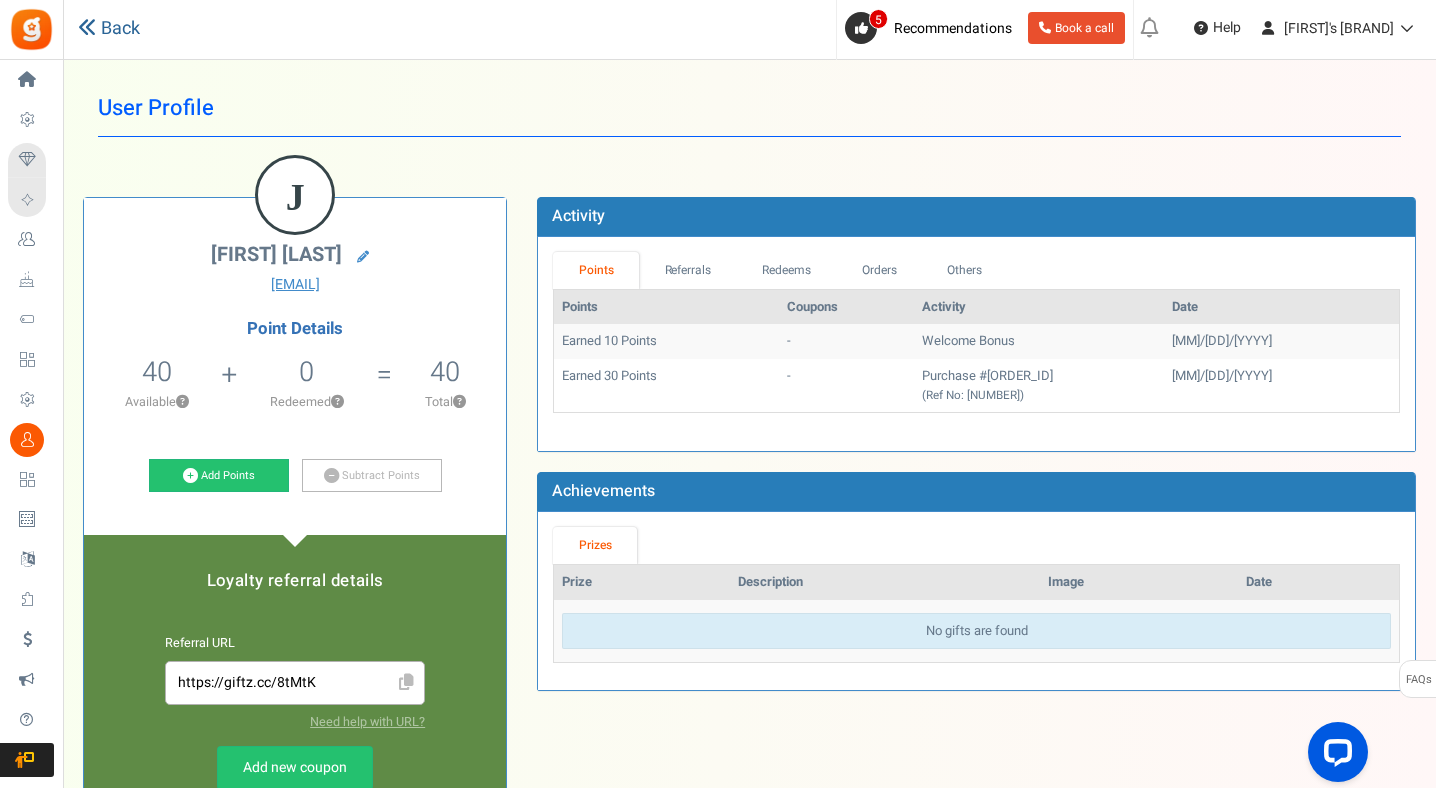 click at bounding box center (87, 27) 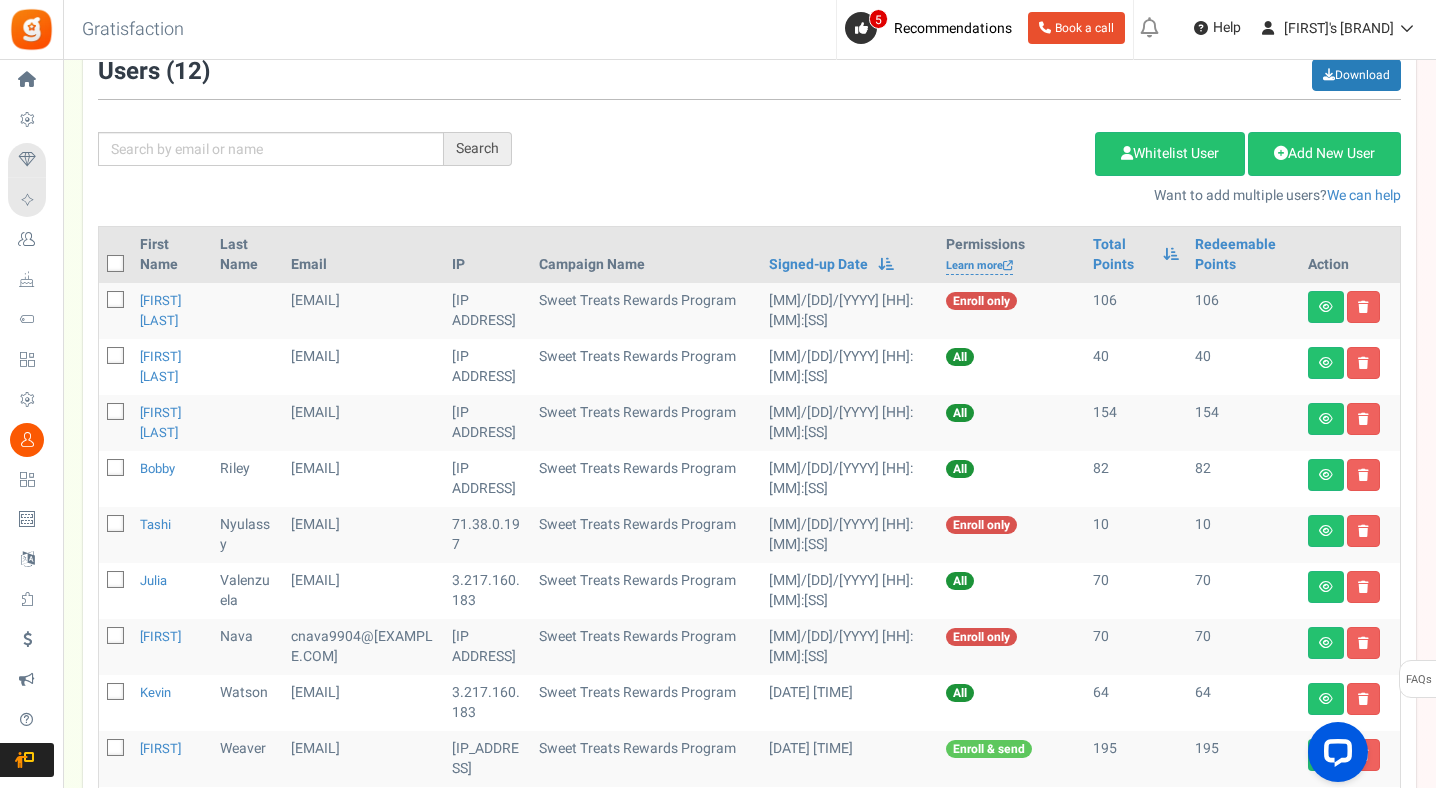 scroll, scrollTop: 198, scrollLeft: 0, axis: vertical 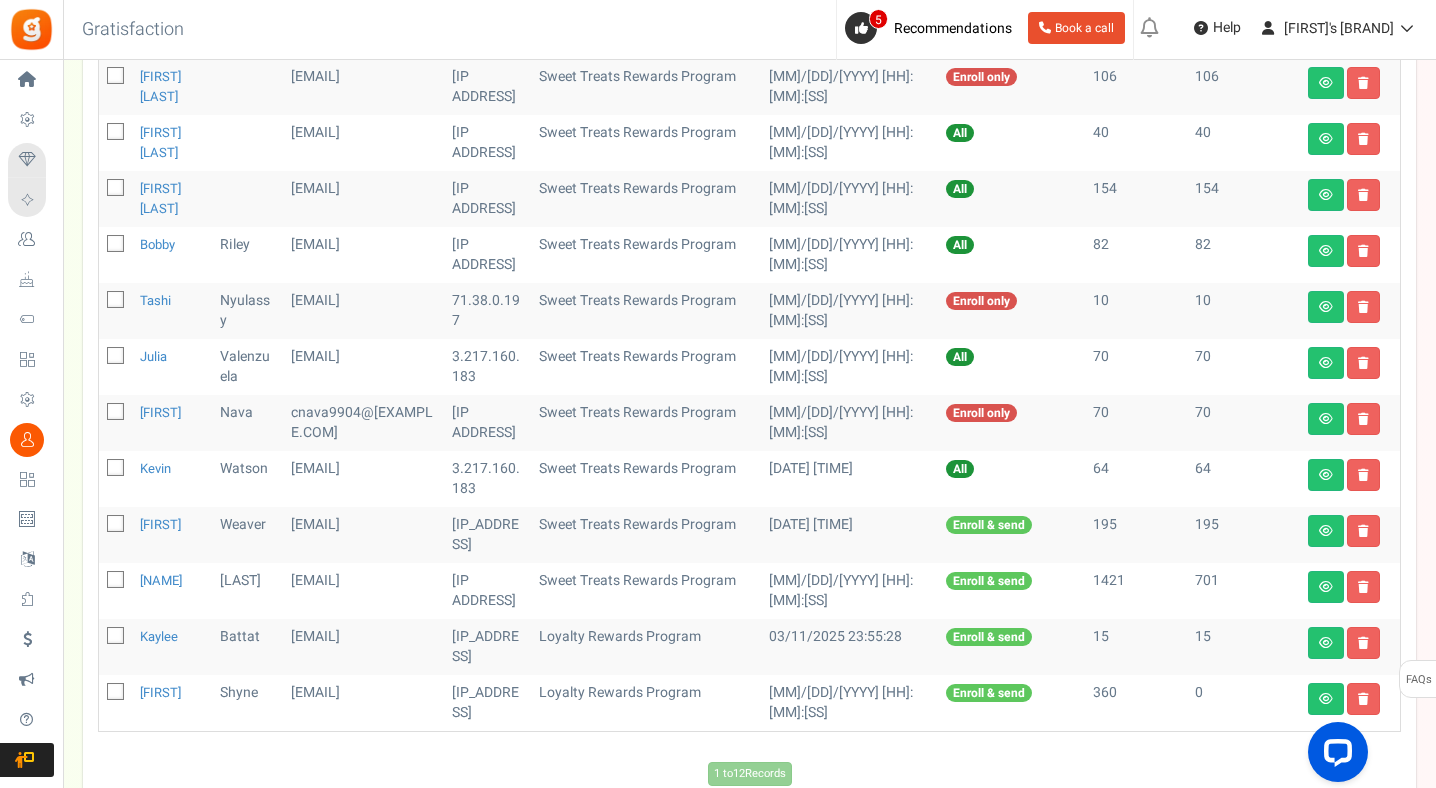click at bounding box center [116, 580] 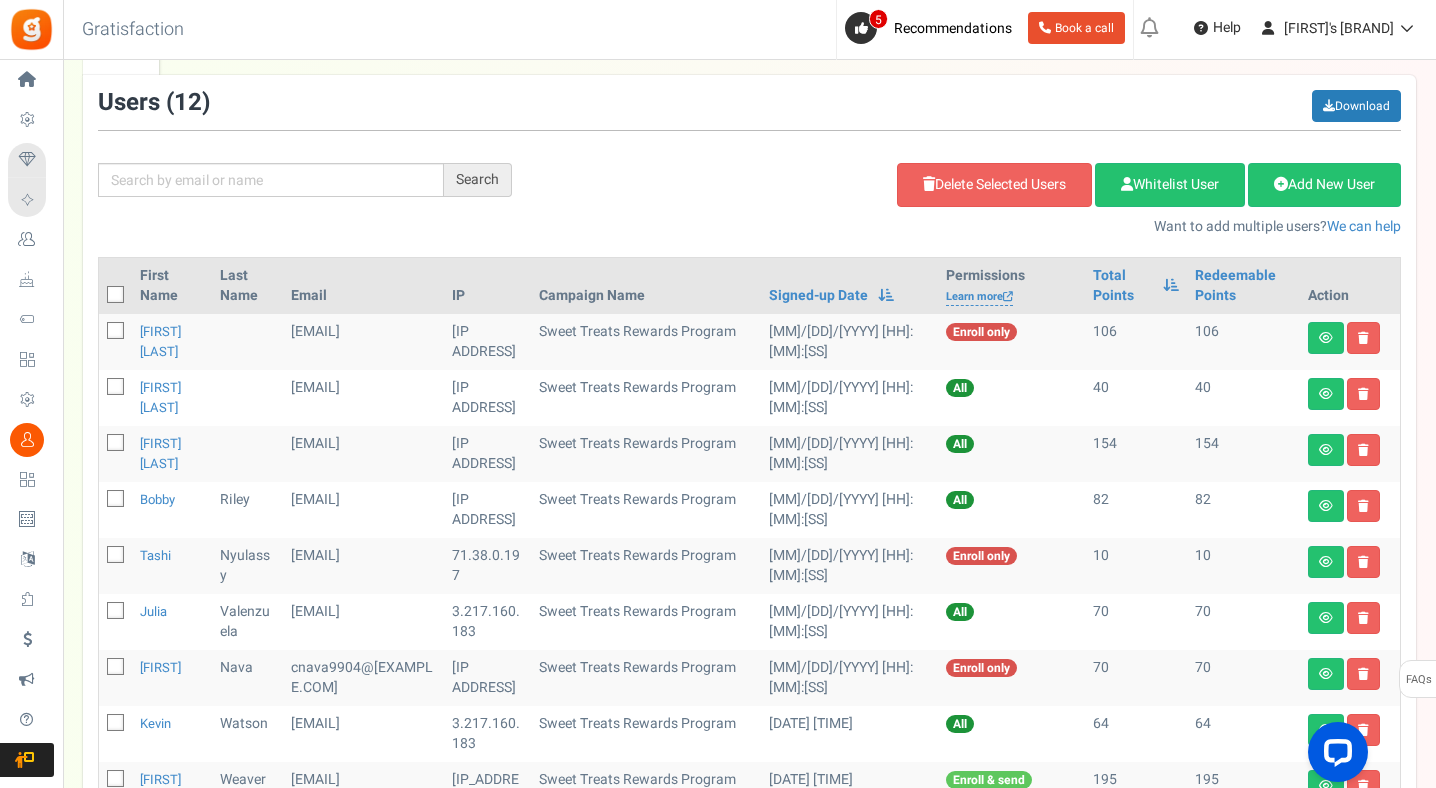 scroll, scrollTop: 160, scrollLeft: 0, axis: vertical 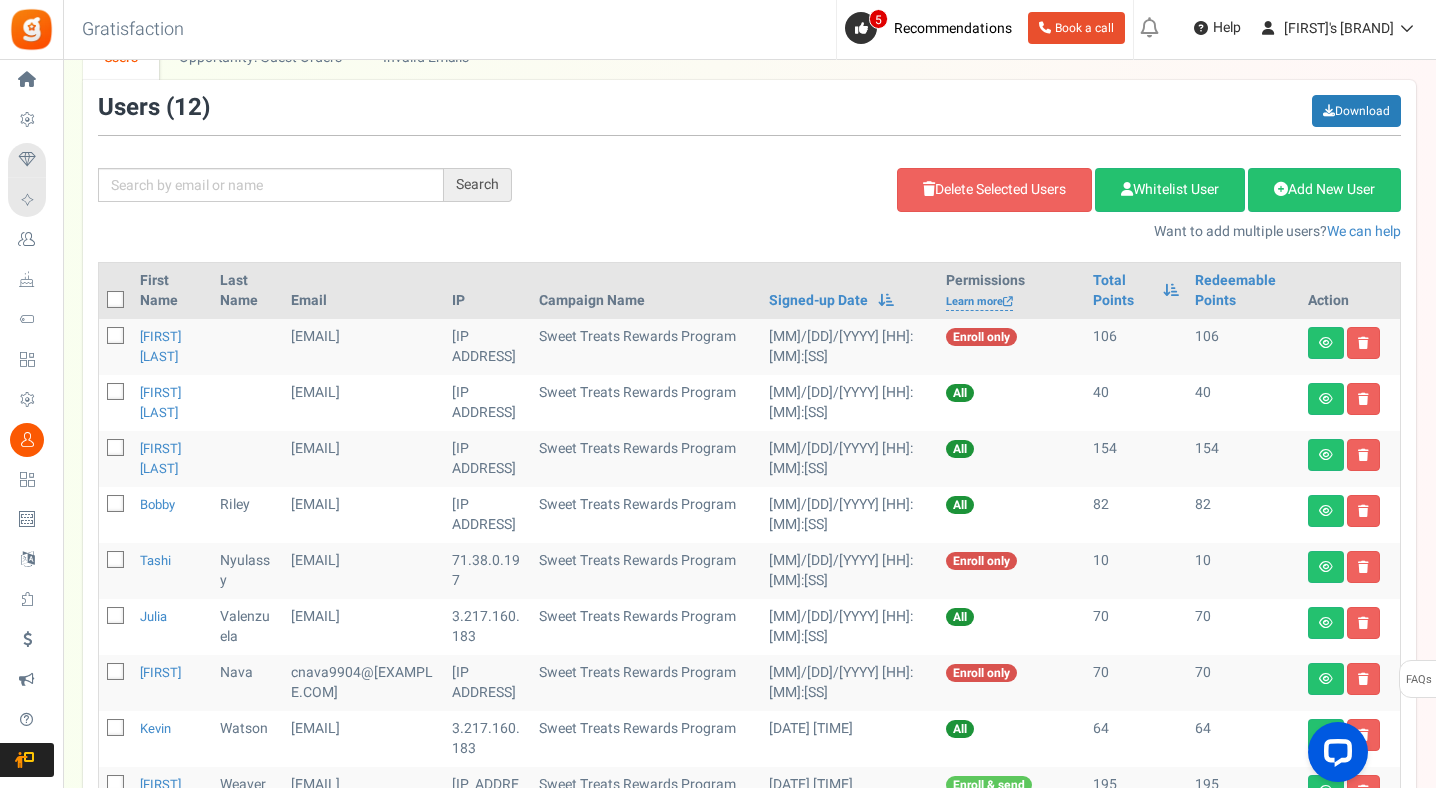 click at bounding box center (116, 336) 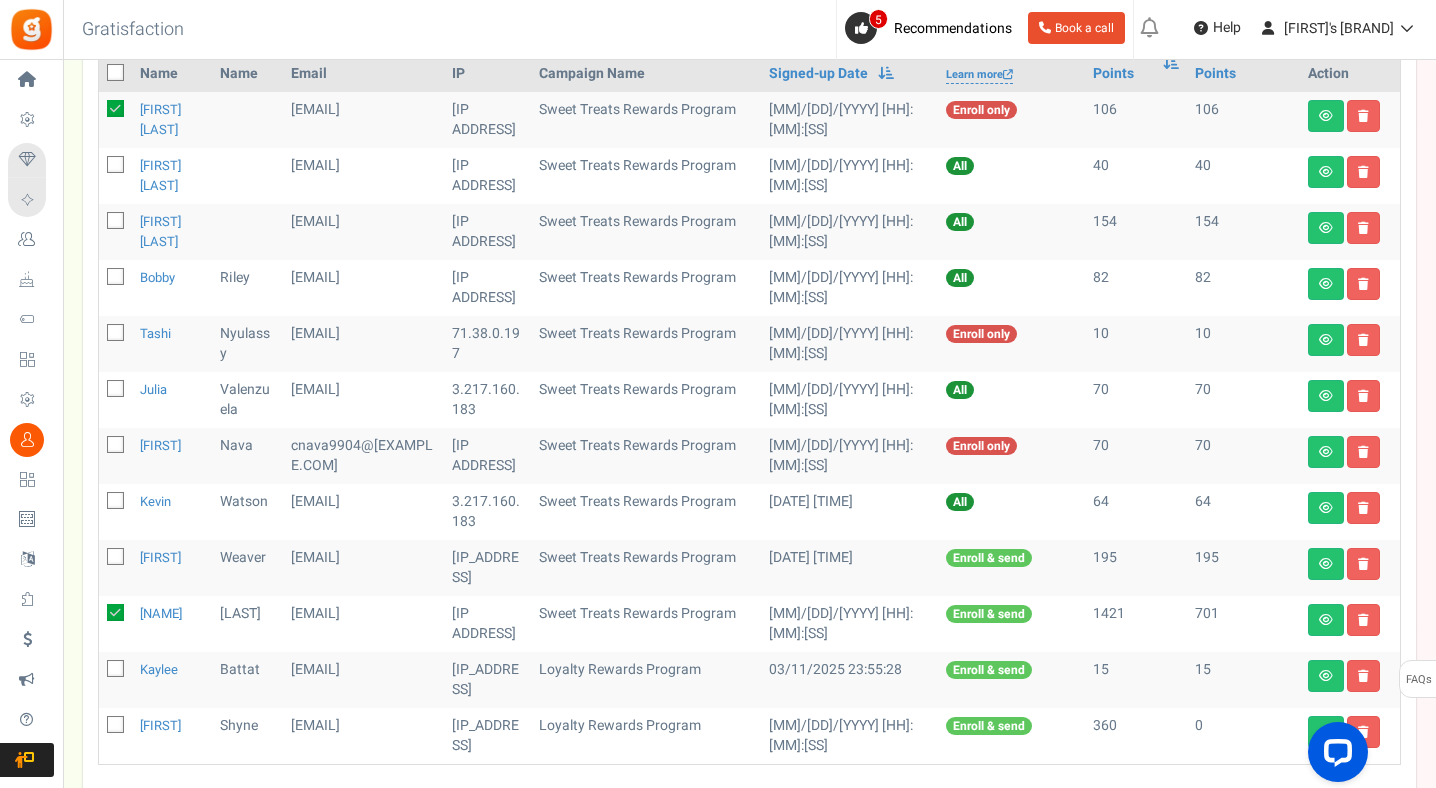 scroll, scrollTop: 553, scrollLeft: 0, axis: vertical 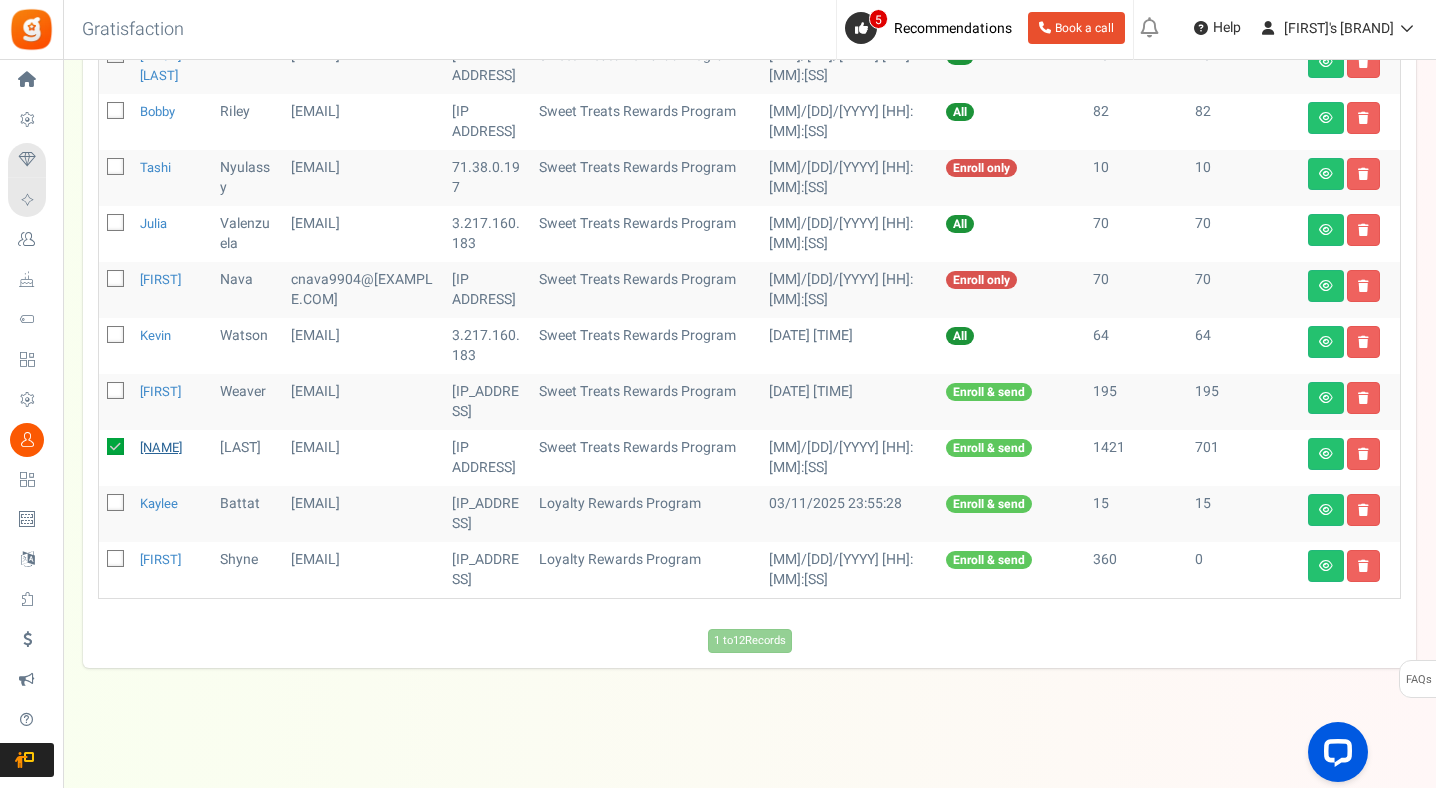 click on "[NAME]" at bounding box center [161, 447] 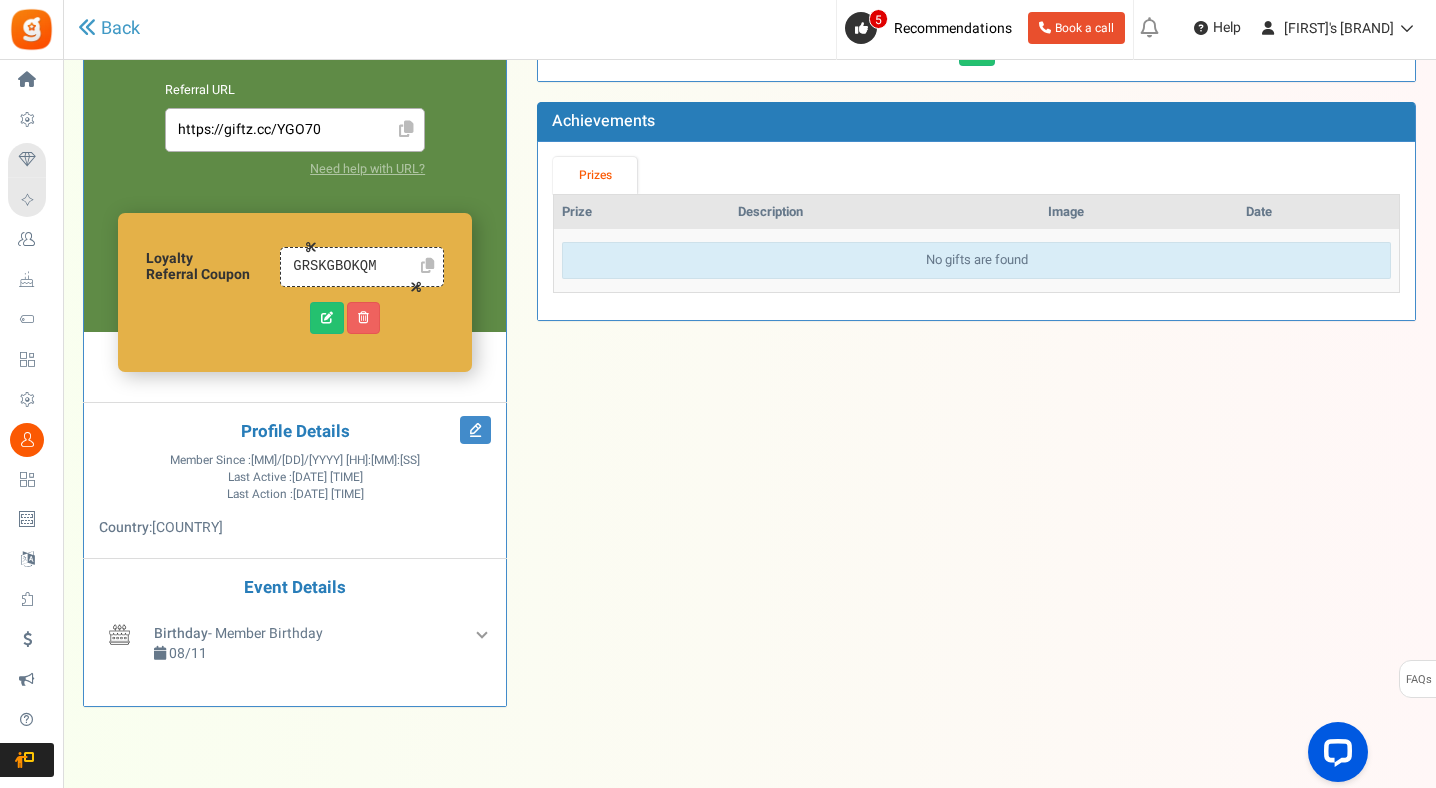 scroll, scrollTop: 0, scrollLeft: 0, axis: both 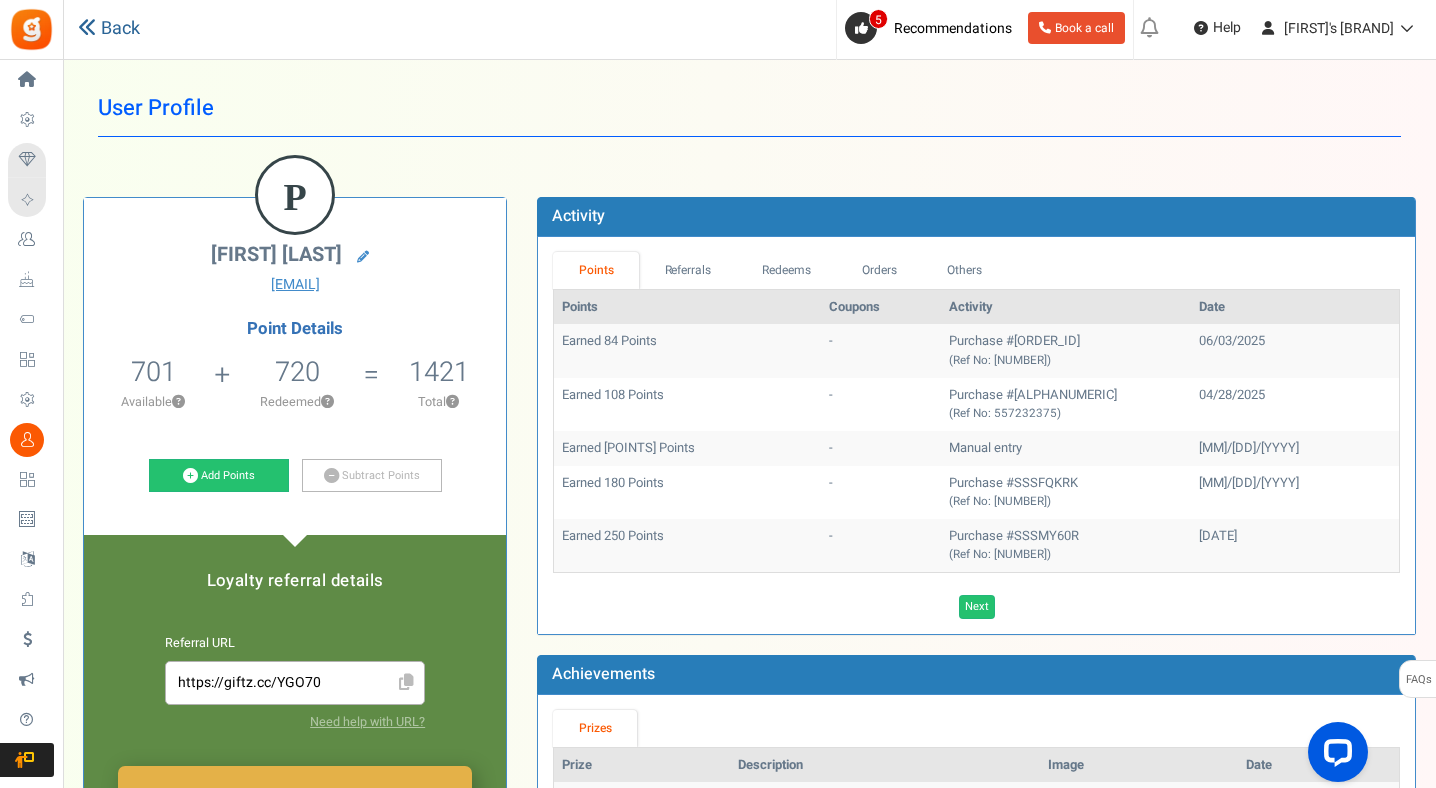 click at bounding box center [87, 27] 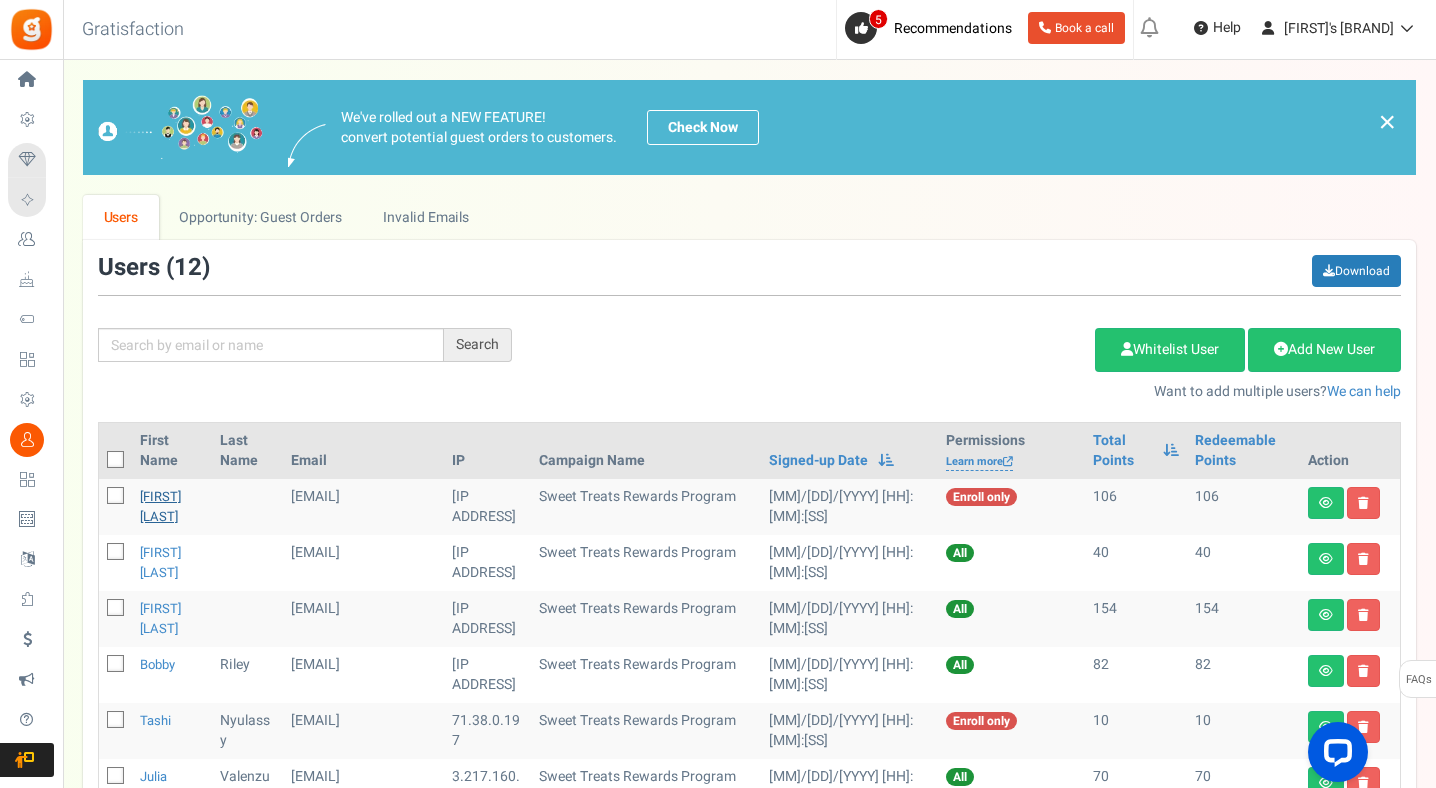 click on "[FIRST] [LAST]" at bounding box center (160, 506) 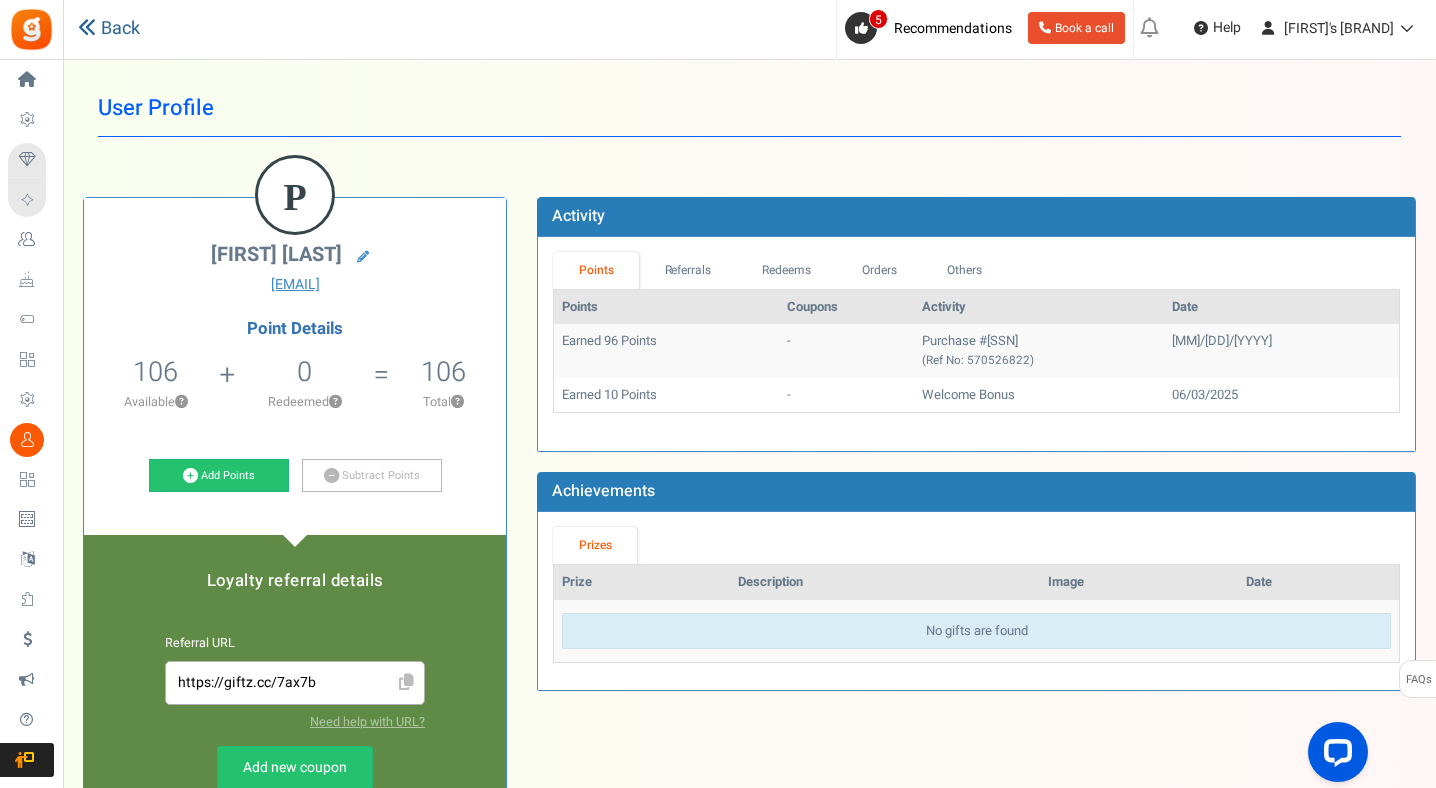click on "Back" at bounding box center (109, 29) 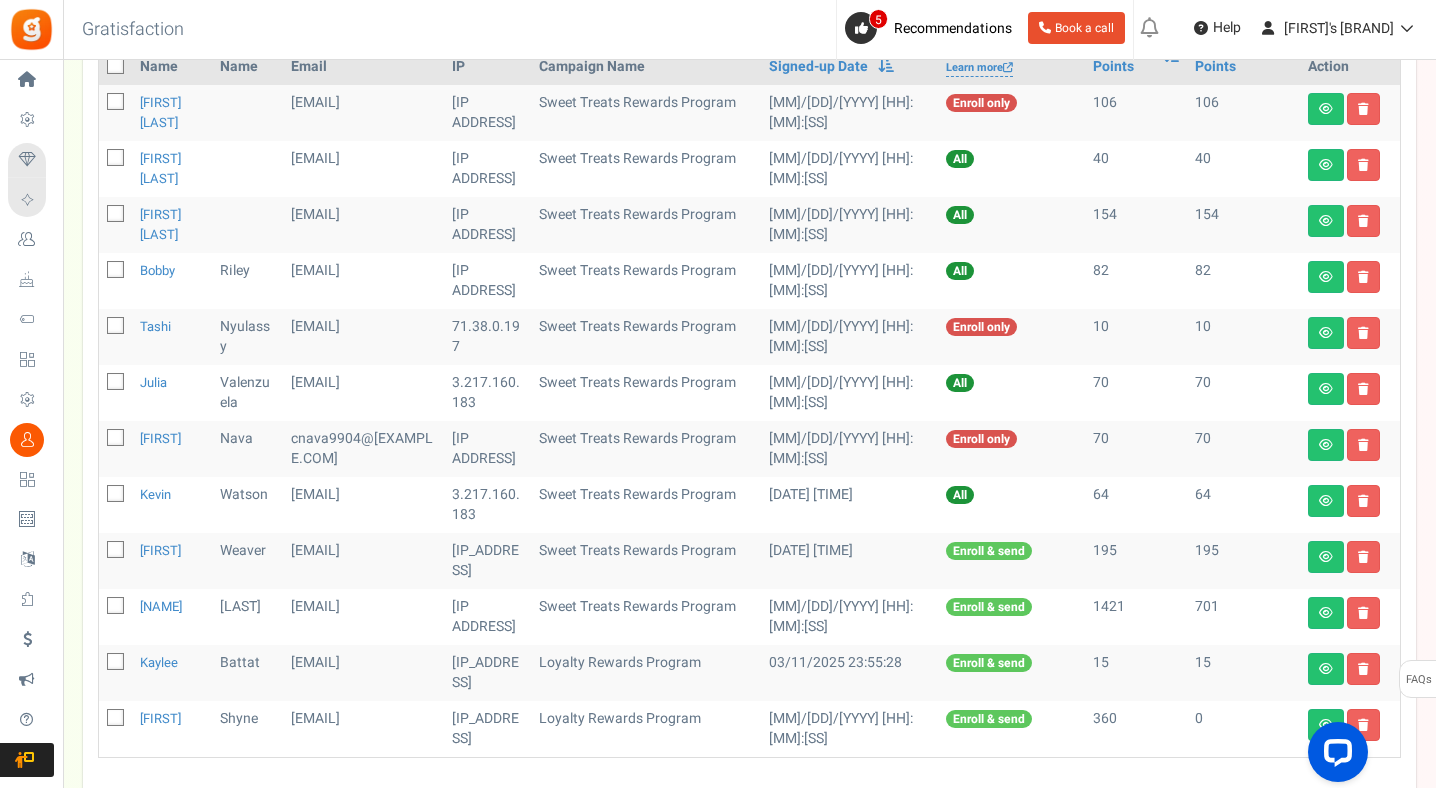 scroll, scrollTop: 402, scrollLeft: 0, axis: vertical 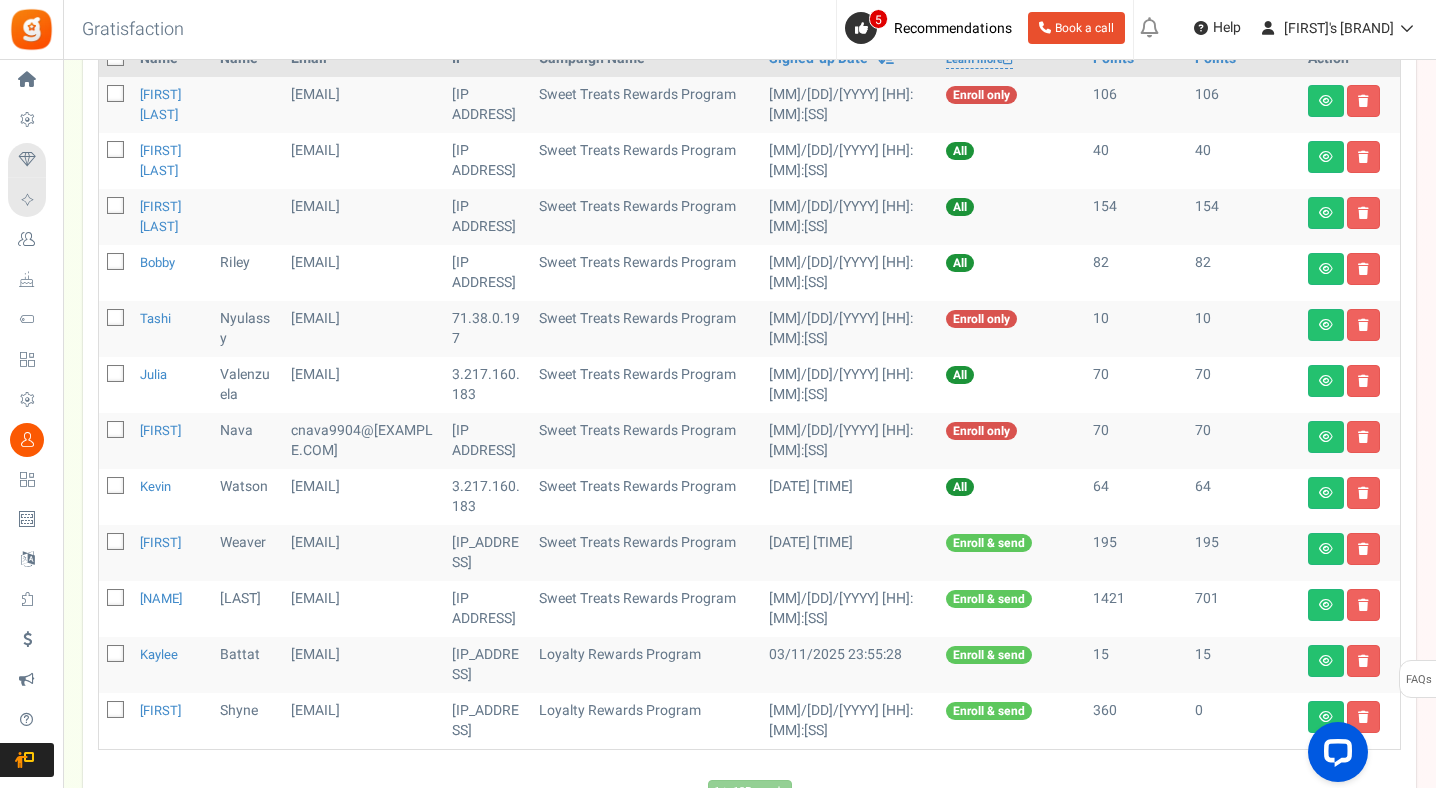 click at bounding box center (115, 93) 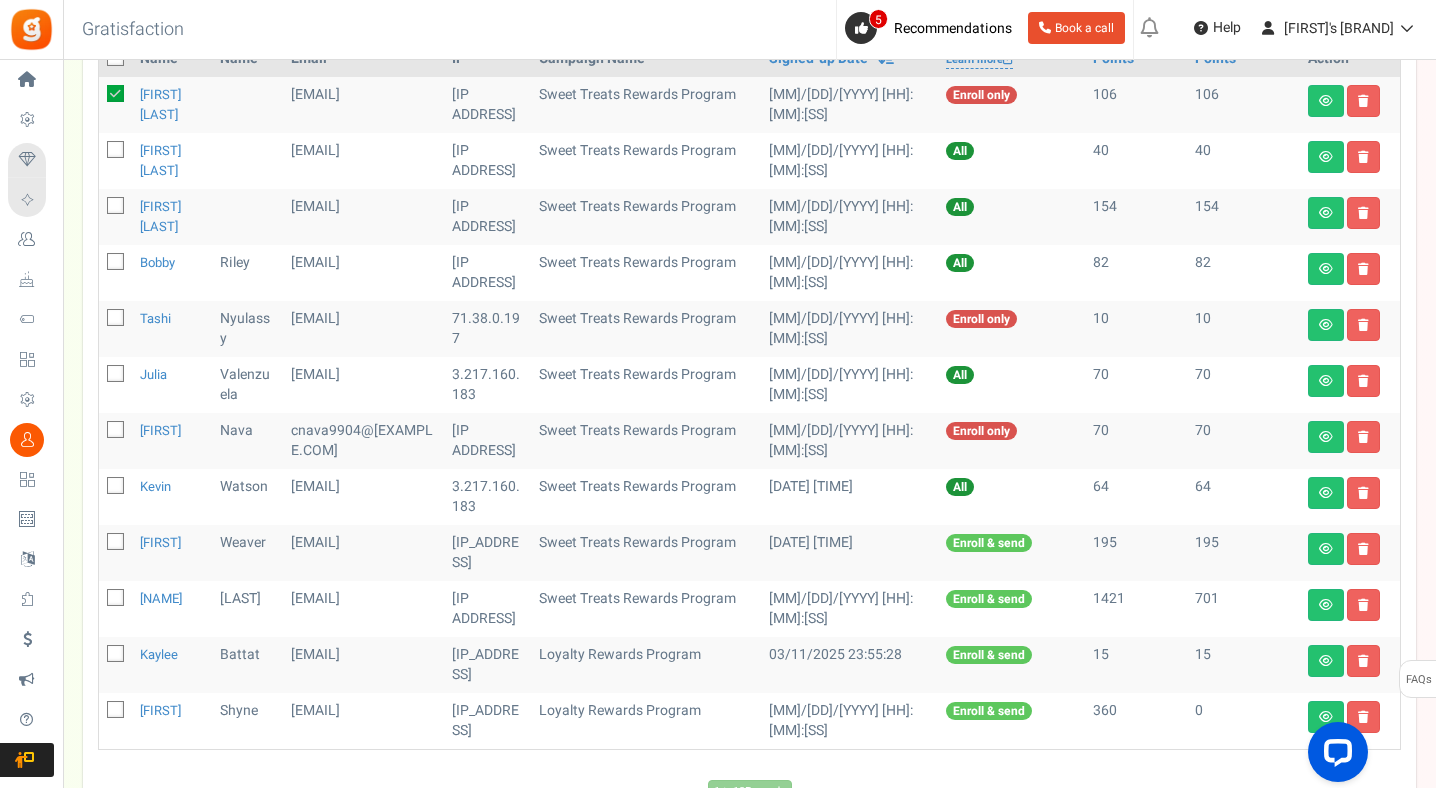 click at bounding box center (116, 598) 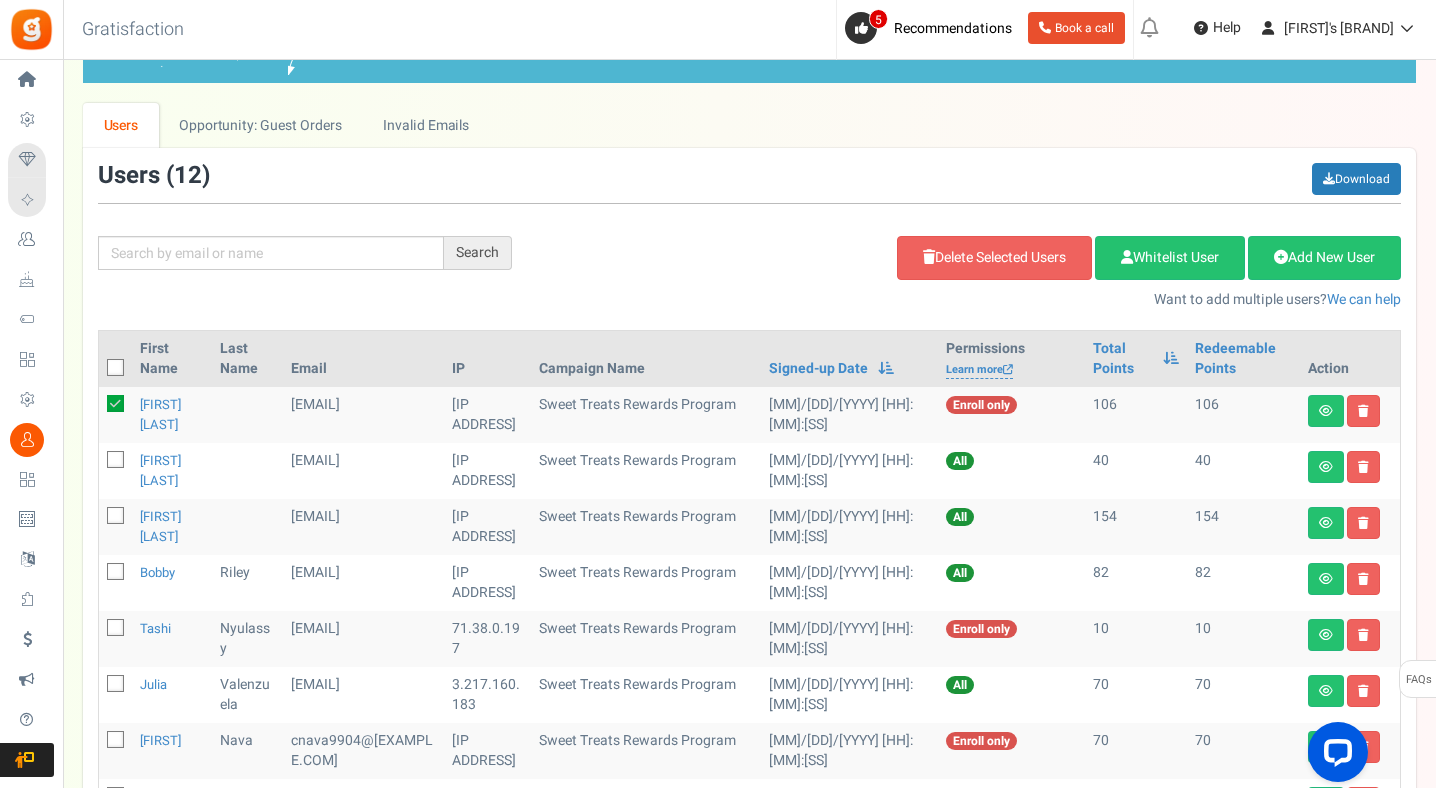 scroll, scrollTop: 0, scrollLeft: 0, axis: both 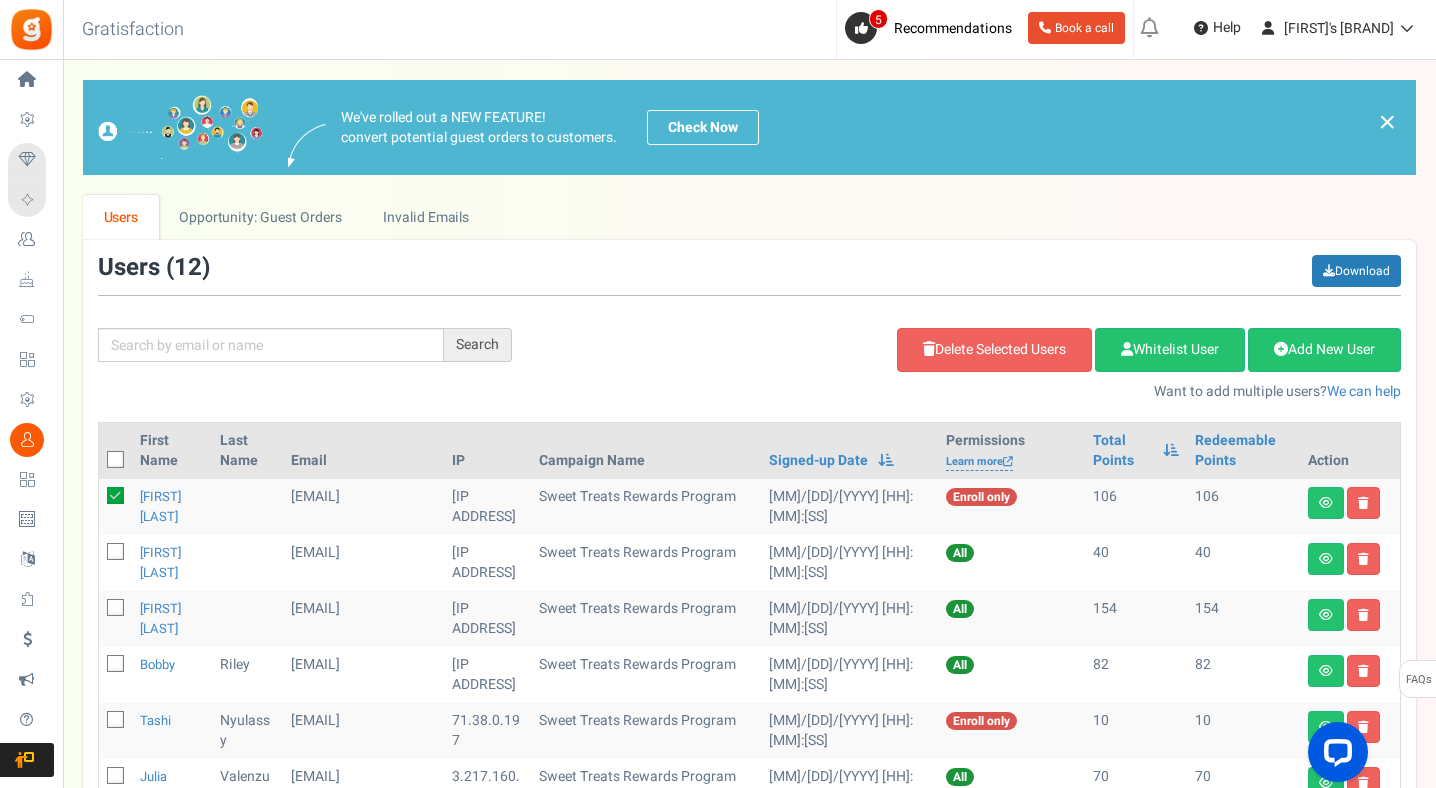 click on "Users ( [NUMBER] )
Download
Search
Add Etsy Order
Delete Selected Users
Import Users
Spam Protection
Subtract Points
Whitelist User
Add New User
Want to add multiple users?  We can help
First Name
Last Name
Email
IP
Campaign Name
Signed-up Date
Permissions
Total Points
Redeemable Points Email" at bounding box center [749, 730] 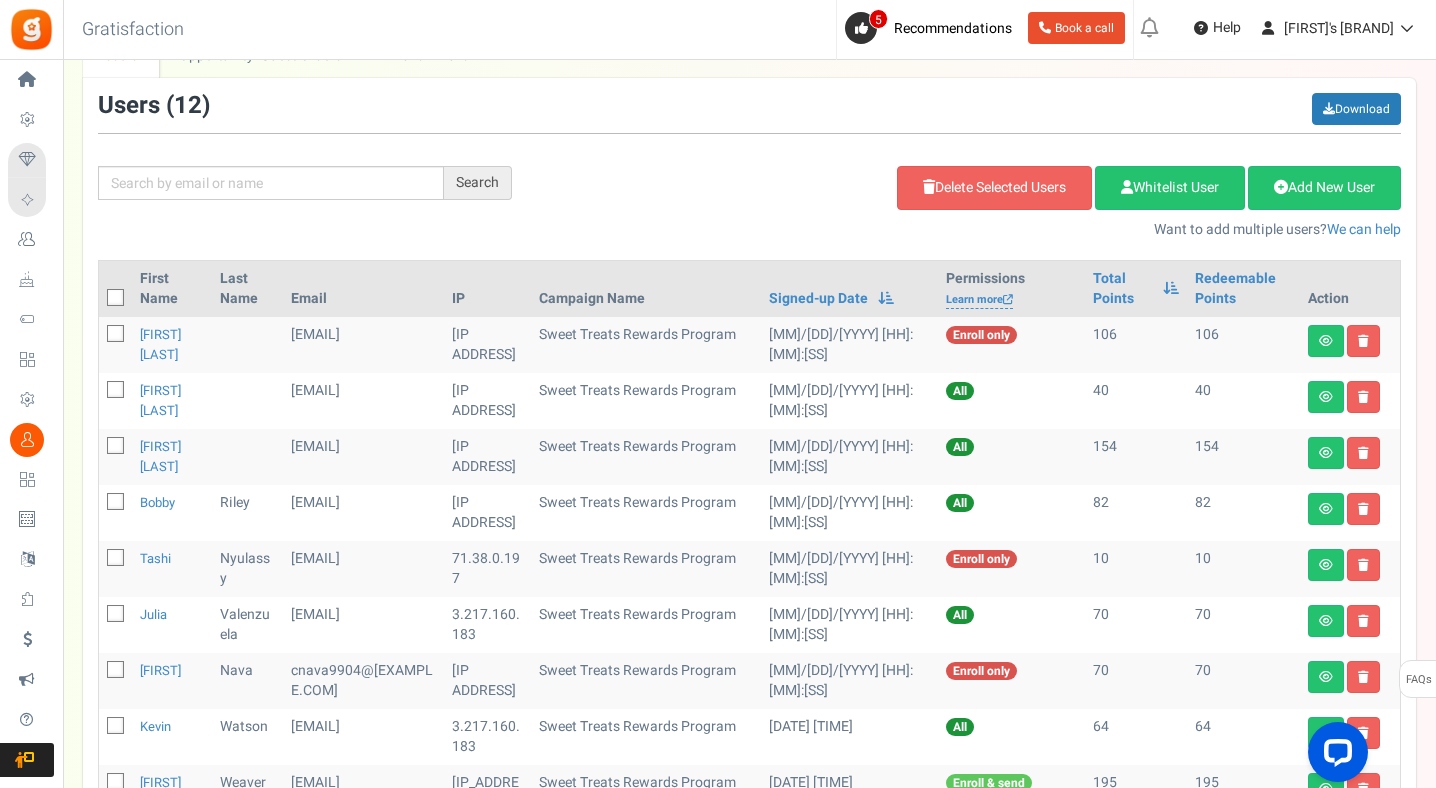 scroll, scrollTop: 251, scrollLeft: 0, axis: vertical 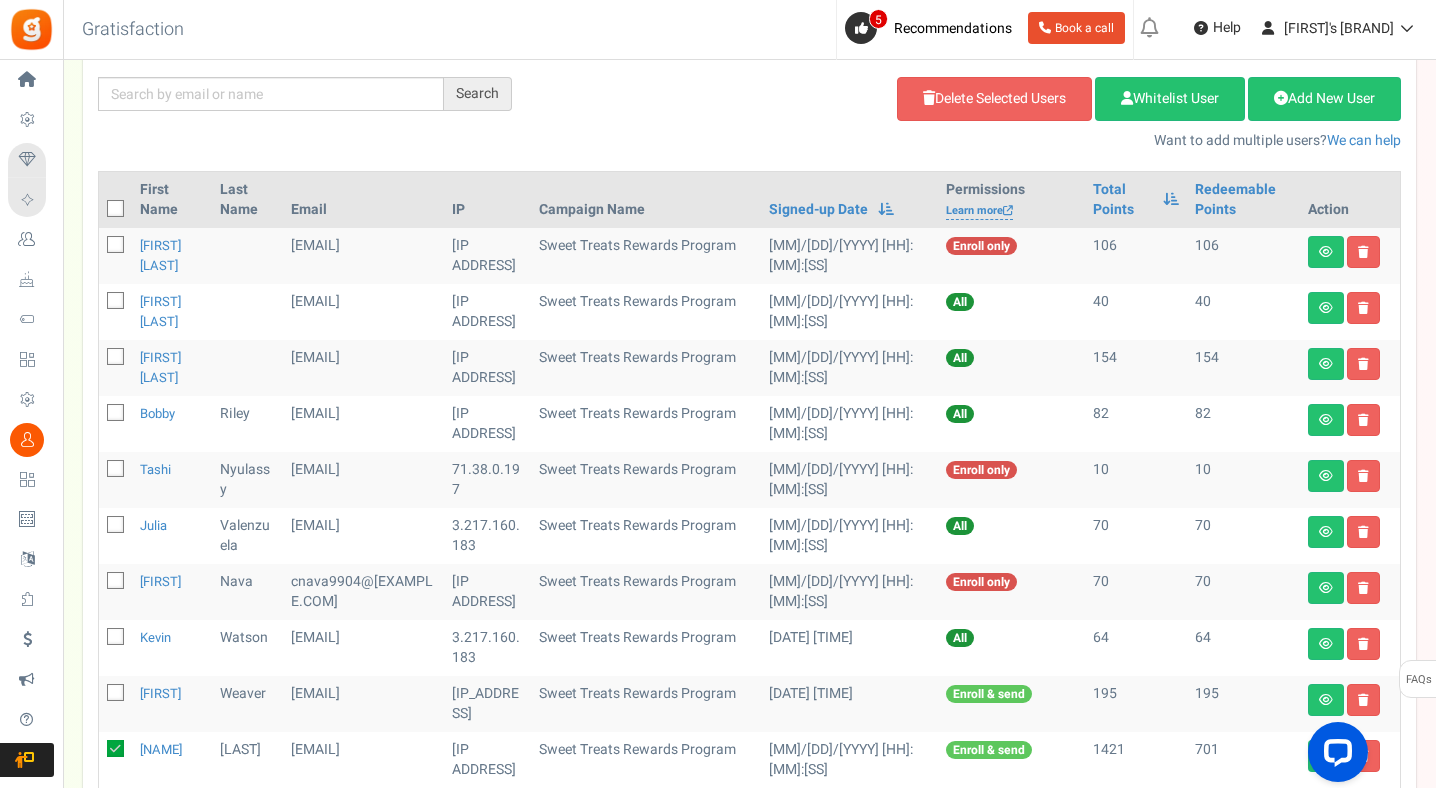 click at bounding box center [115, 748] 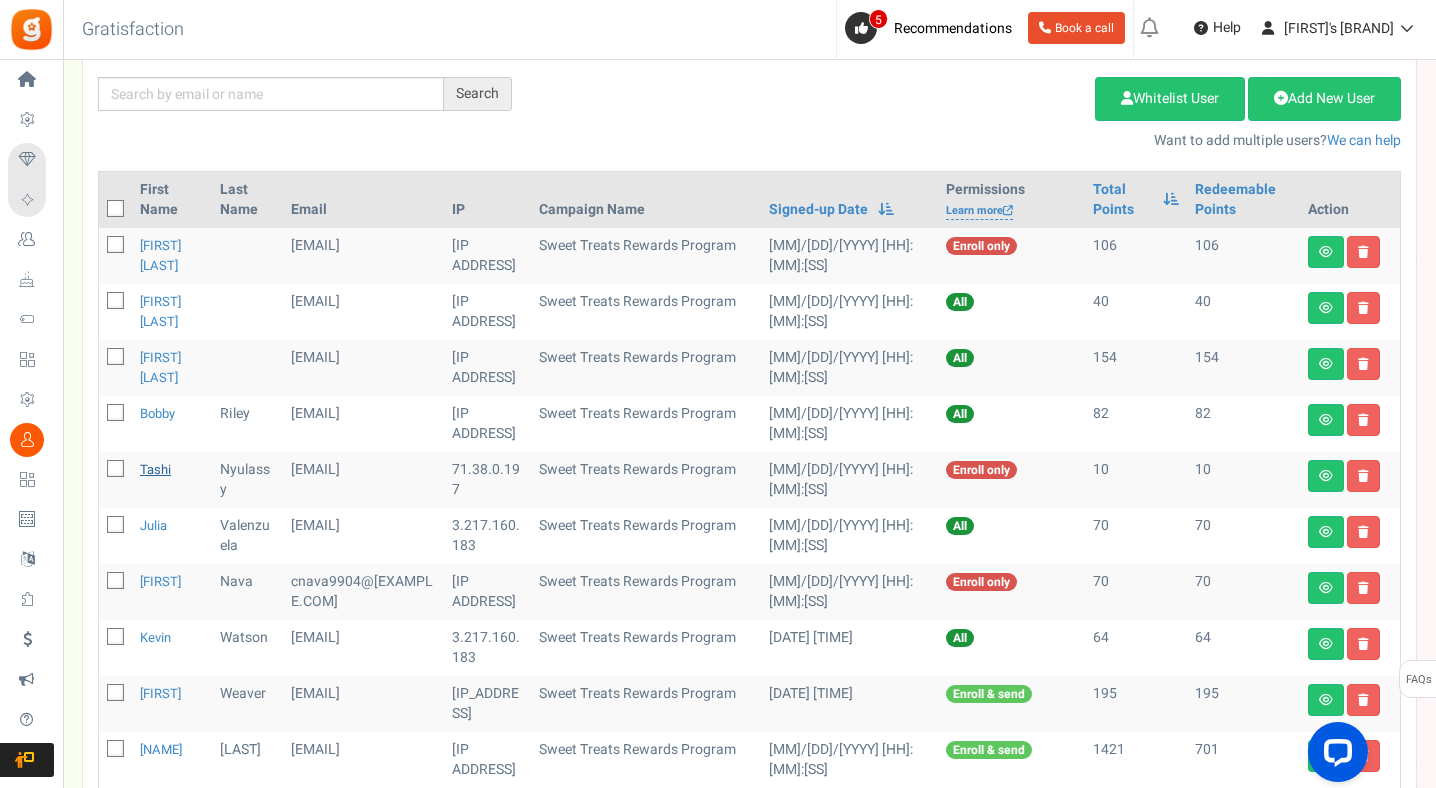 click on "Tashi" at bounding box center [155, 469] 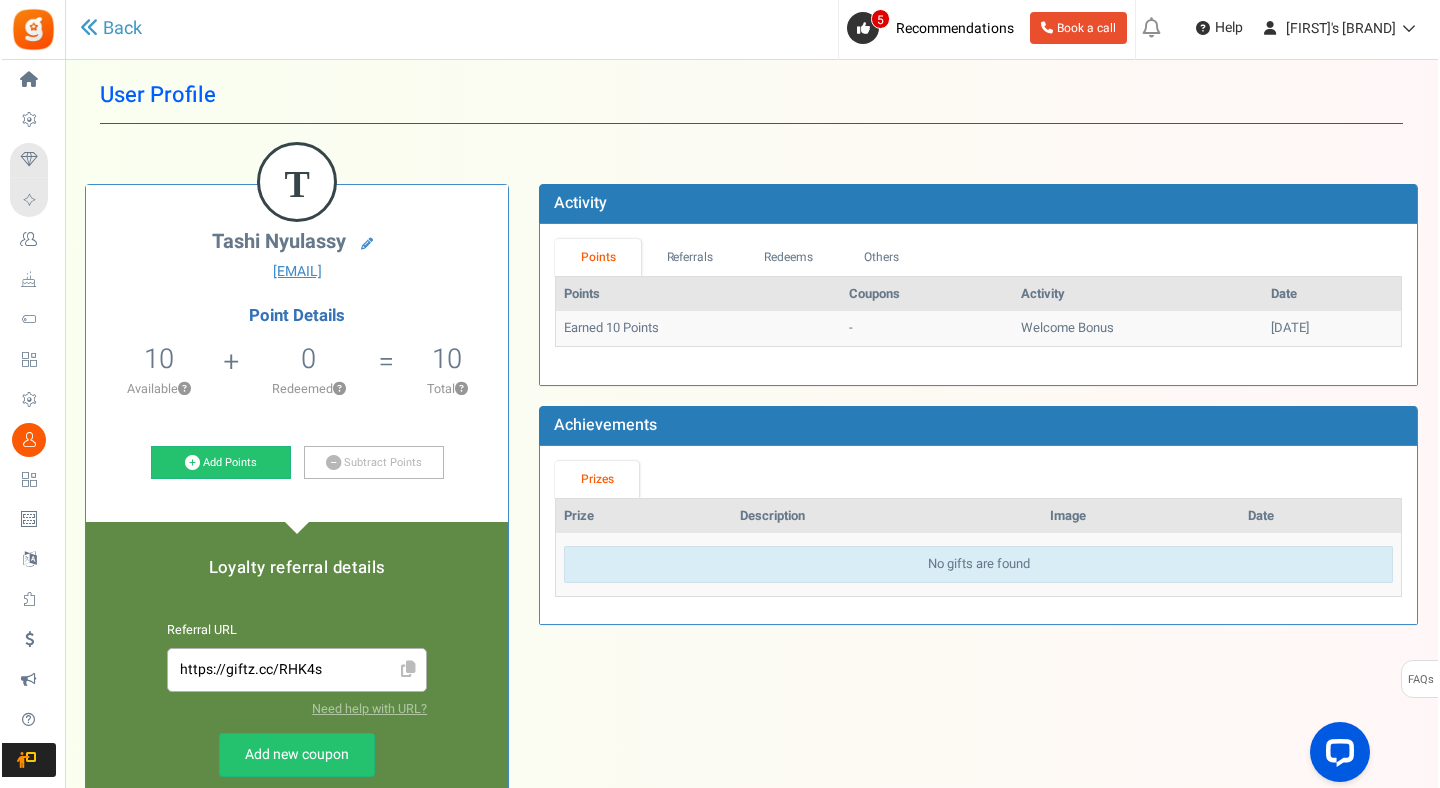 scroll, scrollTop: 0, scrollLeft: 0, axis: both 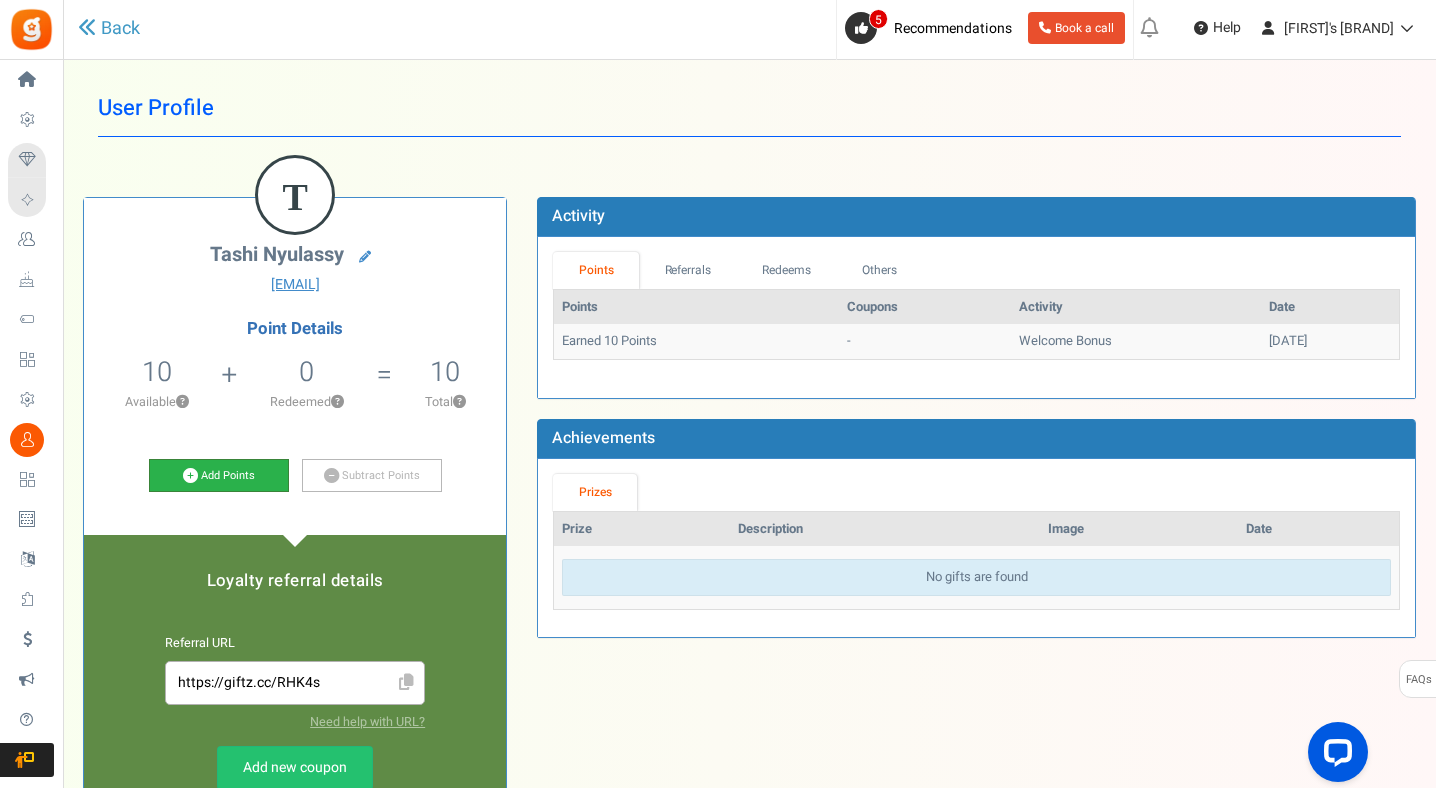 click on "Add Points" at bounding box center (219, 476) 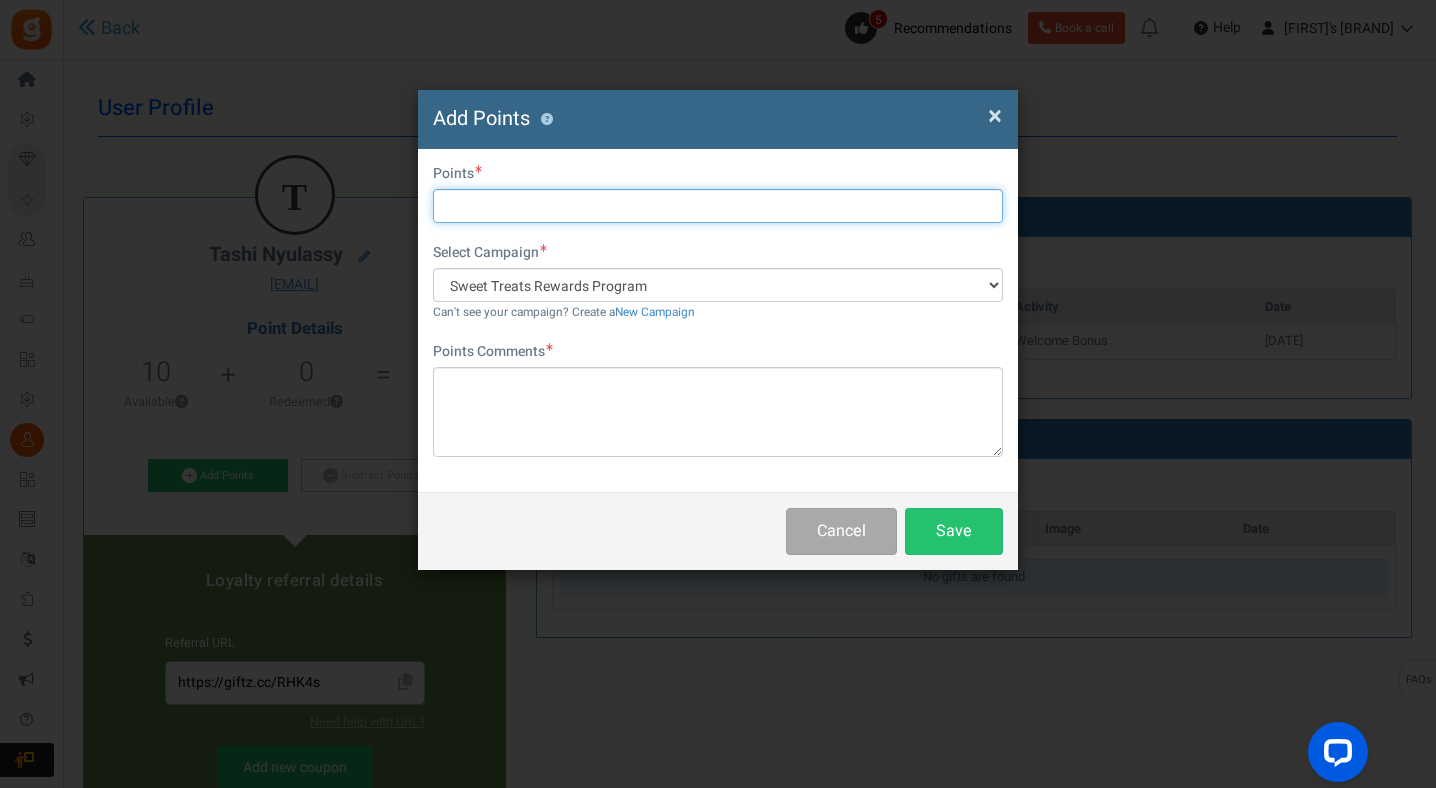 click at bounding box center [718, 206] 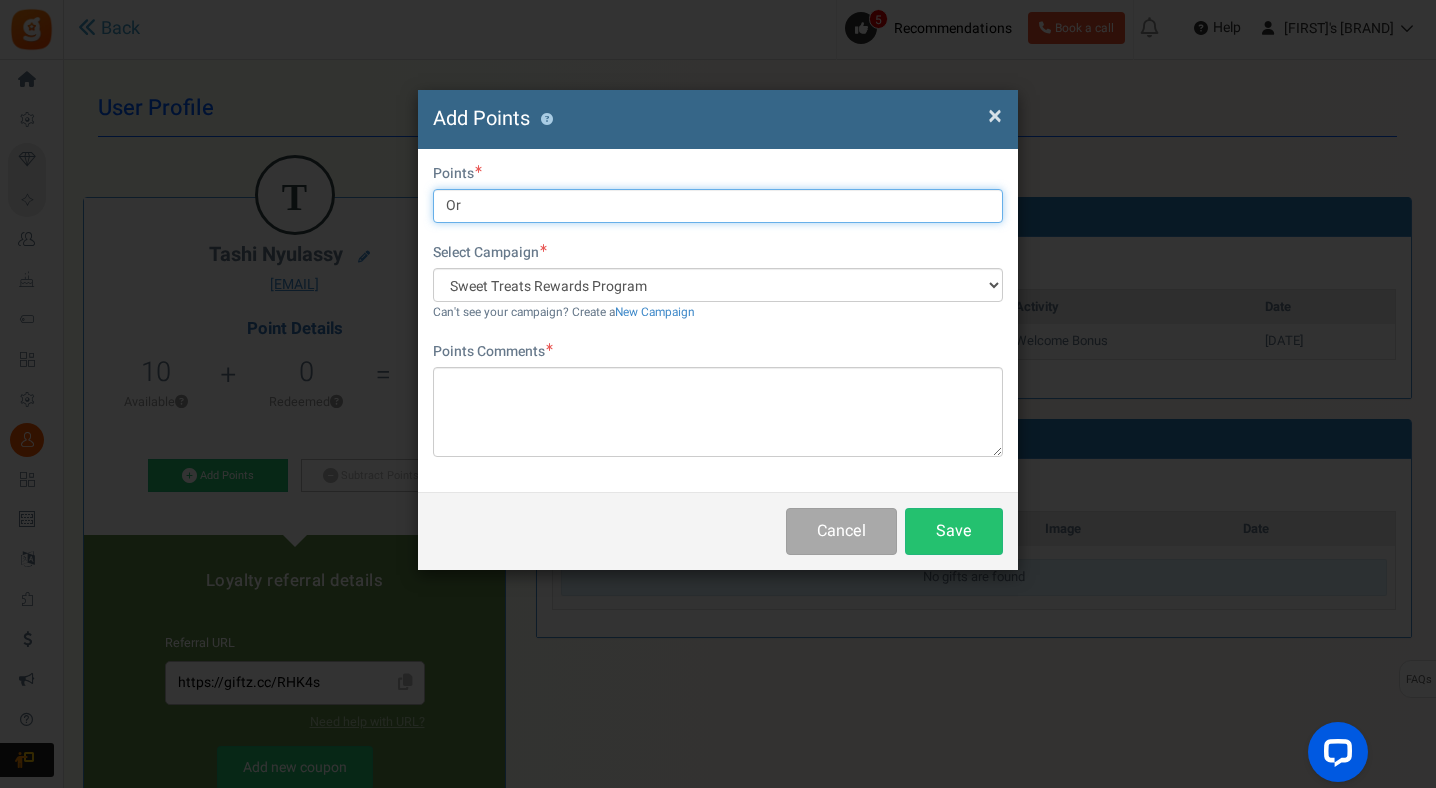 type on "O" 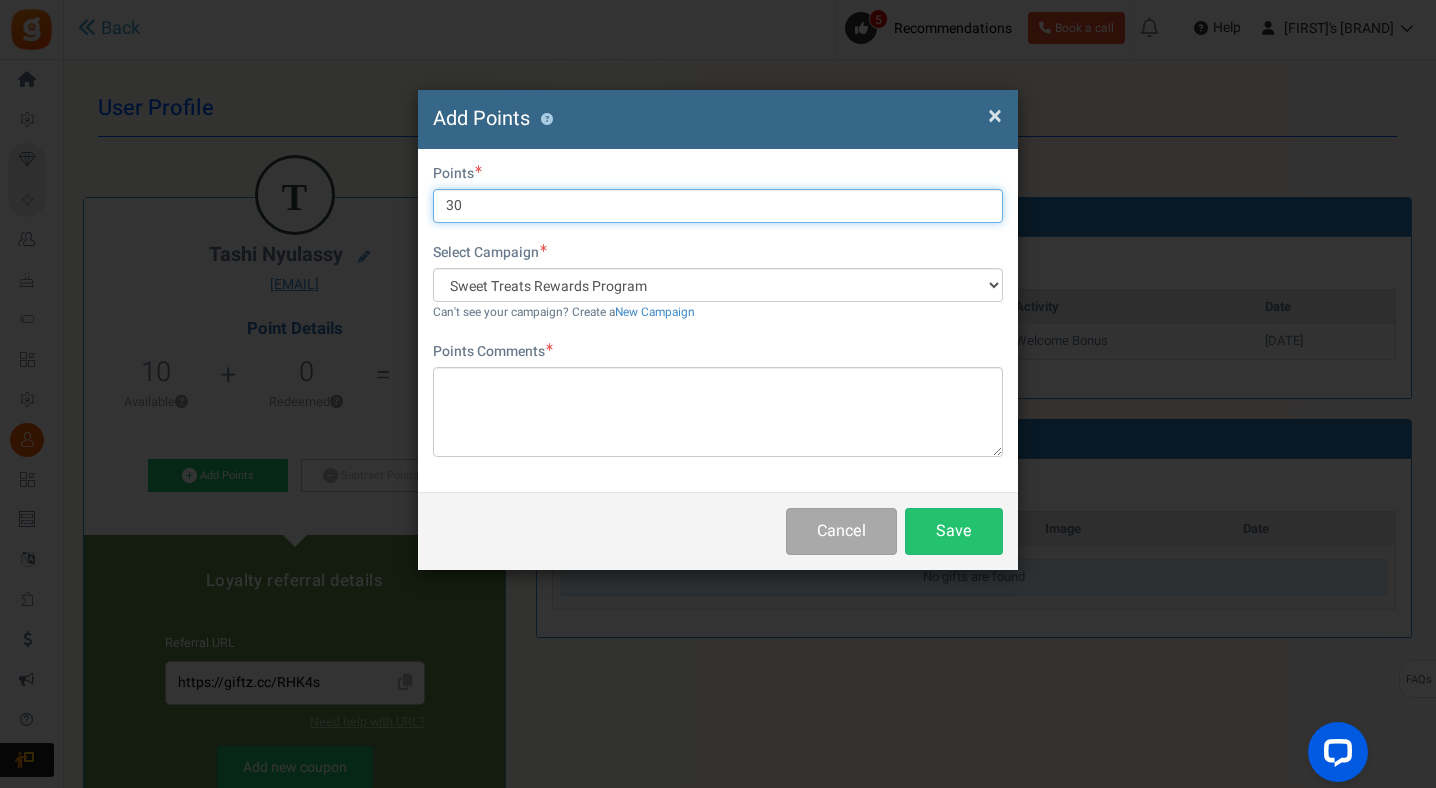 type on "3" 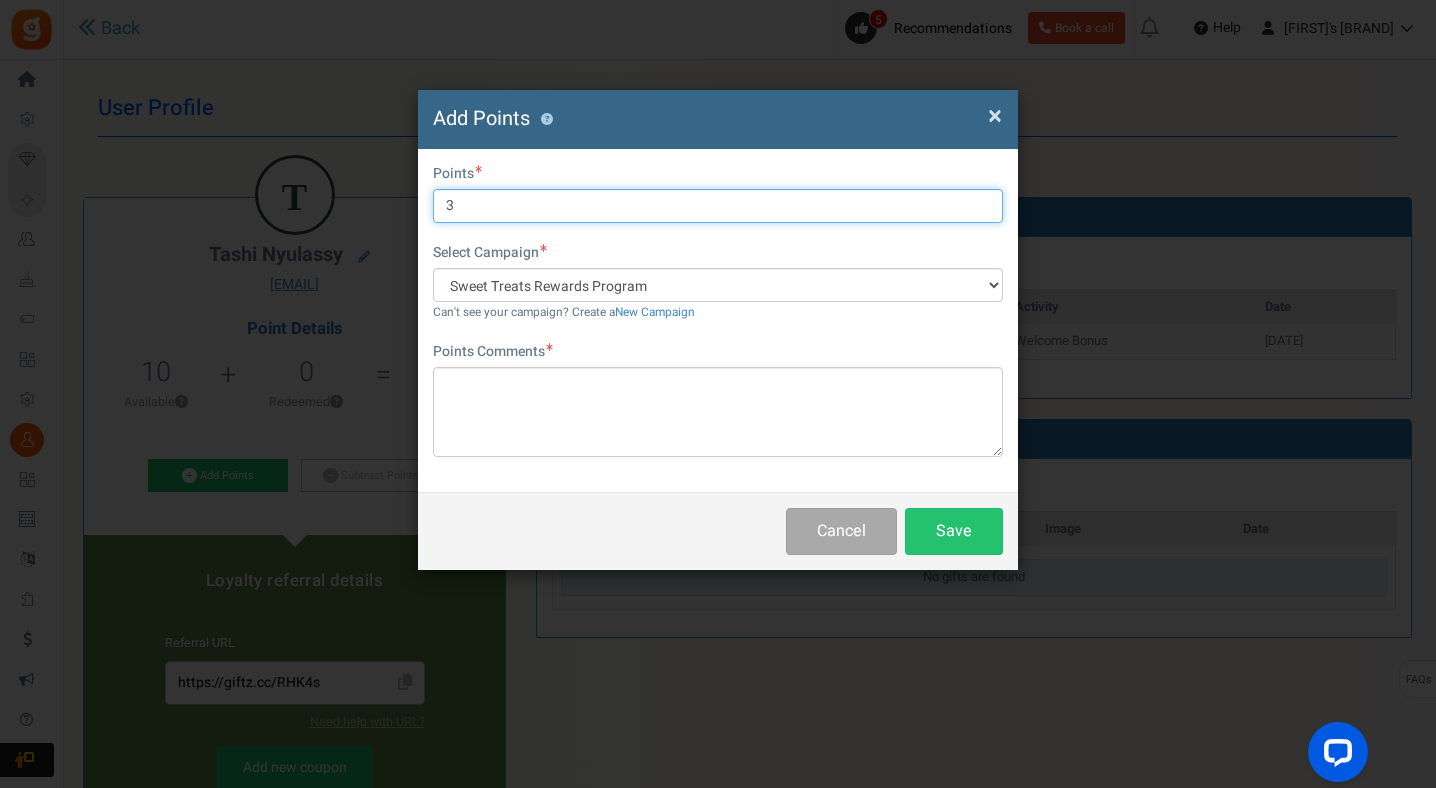 type 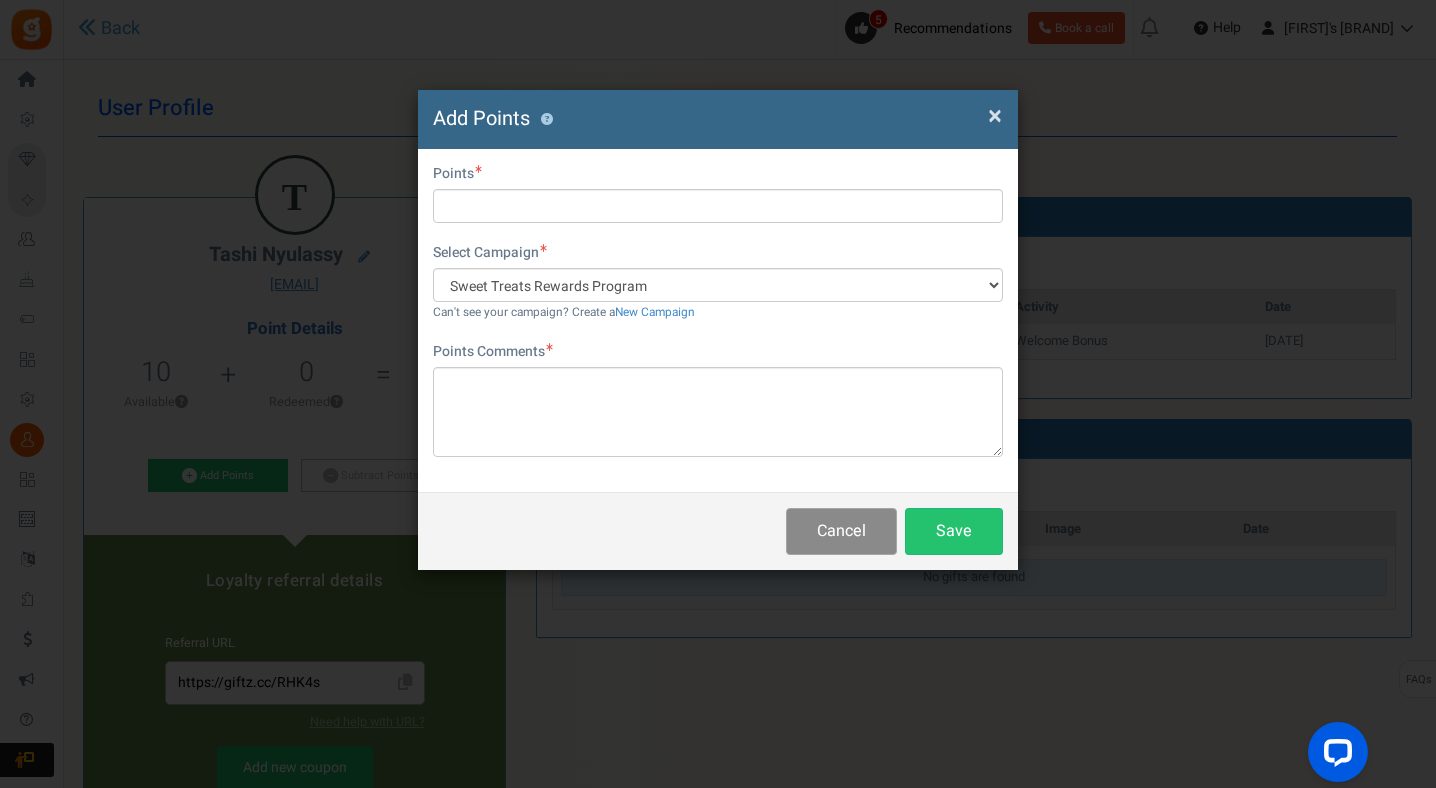 click on "Cancel" at bounding box center (841, 531) 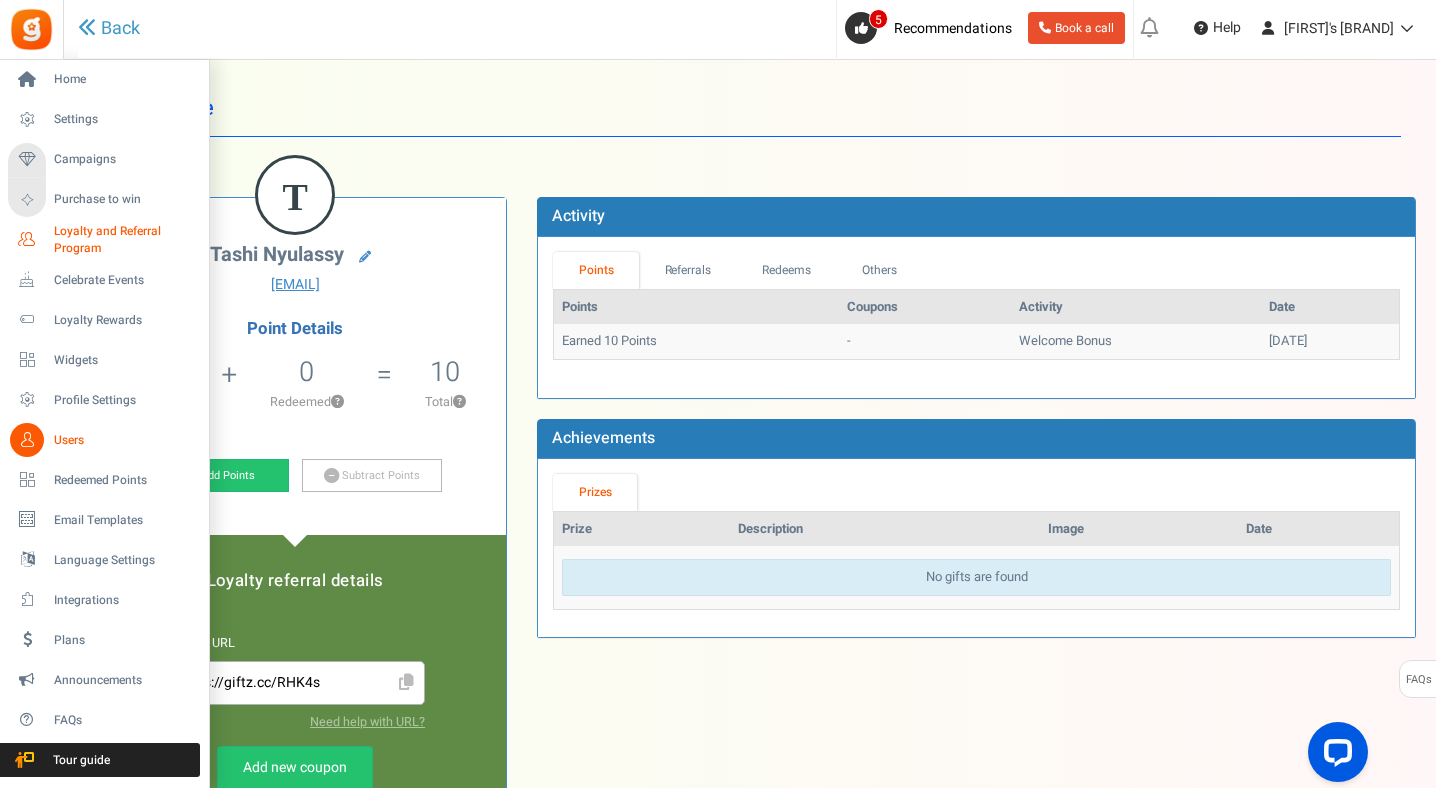 click on "Loyalty and Referral Program" at bounding box center [127, 240] 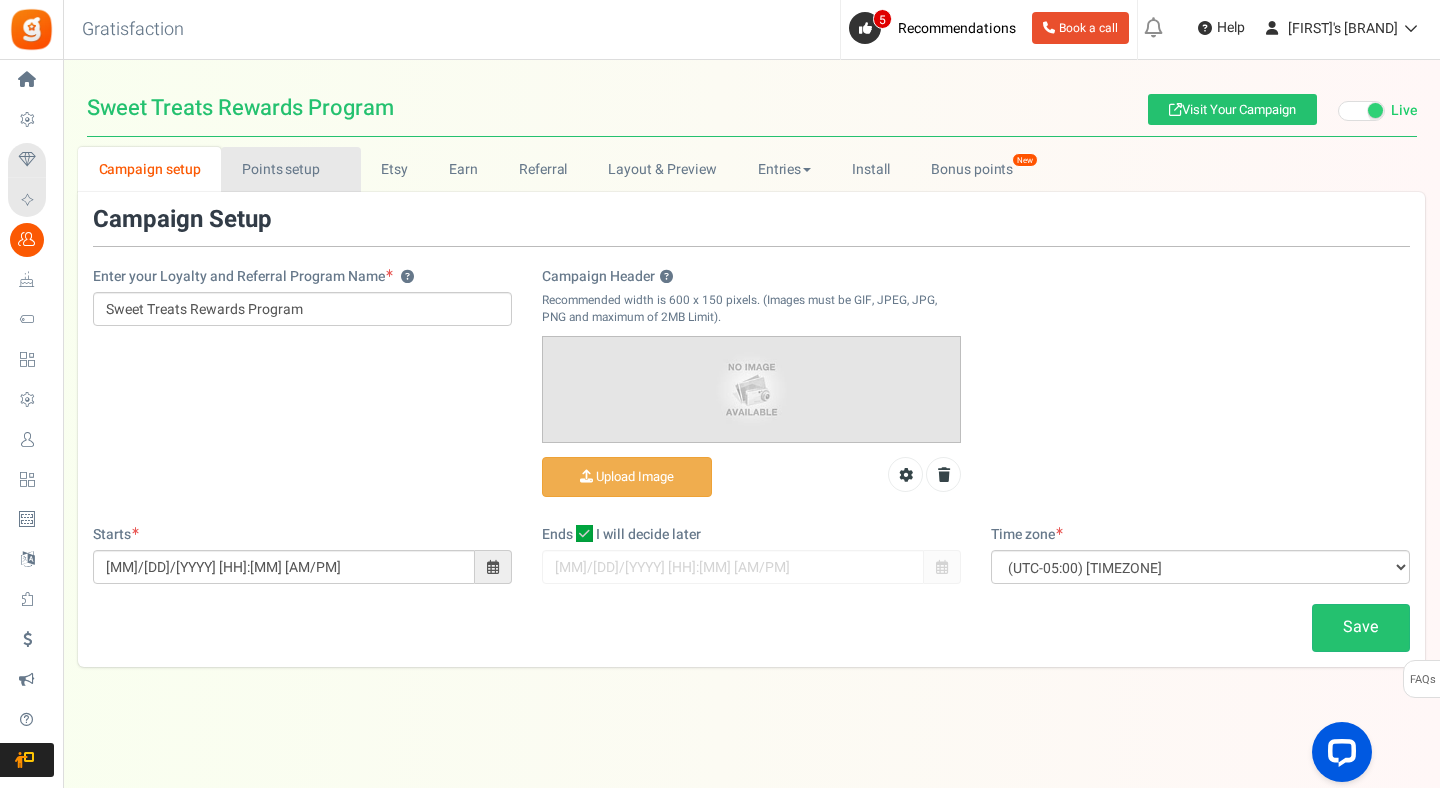 scroll, scrollTop: 0, scrollLeft: 0, axis: both 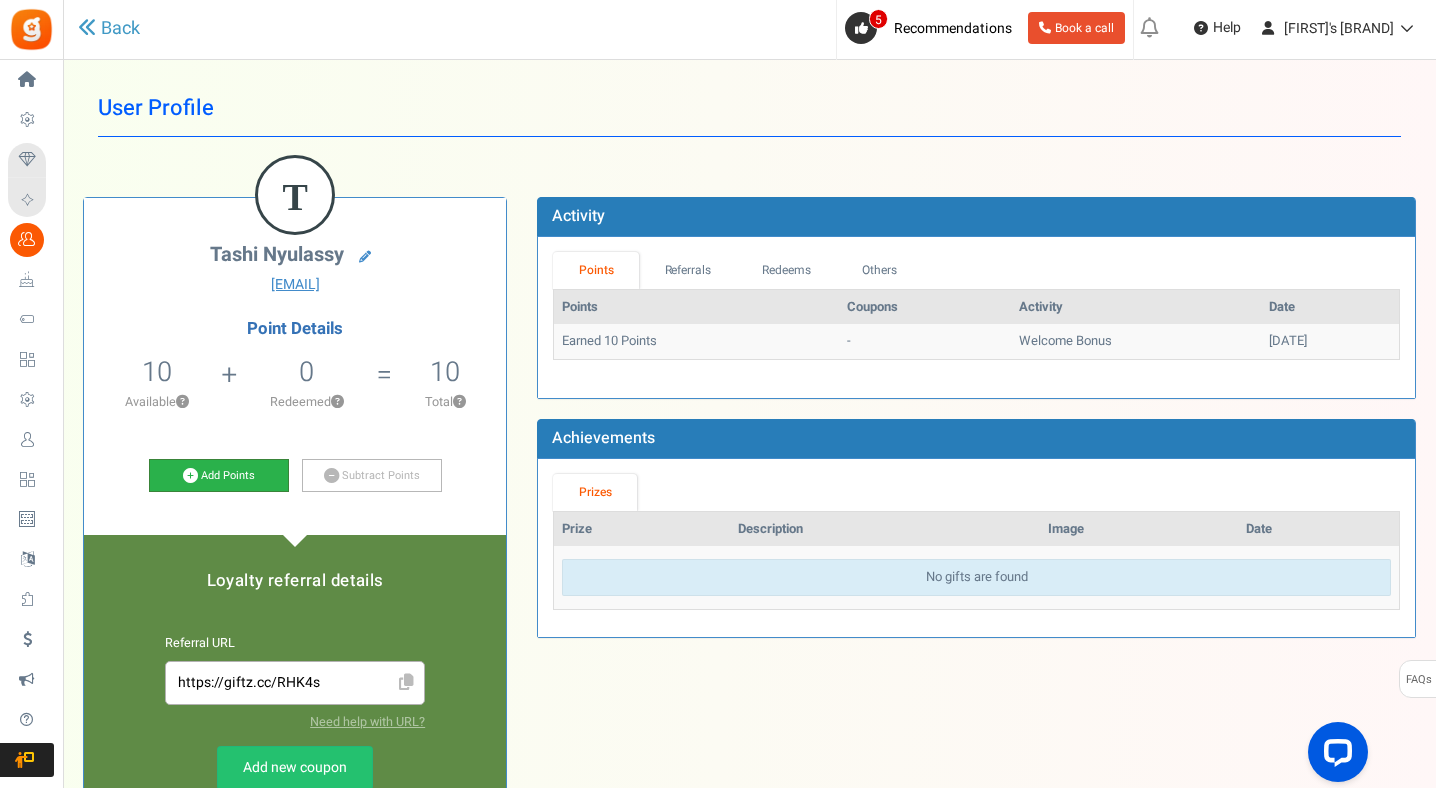click on "Add Points" at bounding box center (219, 476) 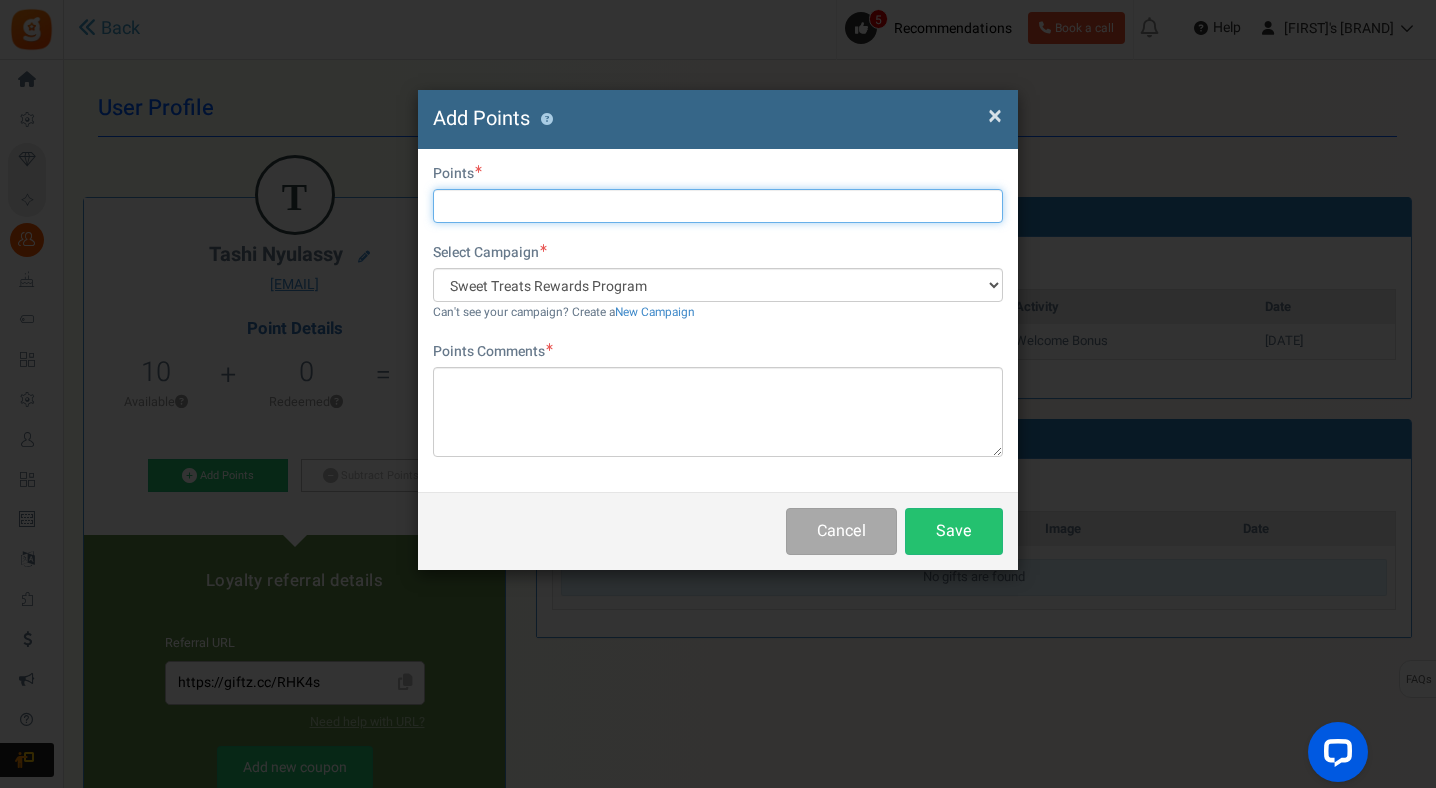 click at bounding box center (718, 206) 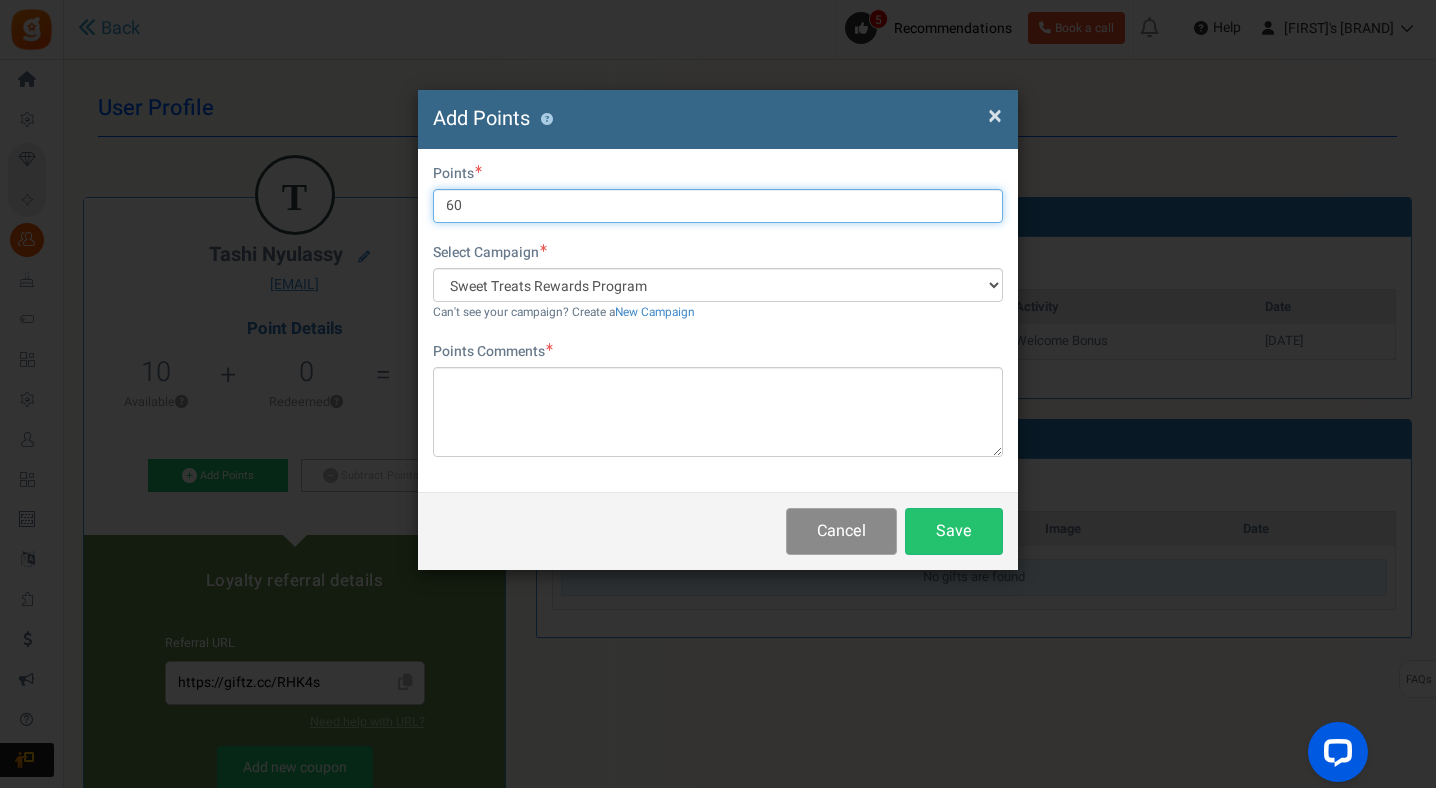 type on "60" 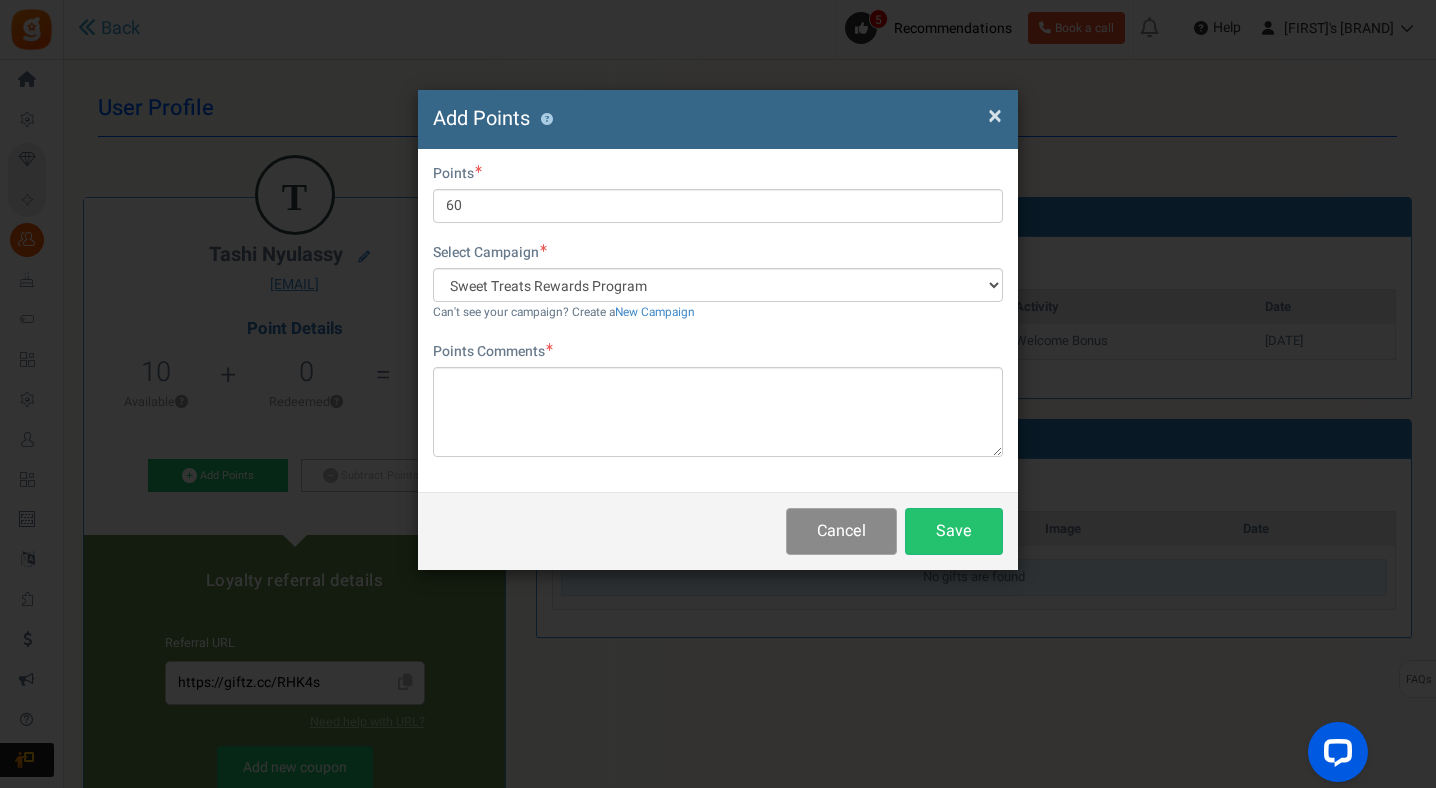 click on "Cancel" at bounding box center [841, 531] 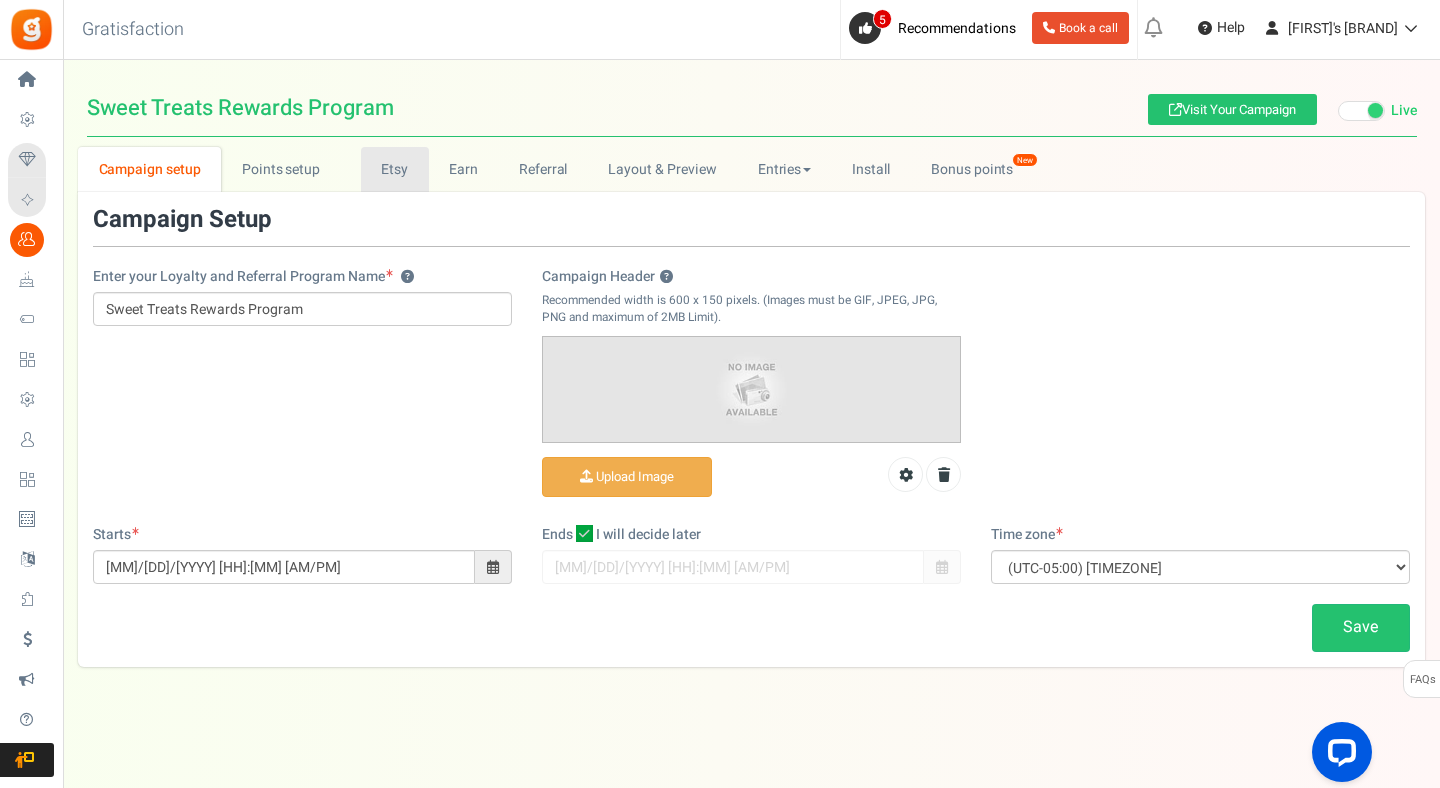 scroll, scrollTop: 0, scrollLeft: 0, axis: both 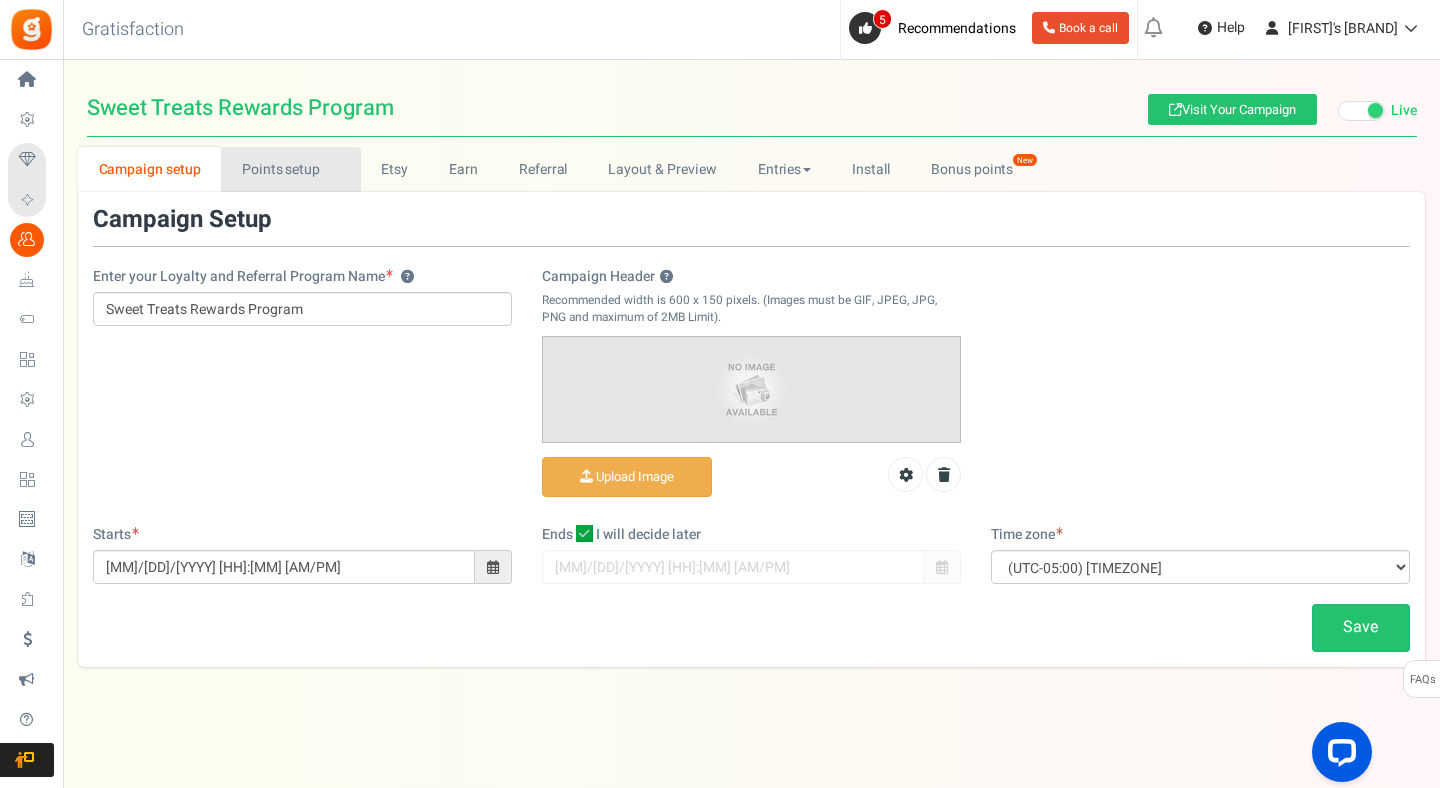 click on "Points setup
New" at bounding box center [290, 169] 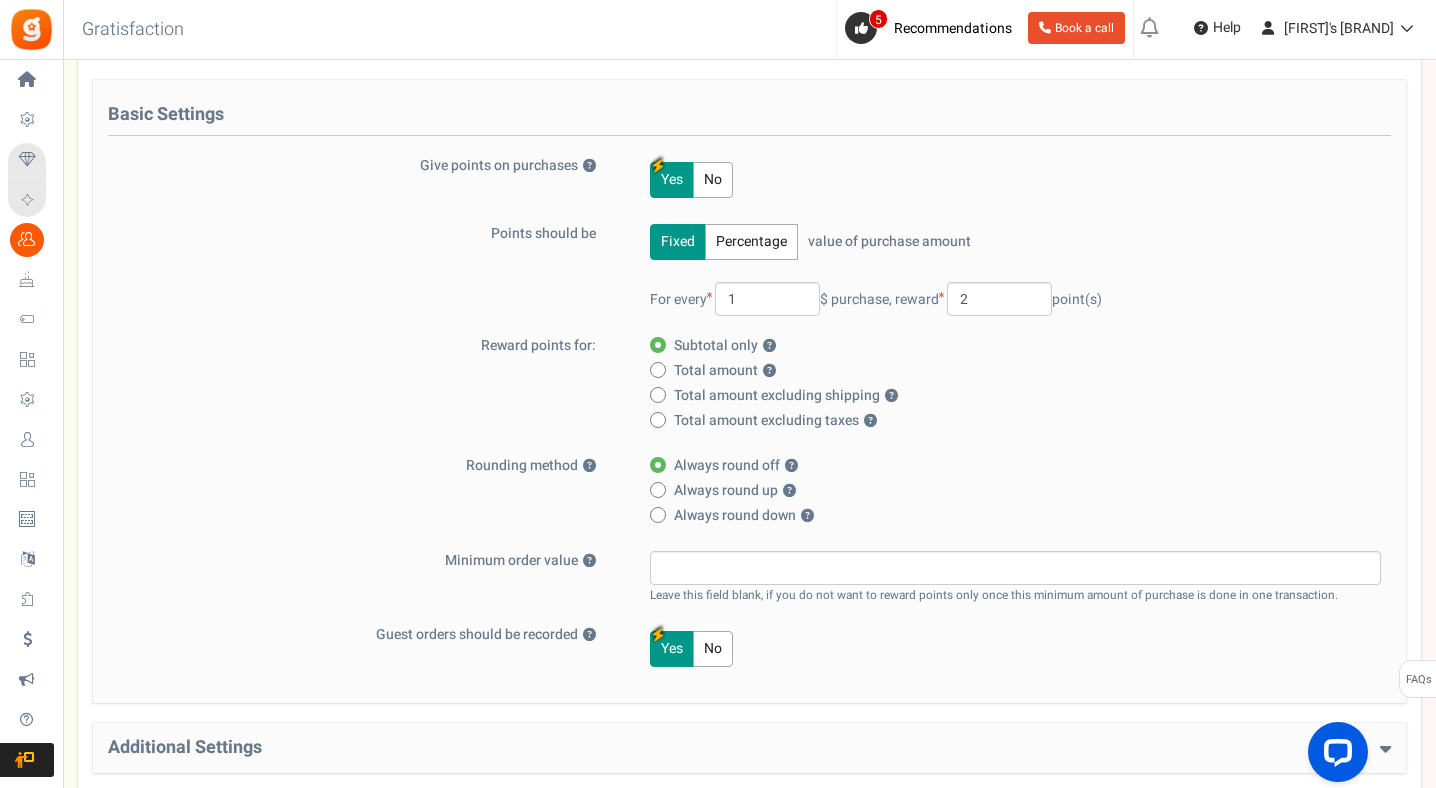 scroll, scrollTop: 0, scrollLeft: 0, axis: both 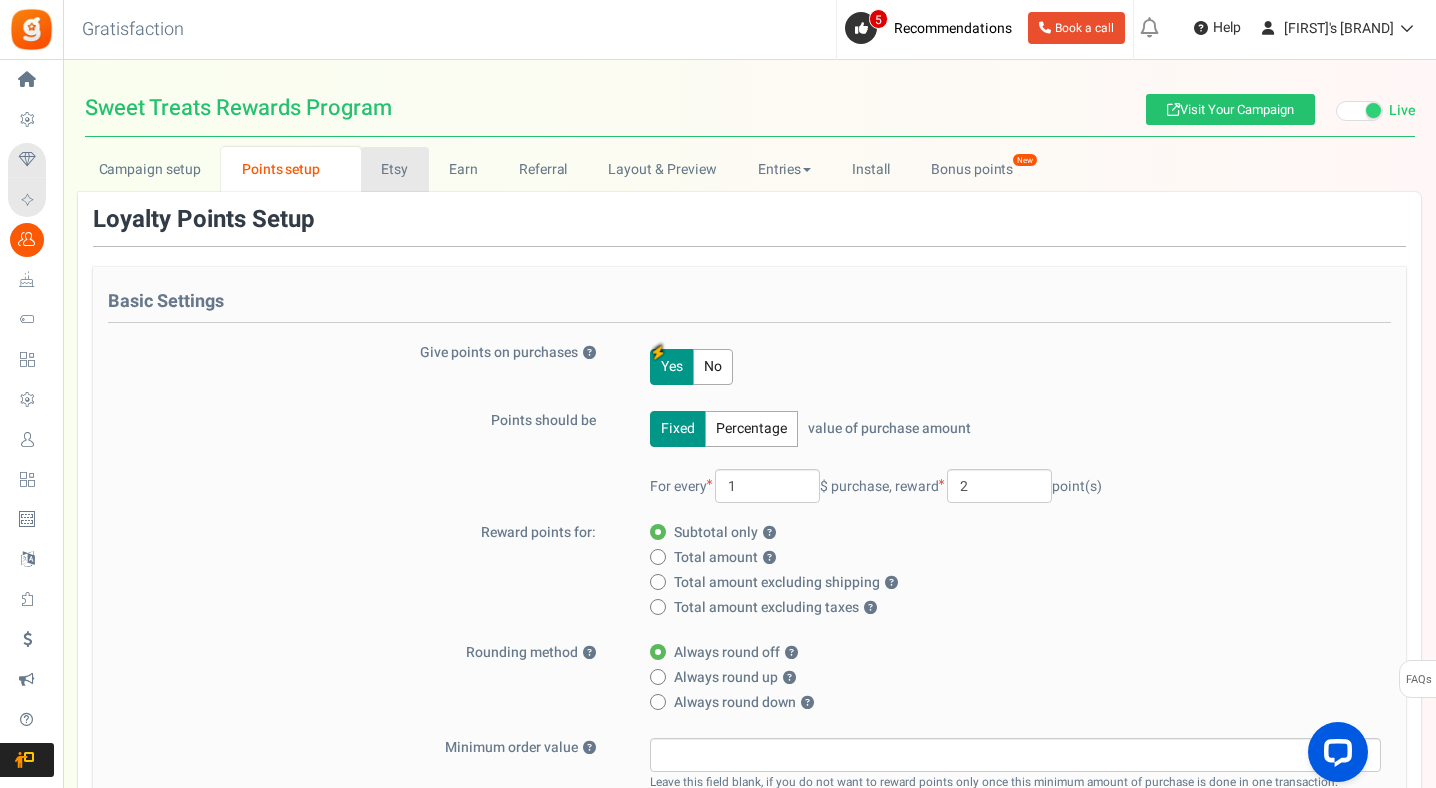 click on "Etsy" at bounding box center (395, 169) 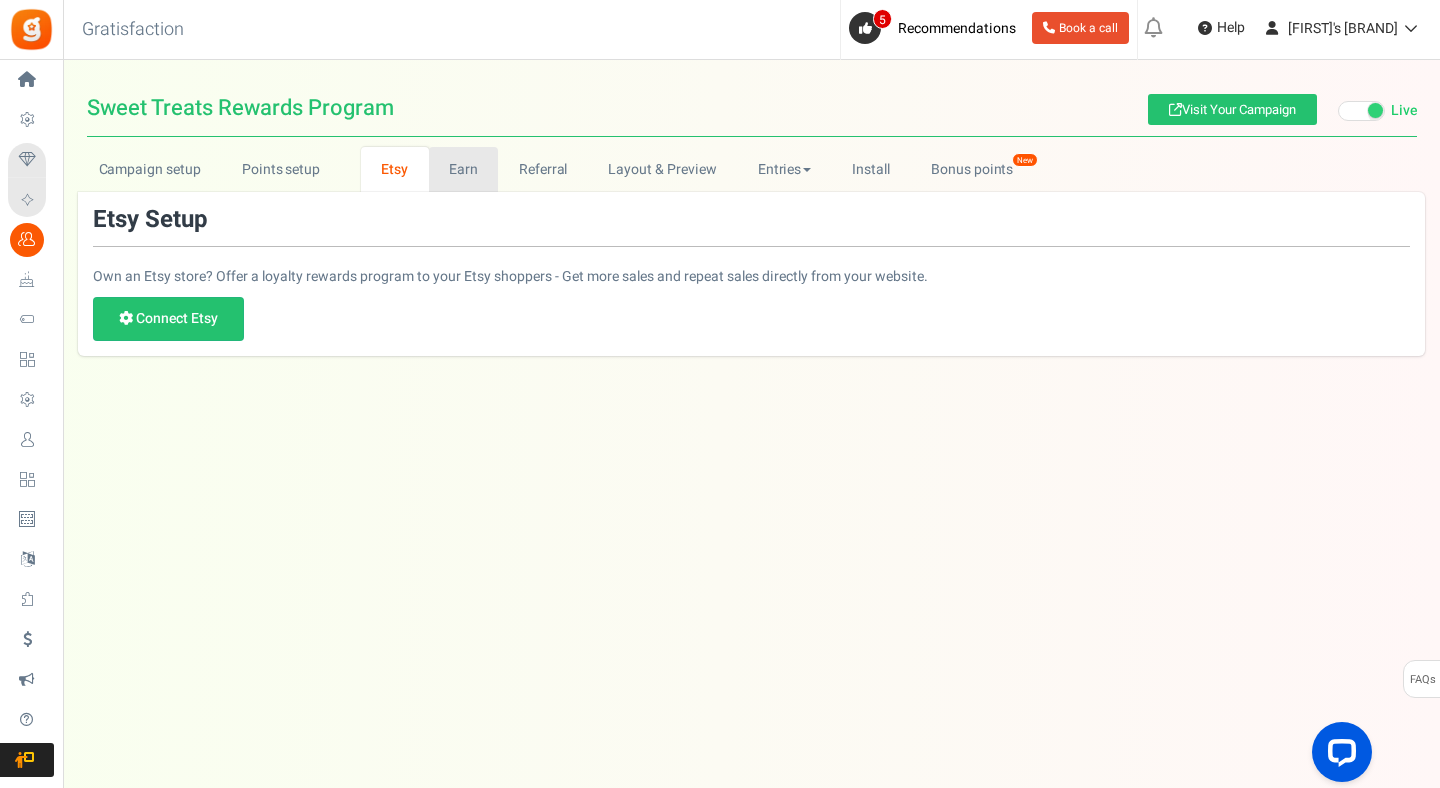 click on "Earn" at bounding box center [464, 169] 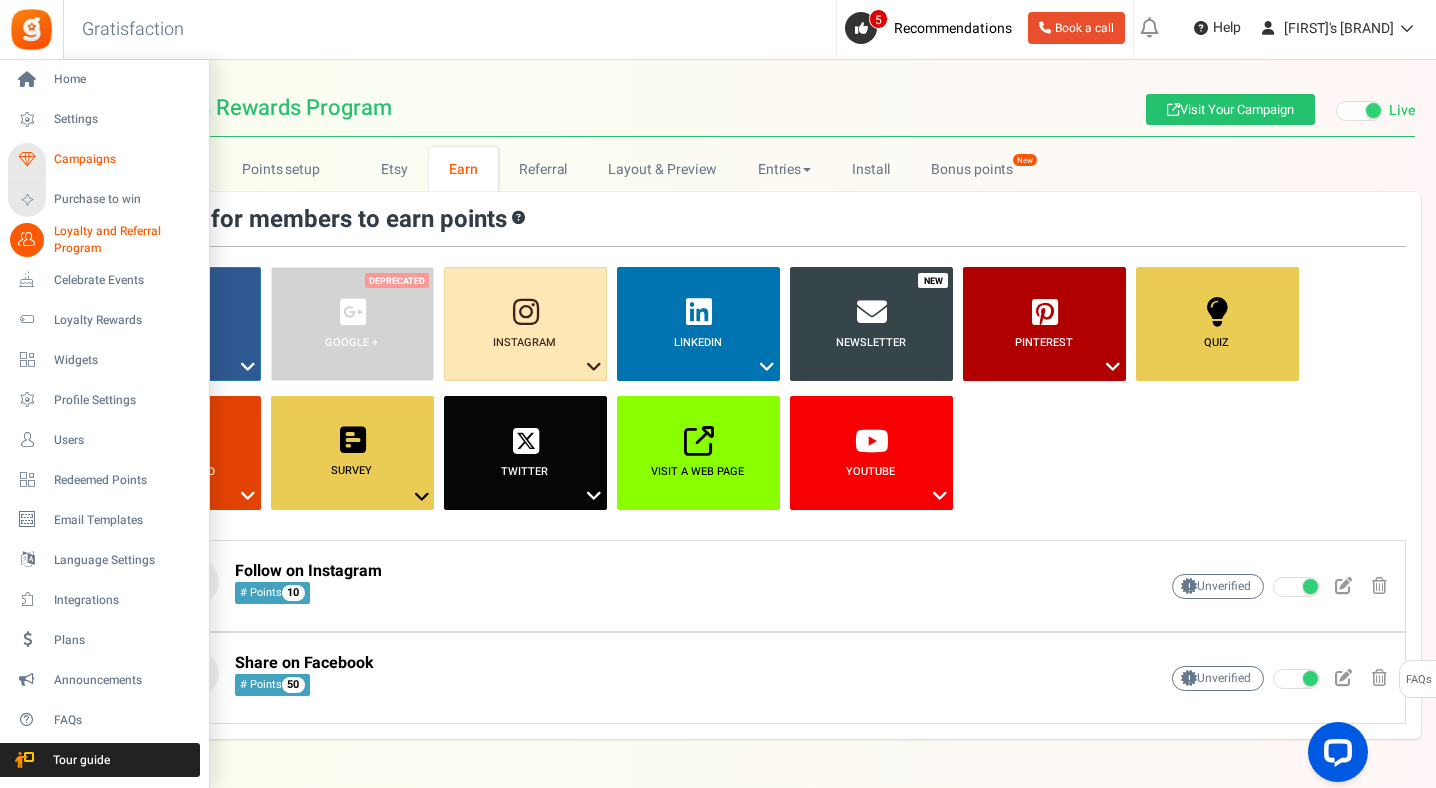 click on "Campaigns" at bounding box center [124, 159] 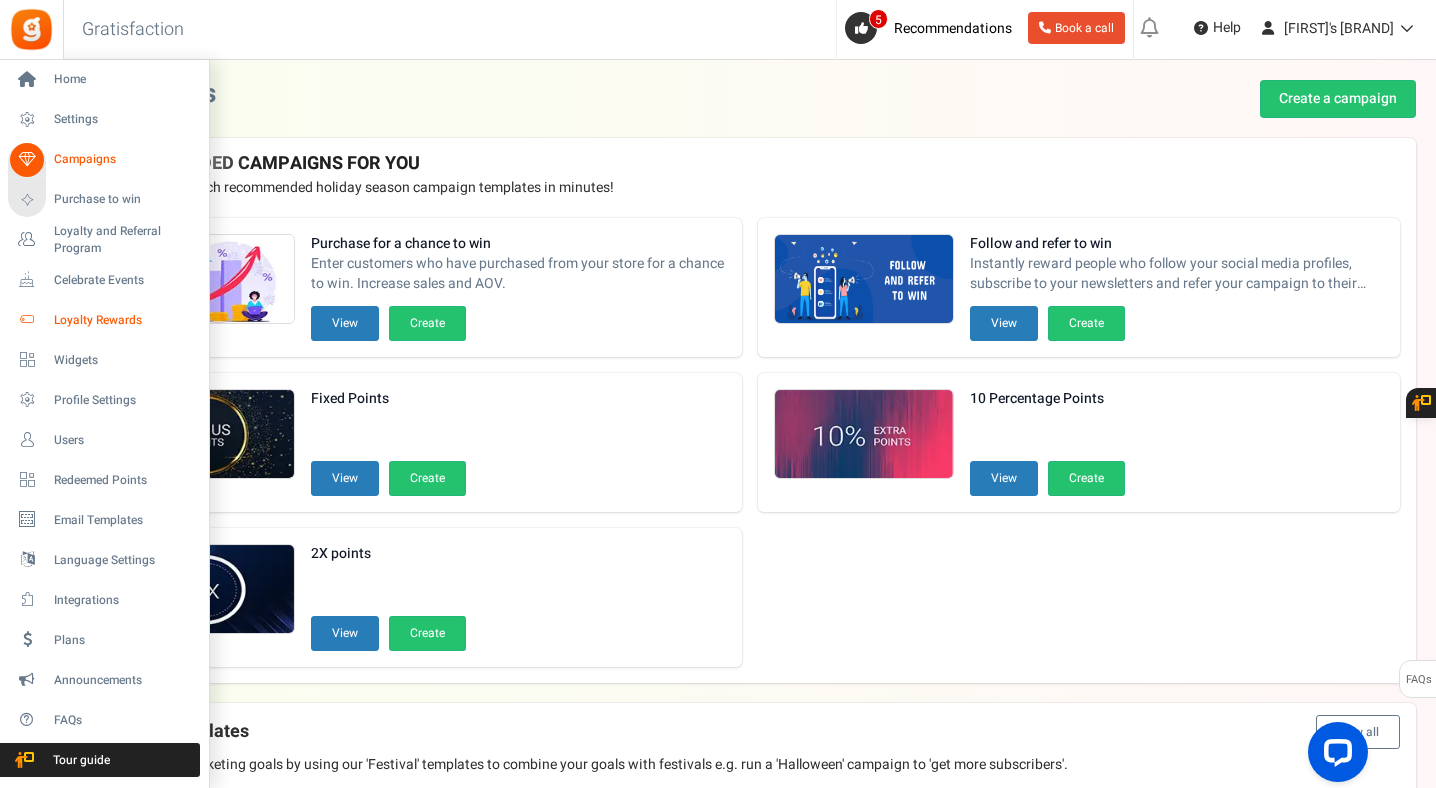 click on "Loyalty Rewards" at bounding box center (124, 320) 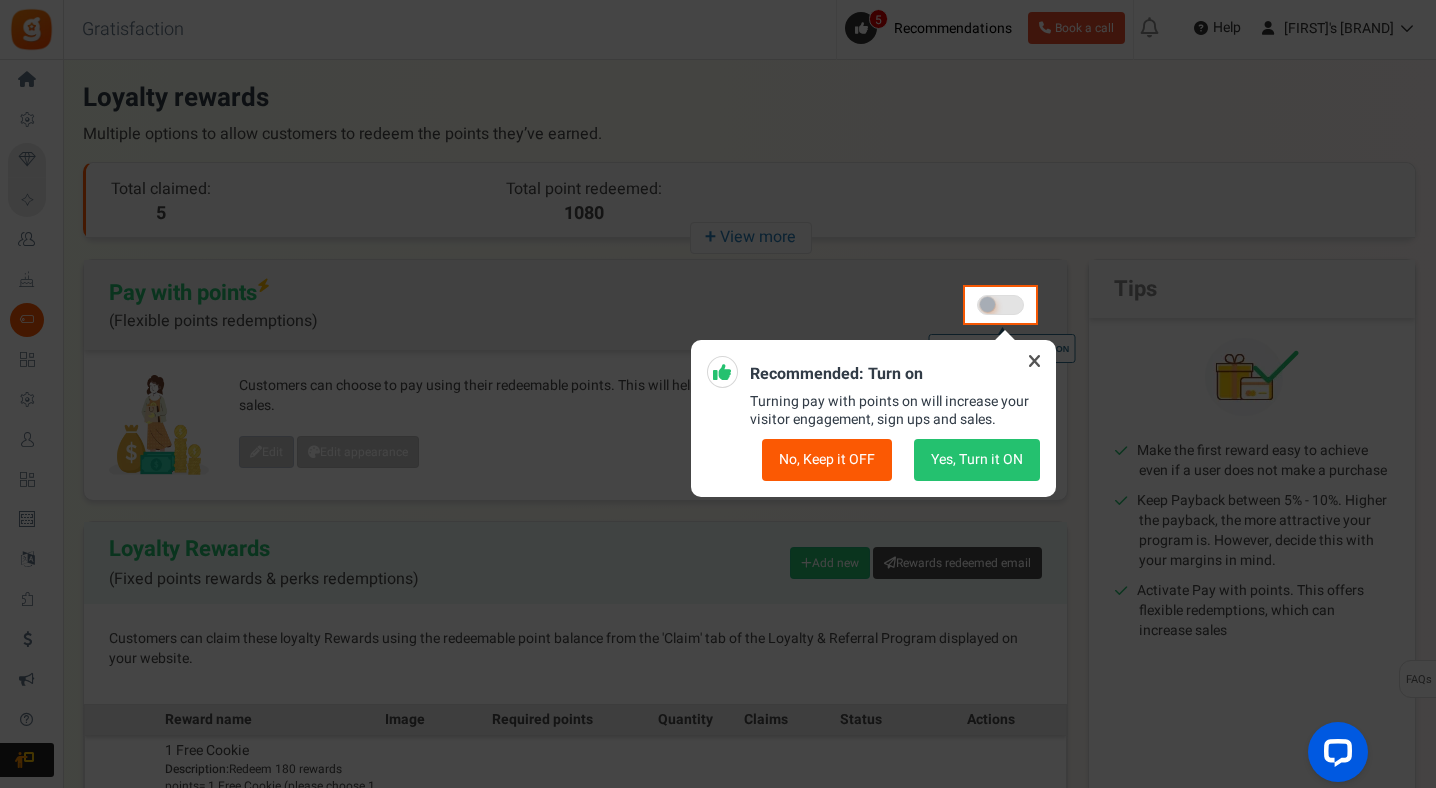 click on "No, Keep it OFF" at bounding box center [827, 460] 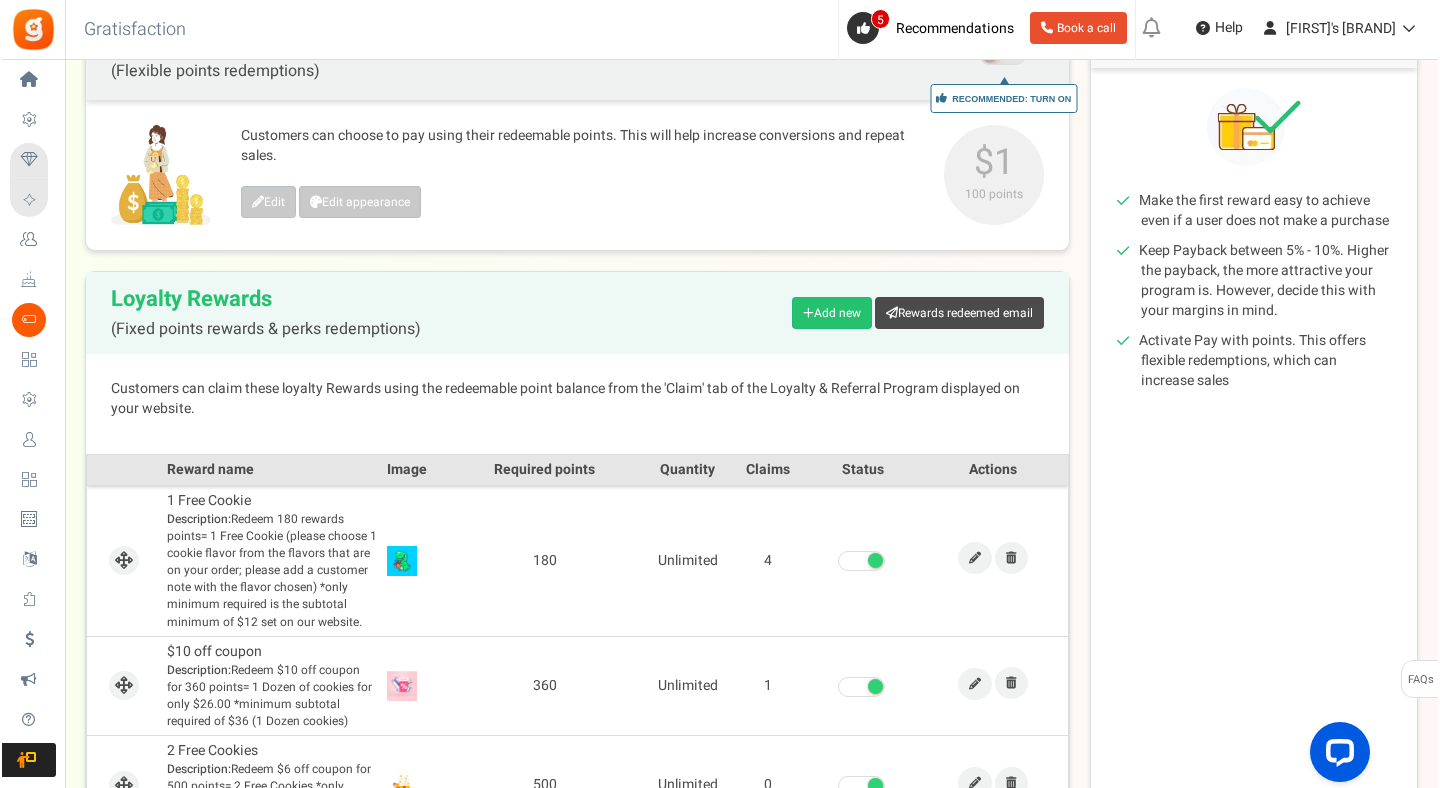 scroll, scrollTop: 0, scrollLeft: 0, axis: both 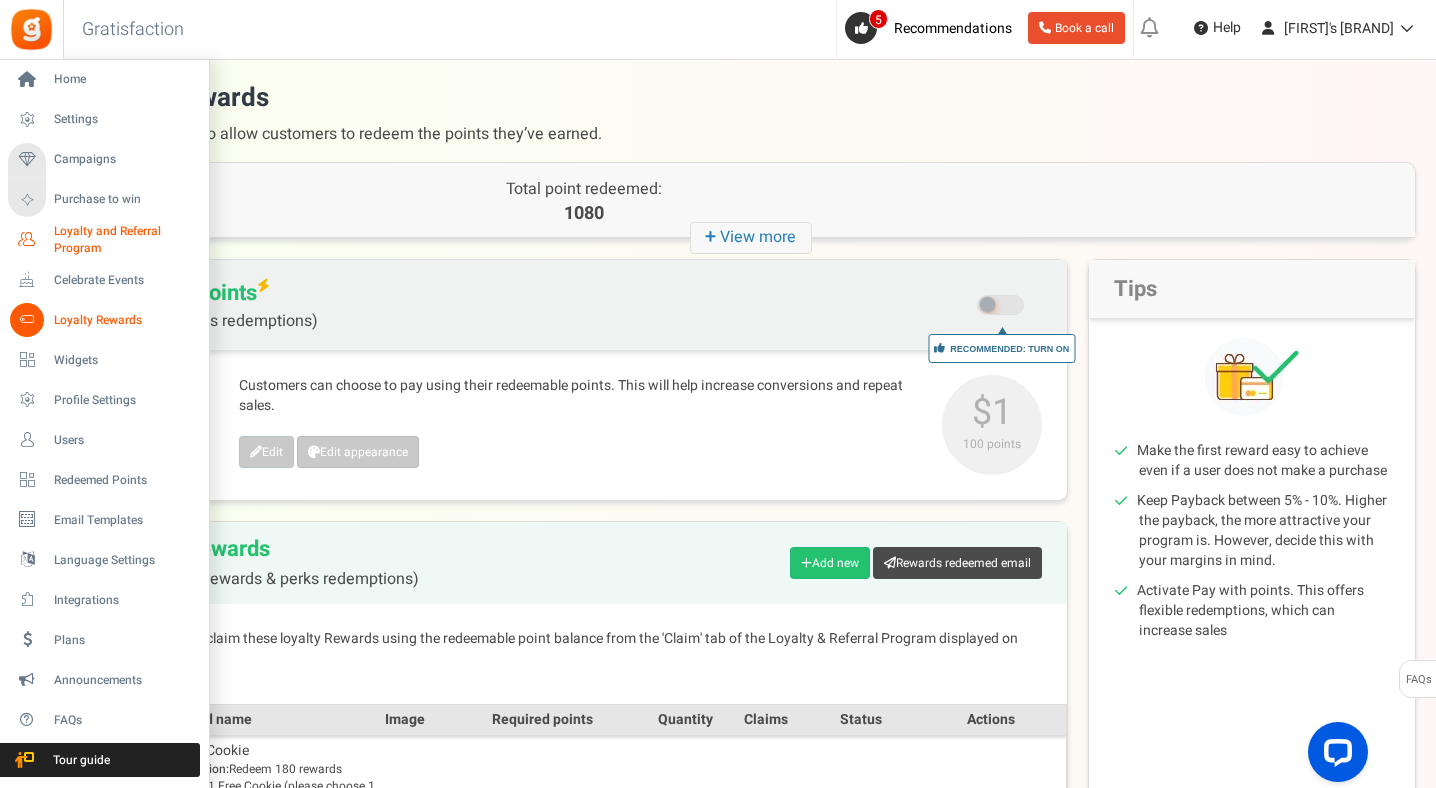 click on "Loyalty and Referral Program" at bounding box center [127, 240] 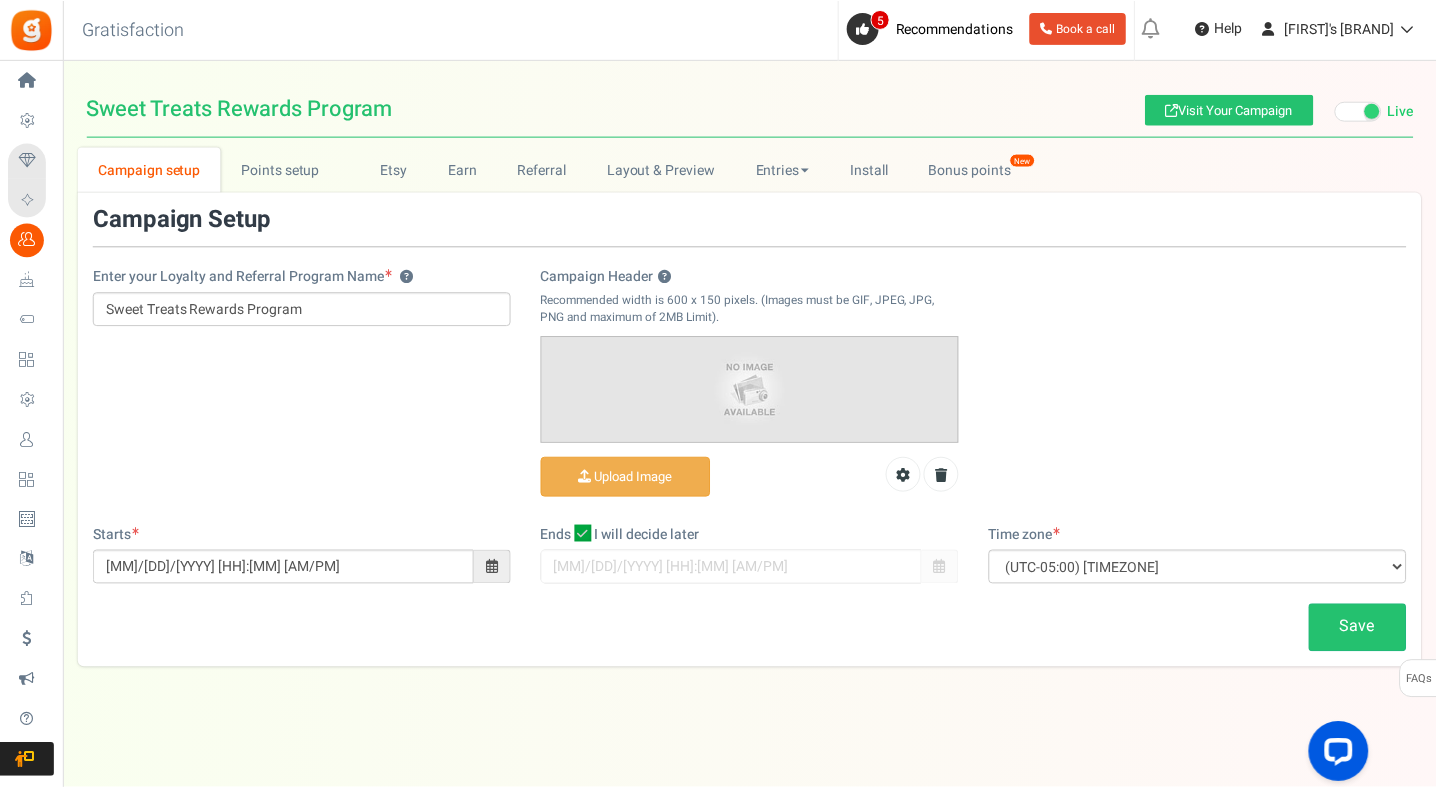 scroll, scrollTop: 0, scrollLeft: 0, axis: both 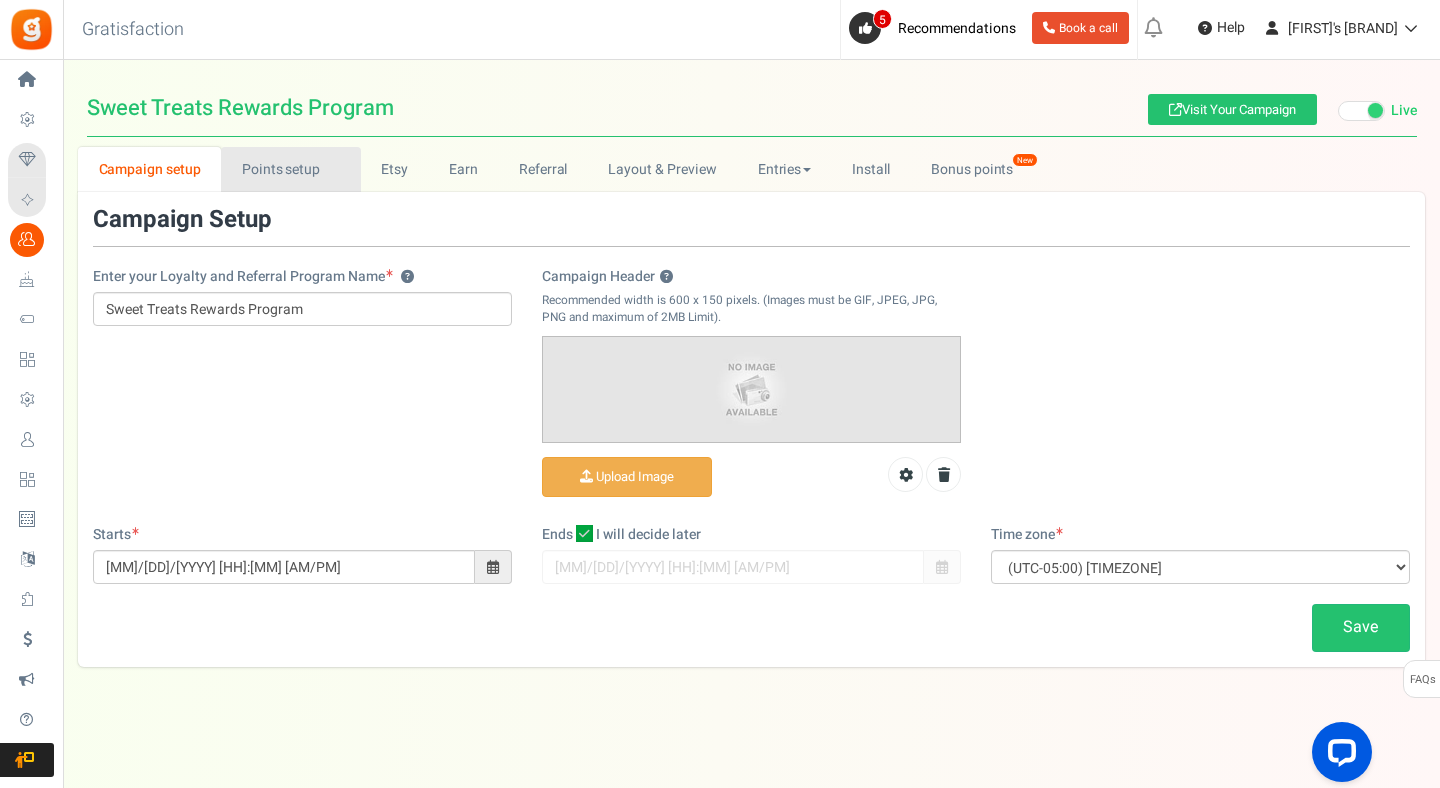 click on "Points setup
New" at bounding box center (290, 169) 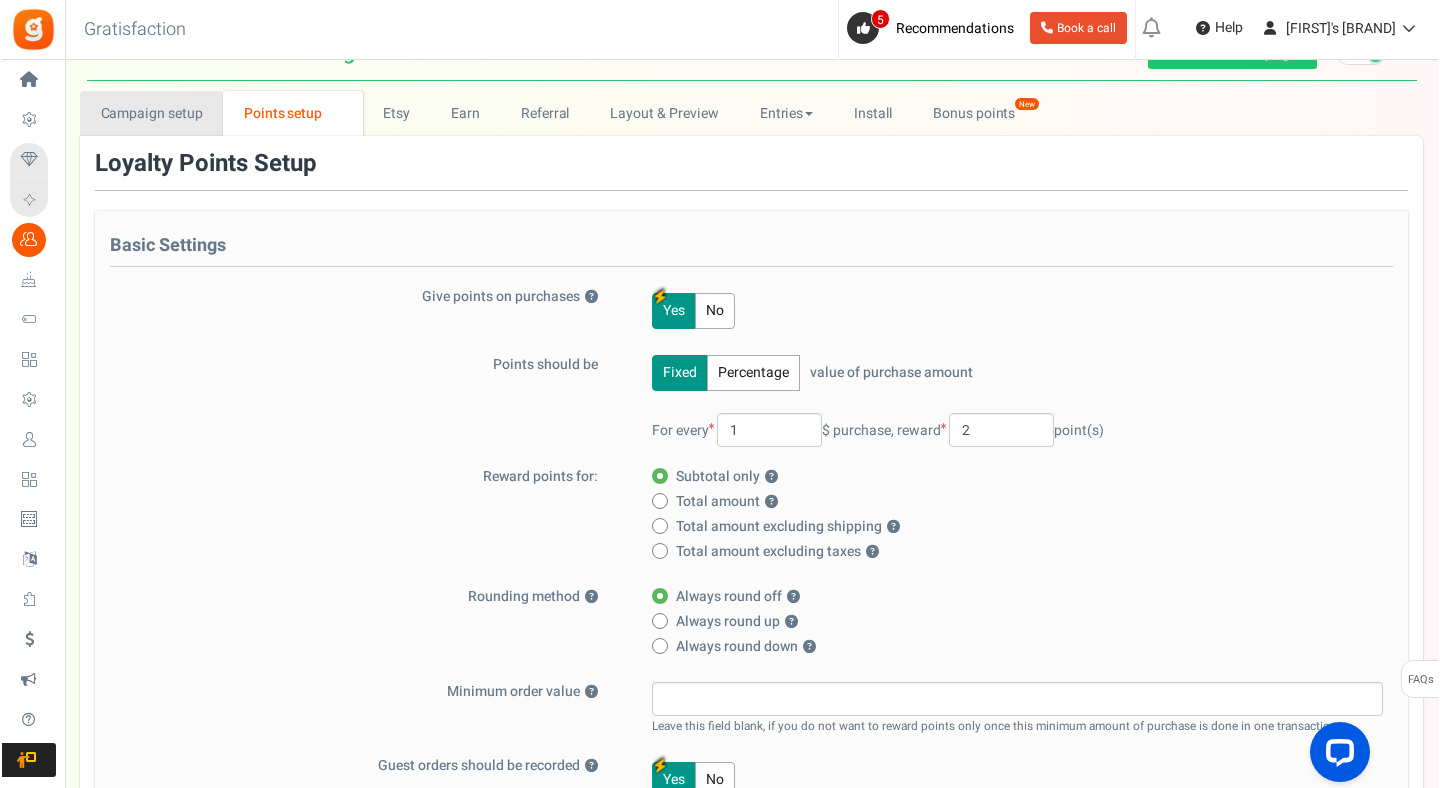 scroll, scrollTop: 0, scrollLeft: 0, axis: both 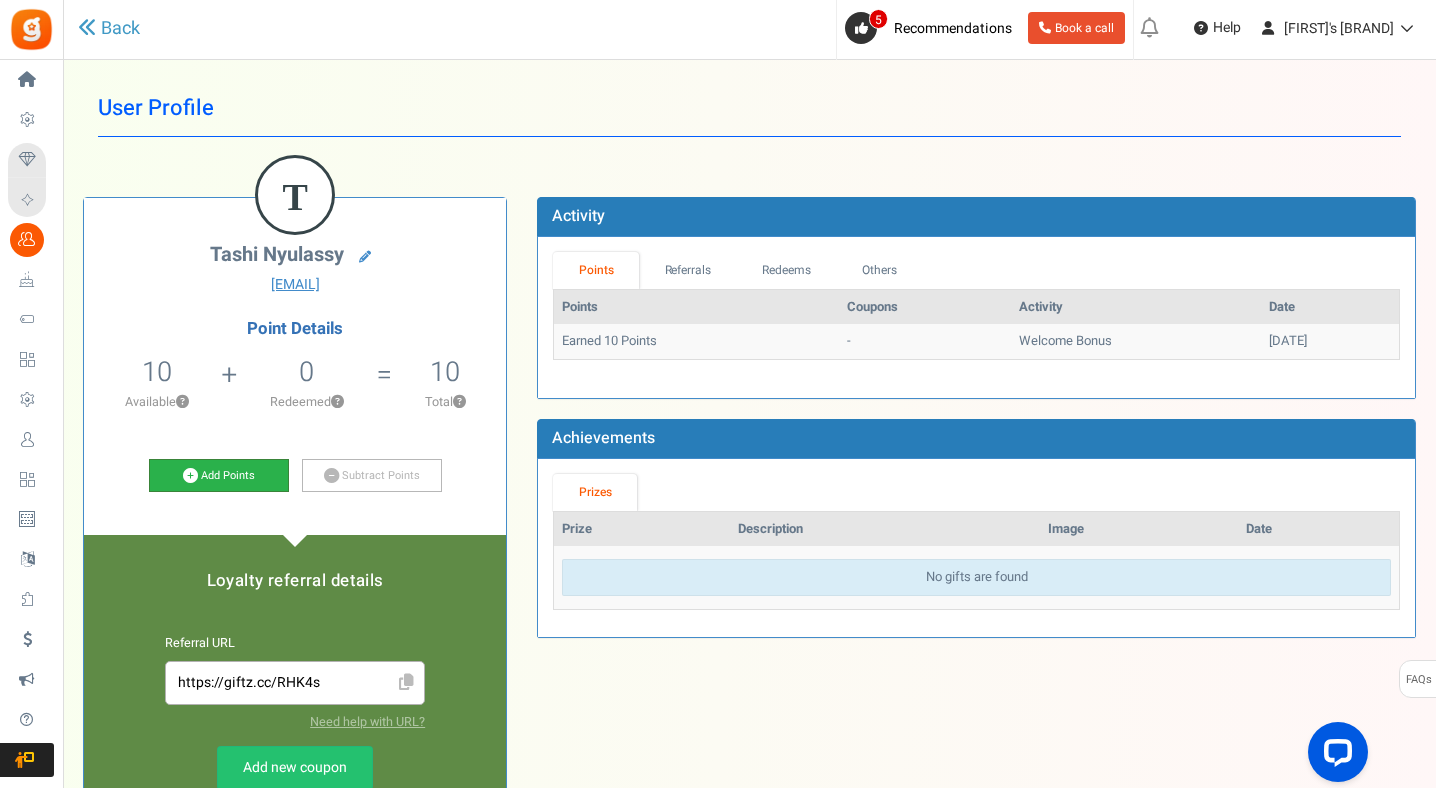 click on "Add Points" at bounding box center [219, 476] 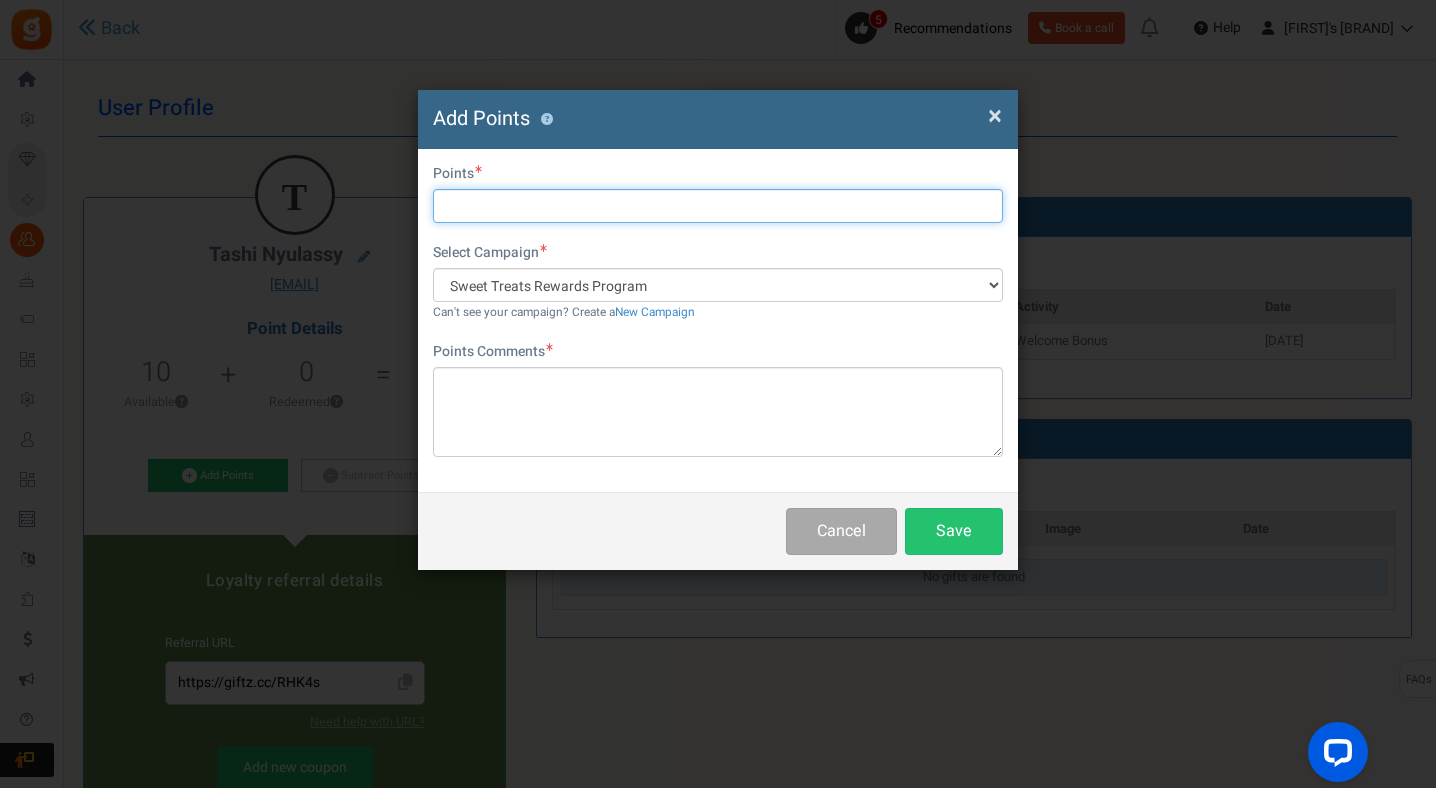 click at bounding box center [718, 206] 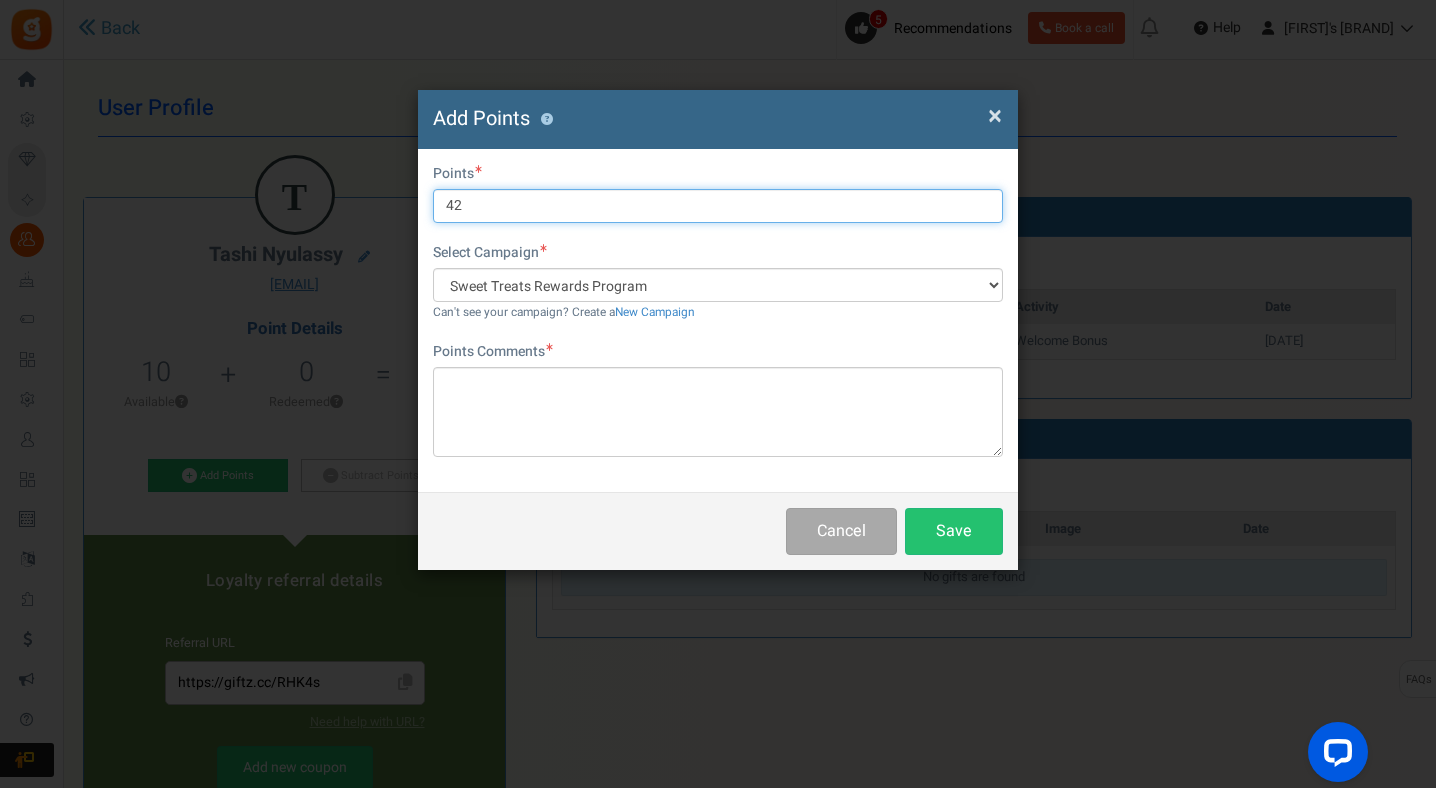 type on "42" 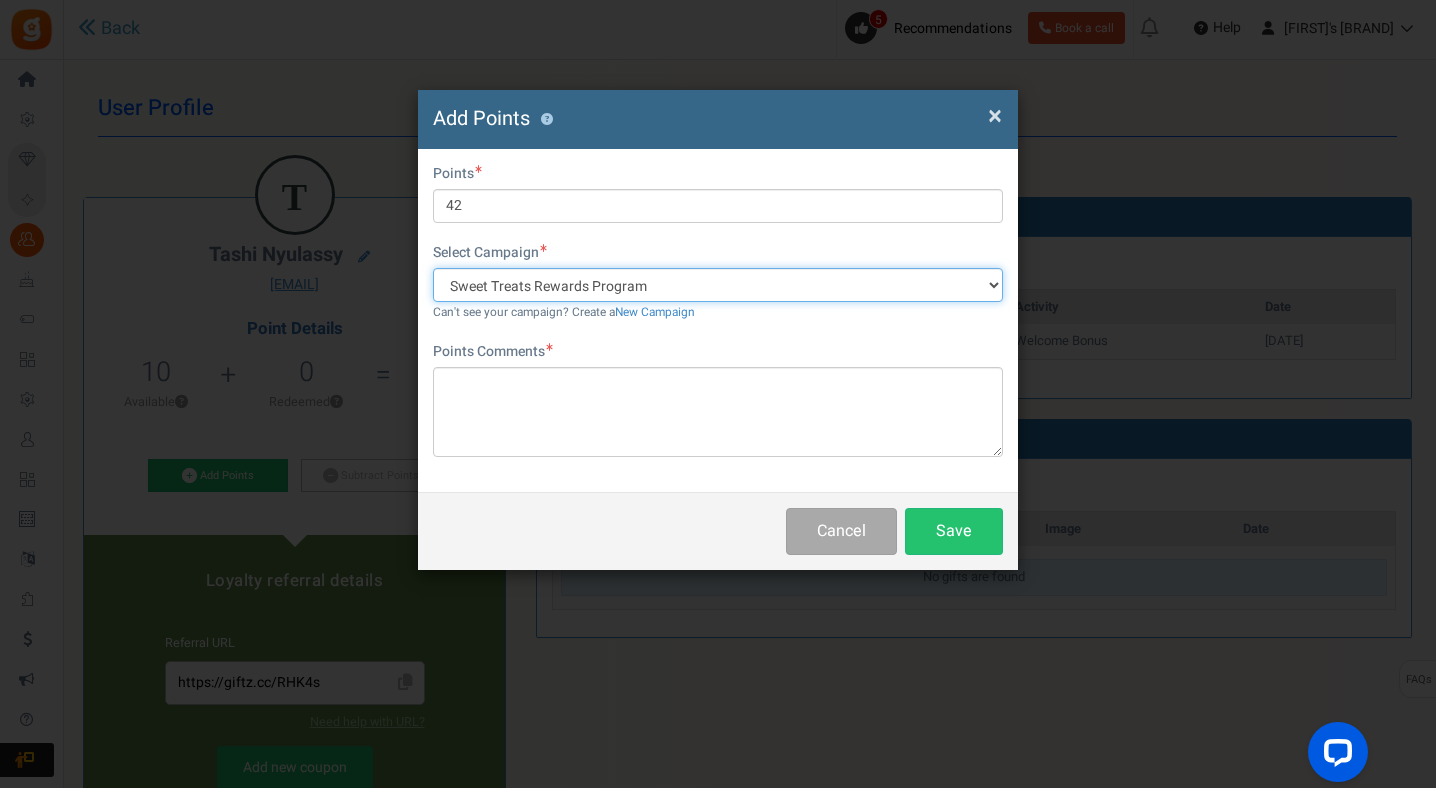 click on "Sweet Treats Rewards Program" at bounding box center [718, 285] 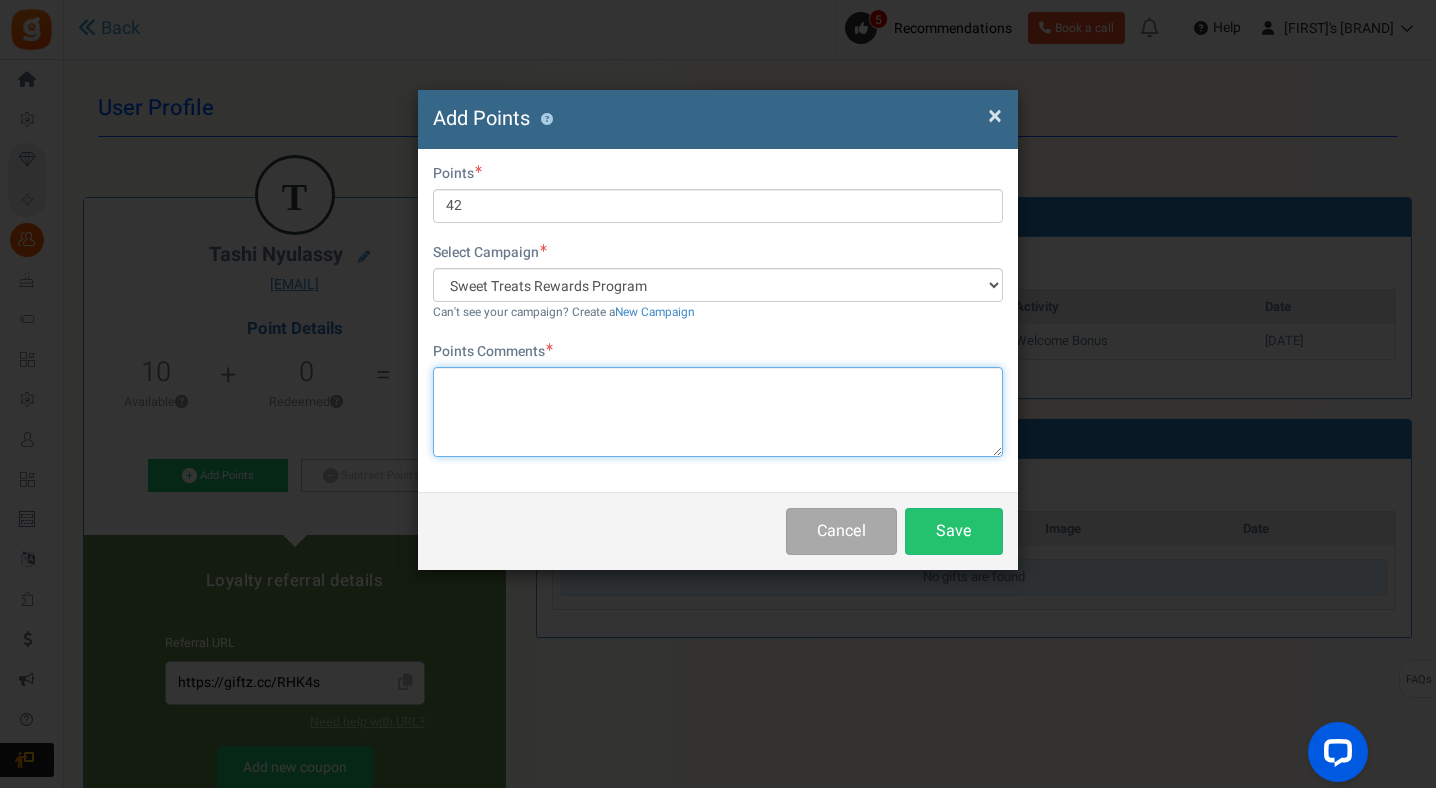 click at bounding box center [718, 412] 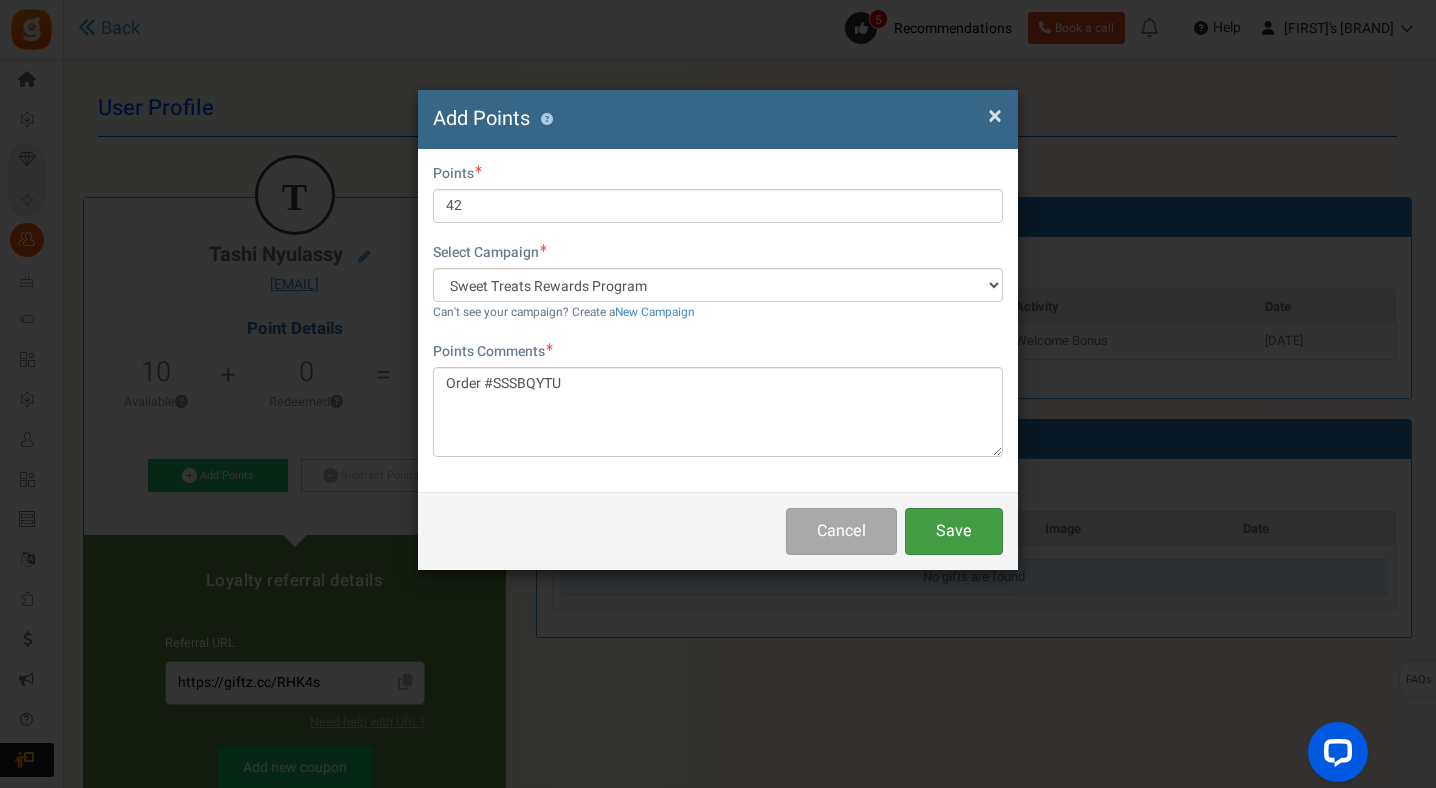drag, startPoint x: 968, startPoint y: 535, endPoint x: 679, endPoint y: 347, distance: 344.76804 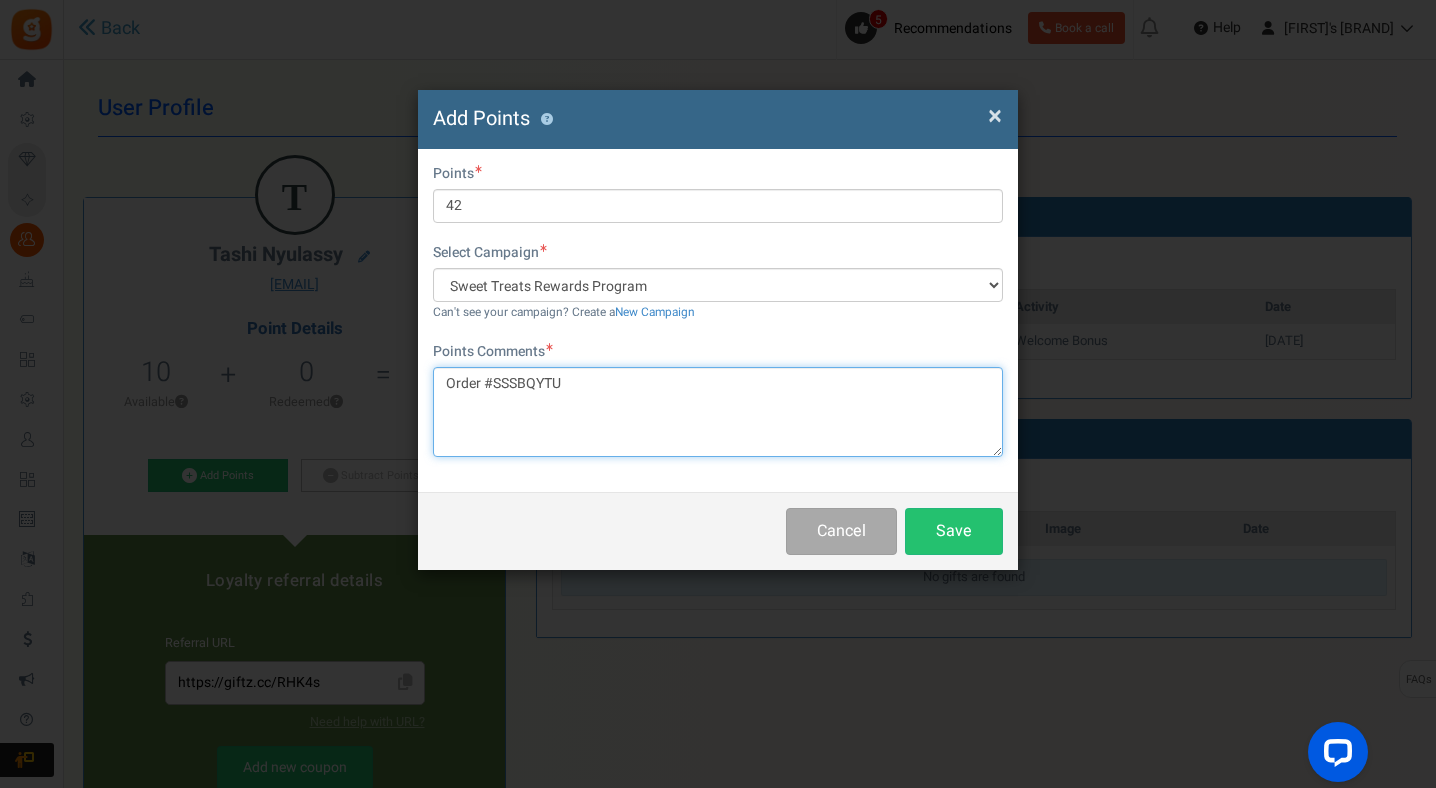 click on "Order #SSSBQYTU" at bounding box center (718, 412) 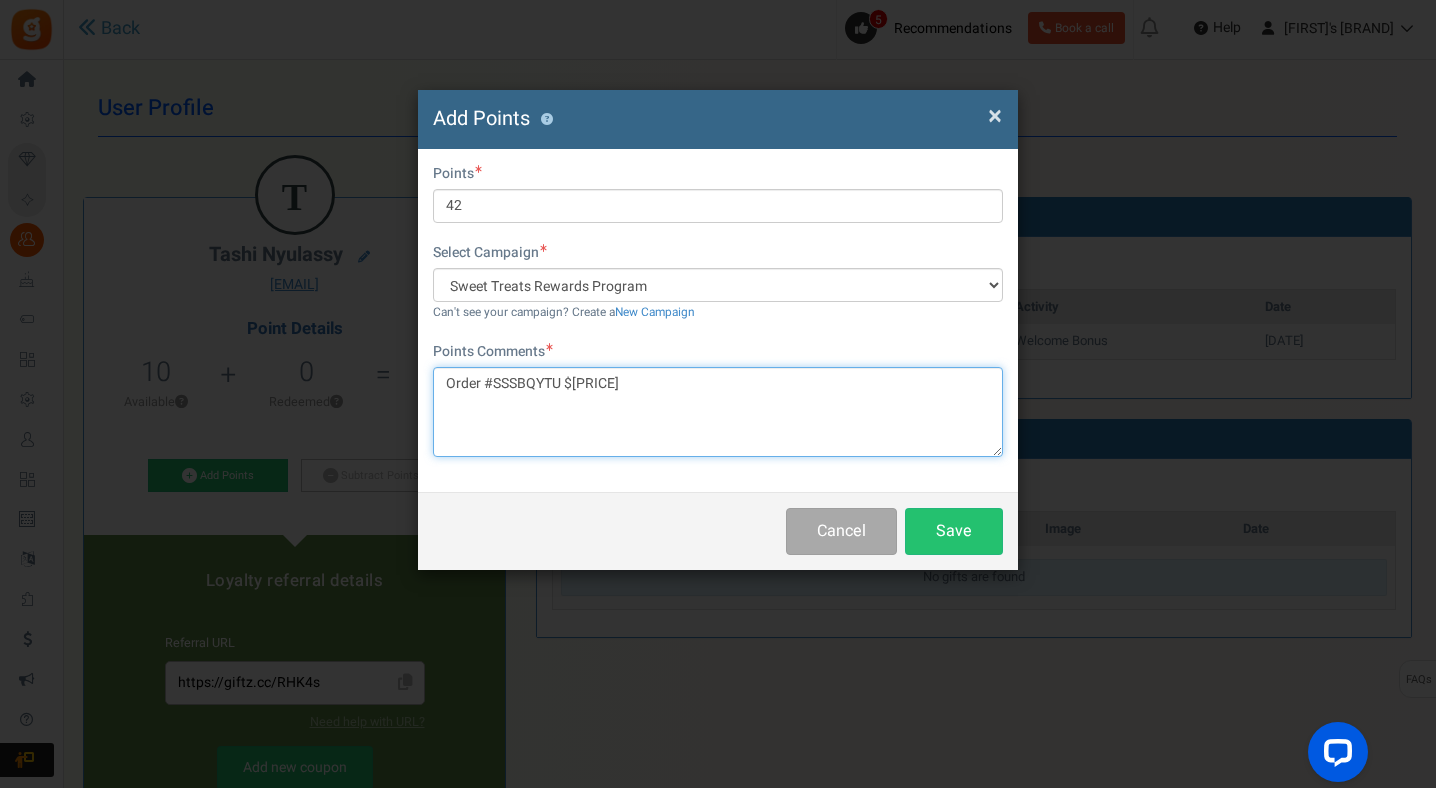 drag, startPoint x: 601, startPoint y: 390, endPoint x: 399, endPoint y: 391, distance: 202.00247 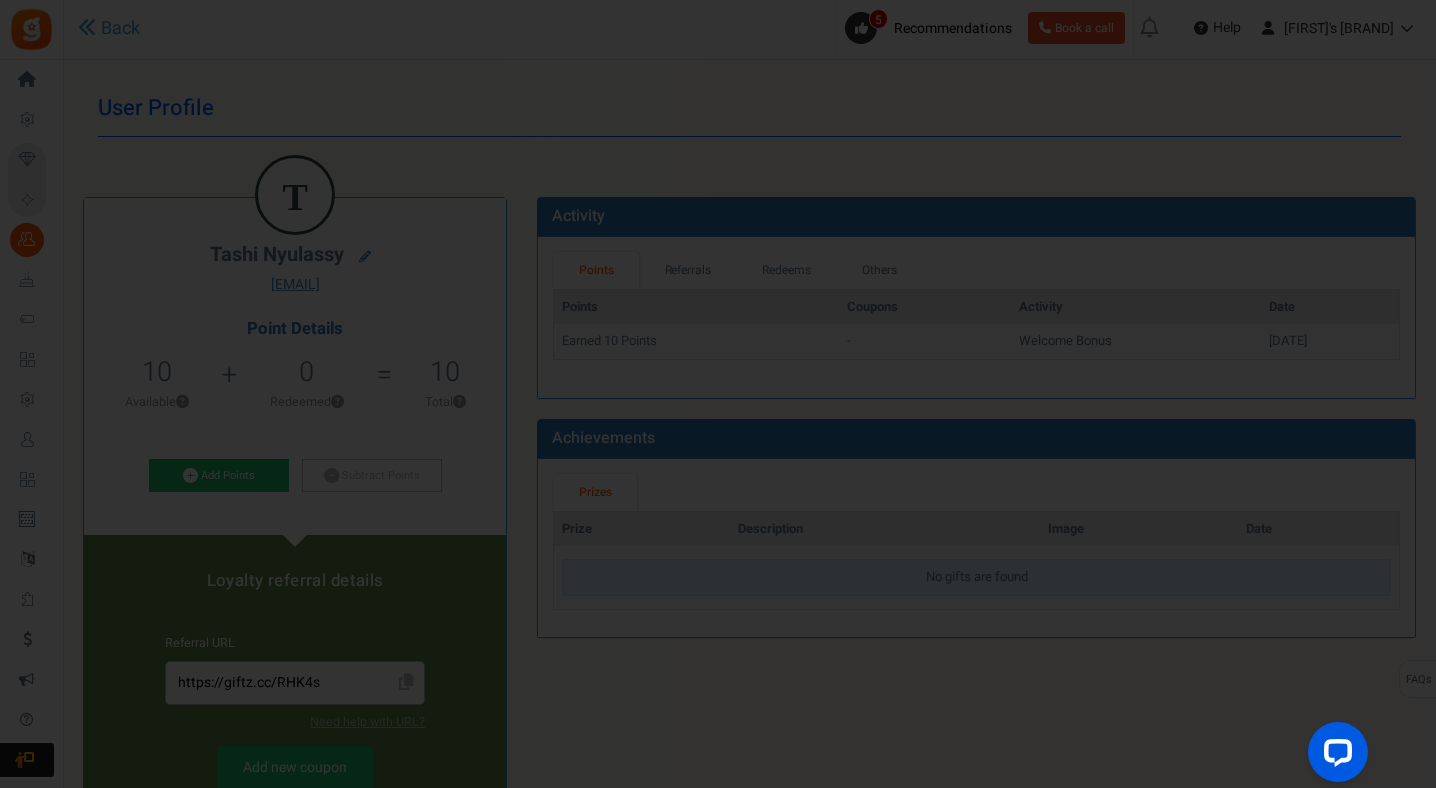 type on "Order #SSSBQYTU $[PRICE]" 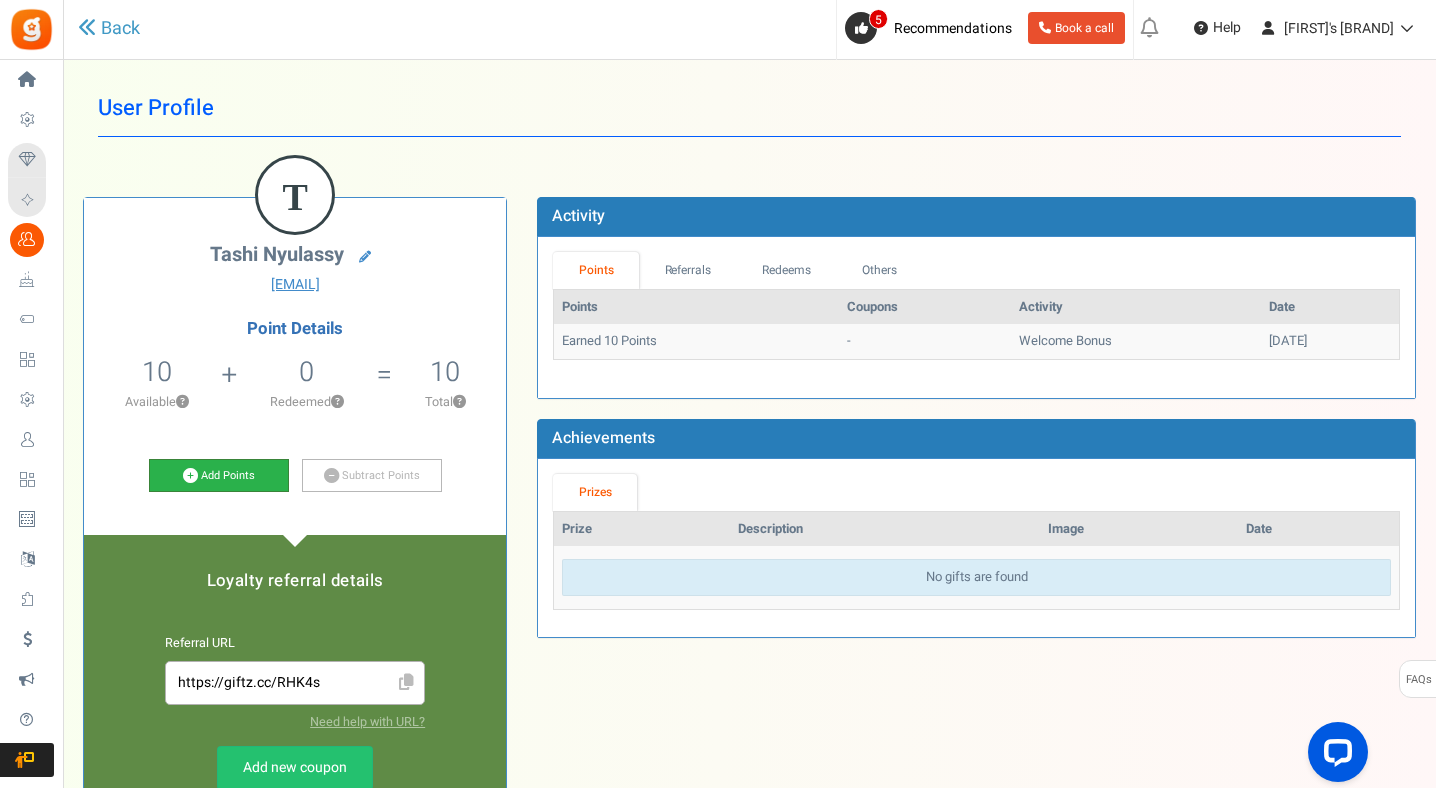 click on "Add Points" at bounding box center (219, 476) 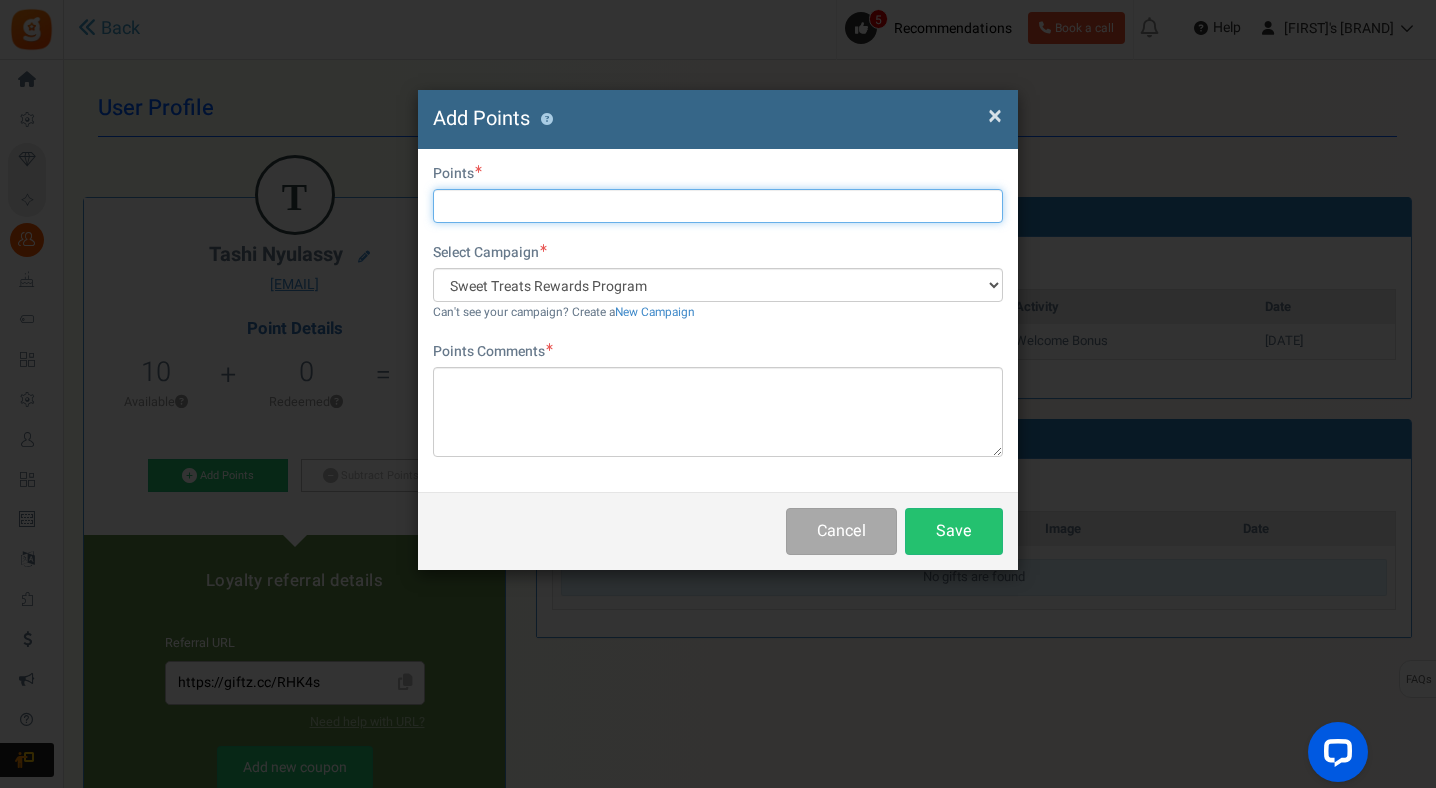 click at bounding box center [718, 206] 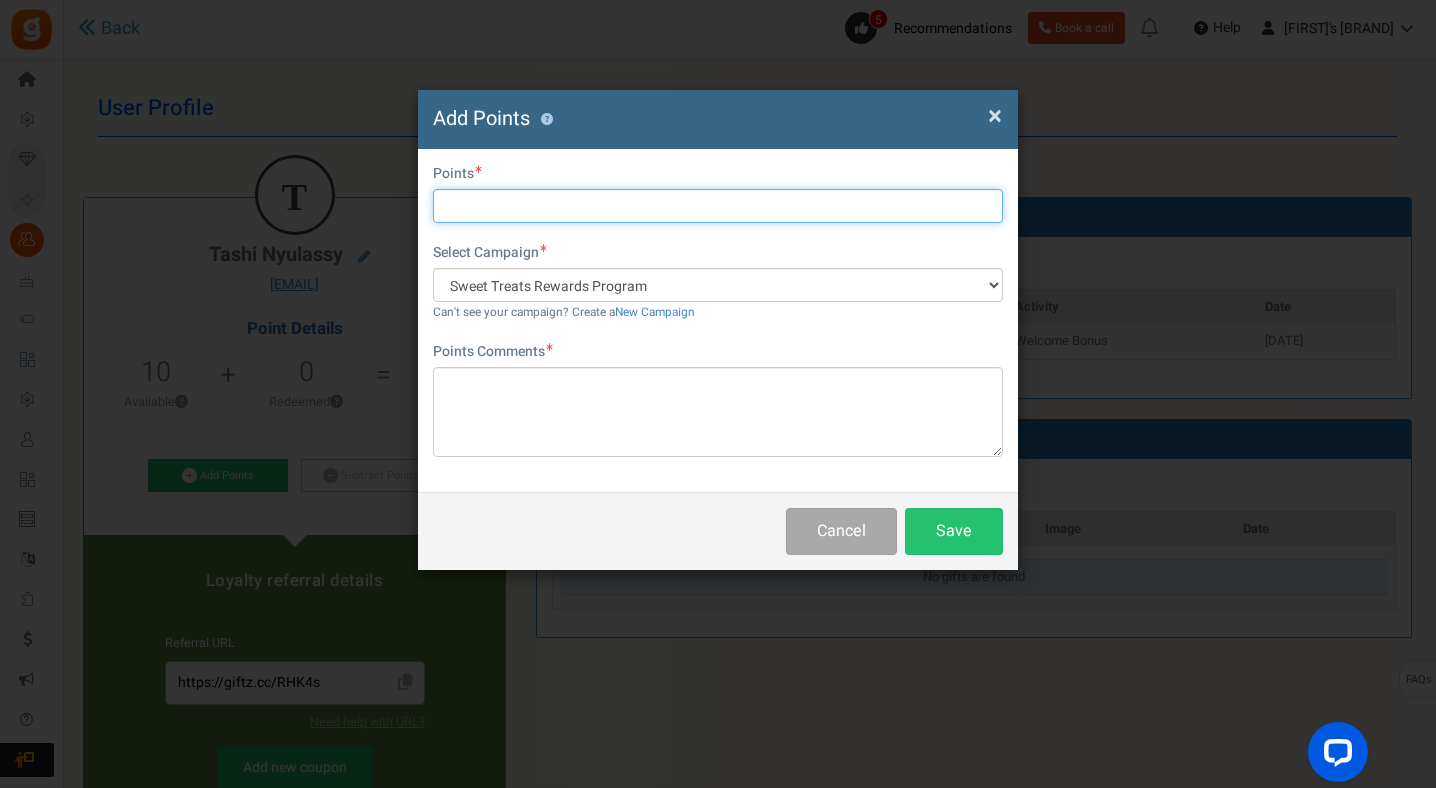 type on "42" 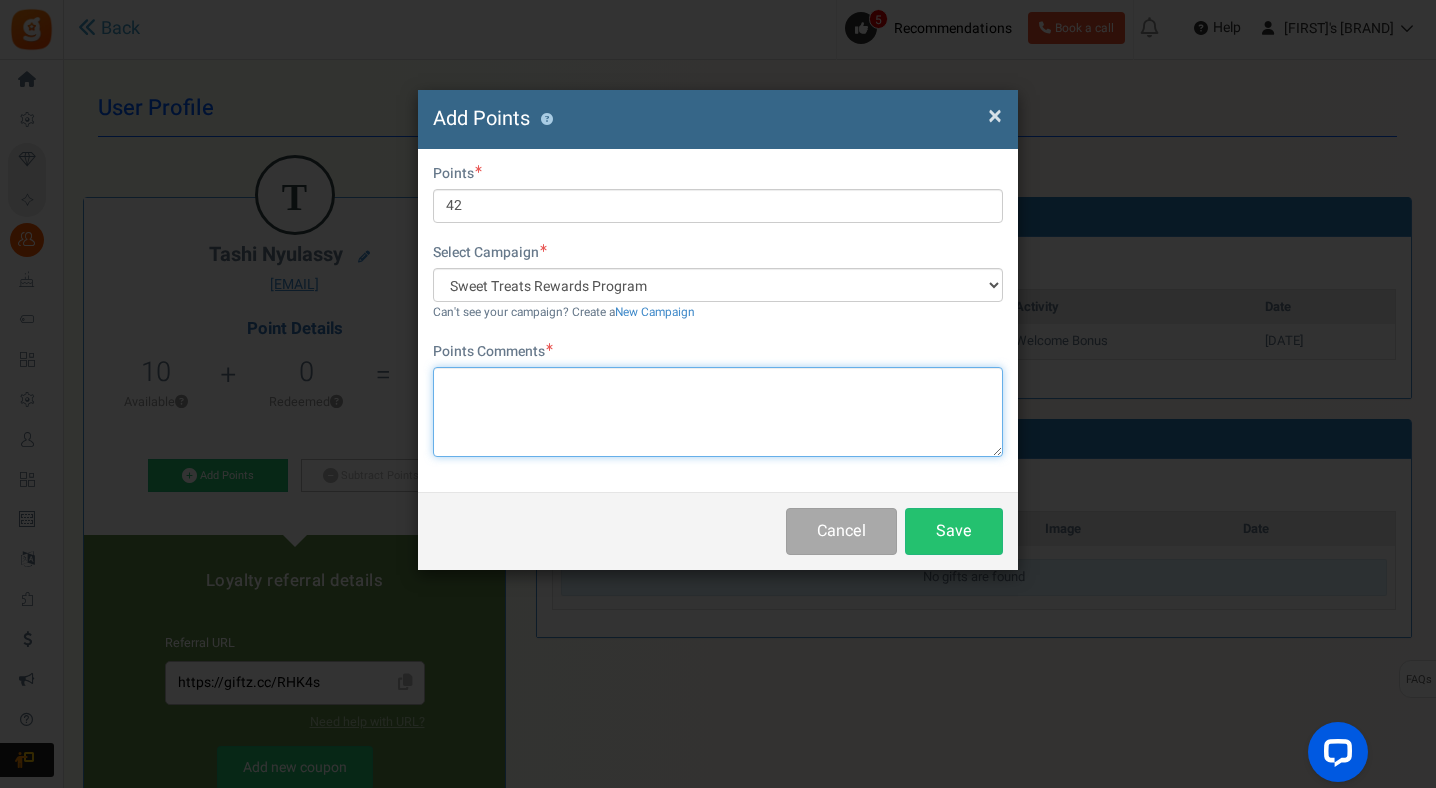 click at bounding box center [718, 412] 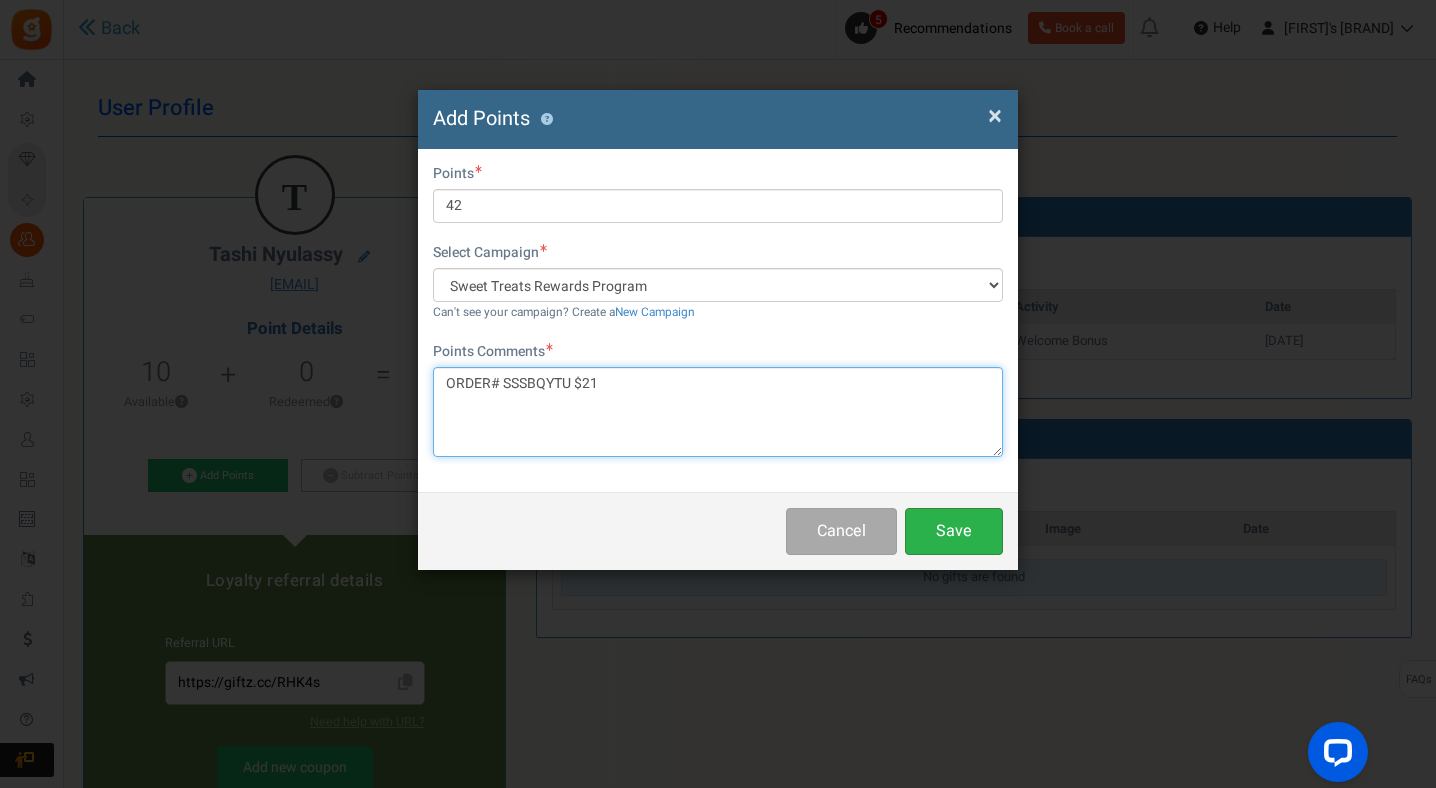 type on "ORDER# SSSBQYTU $21" 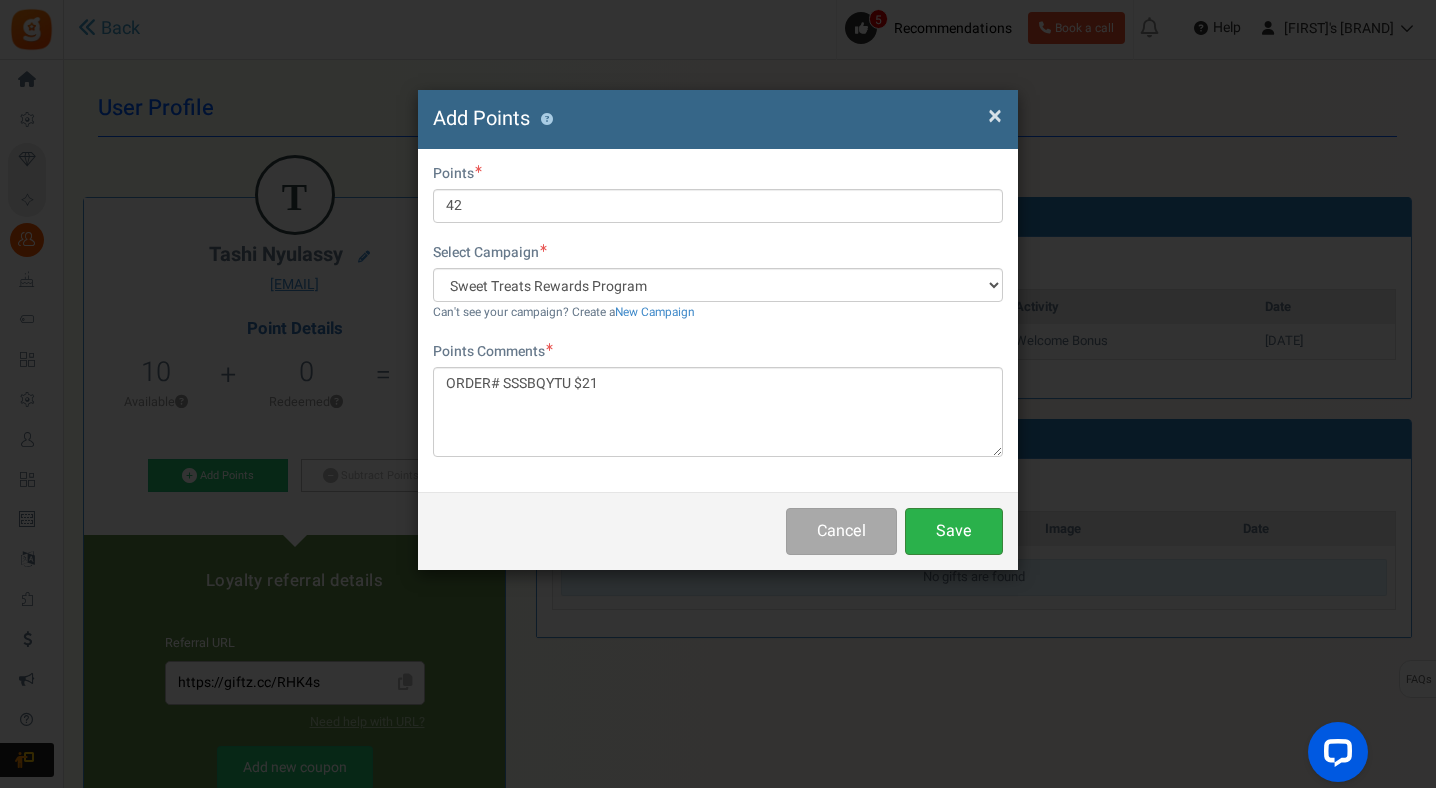 click on "Save" at bounding box center (954, 531) 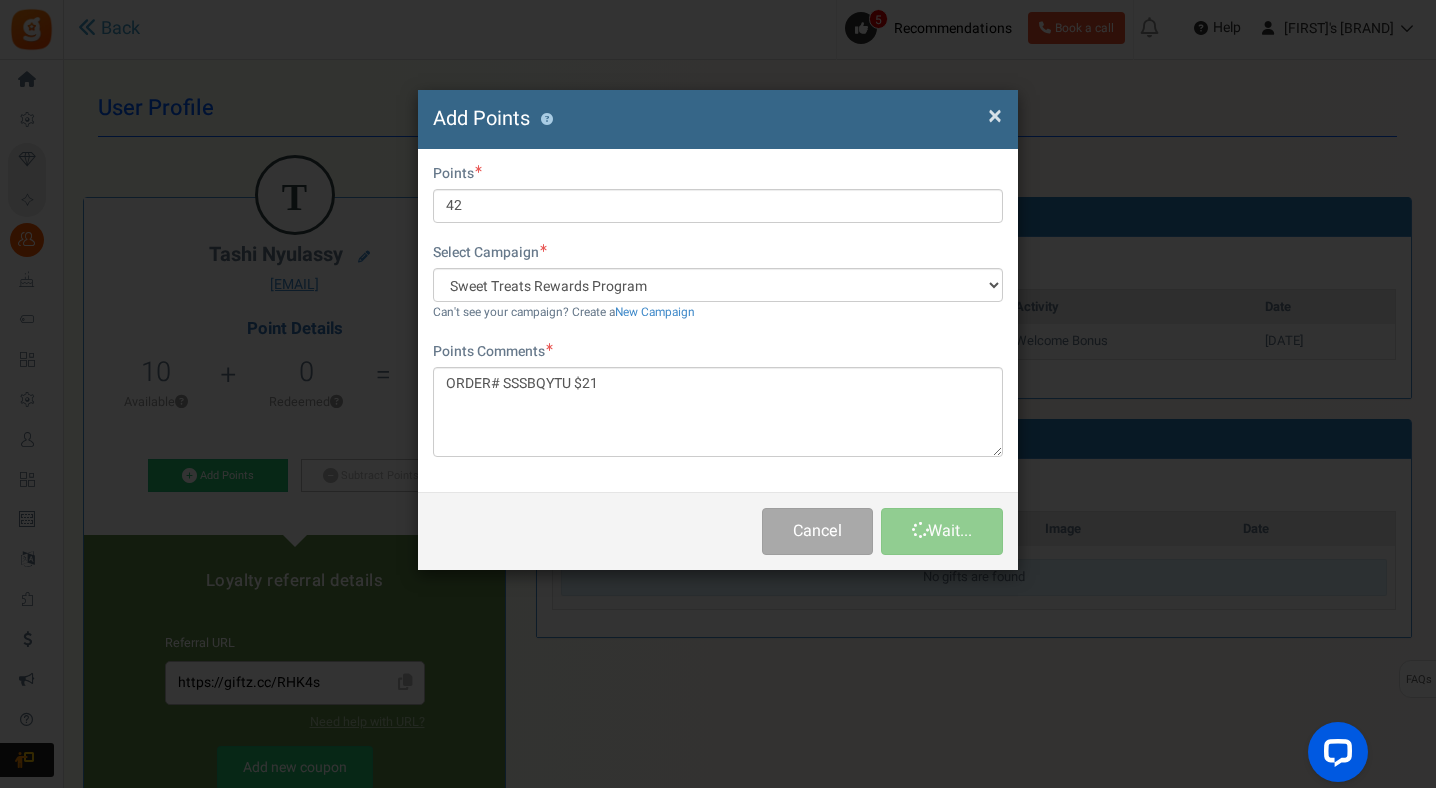 type 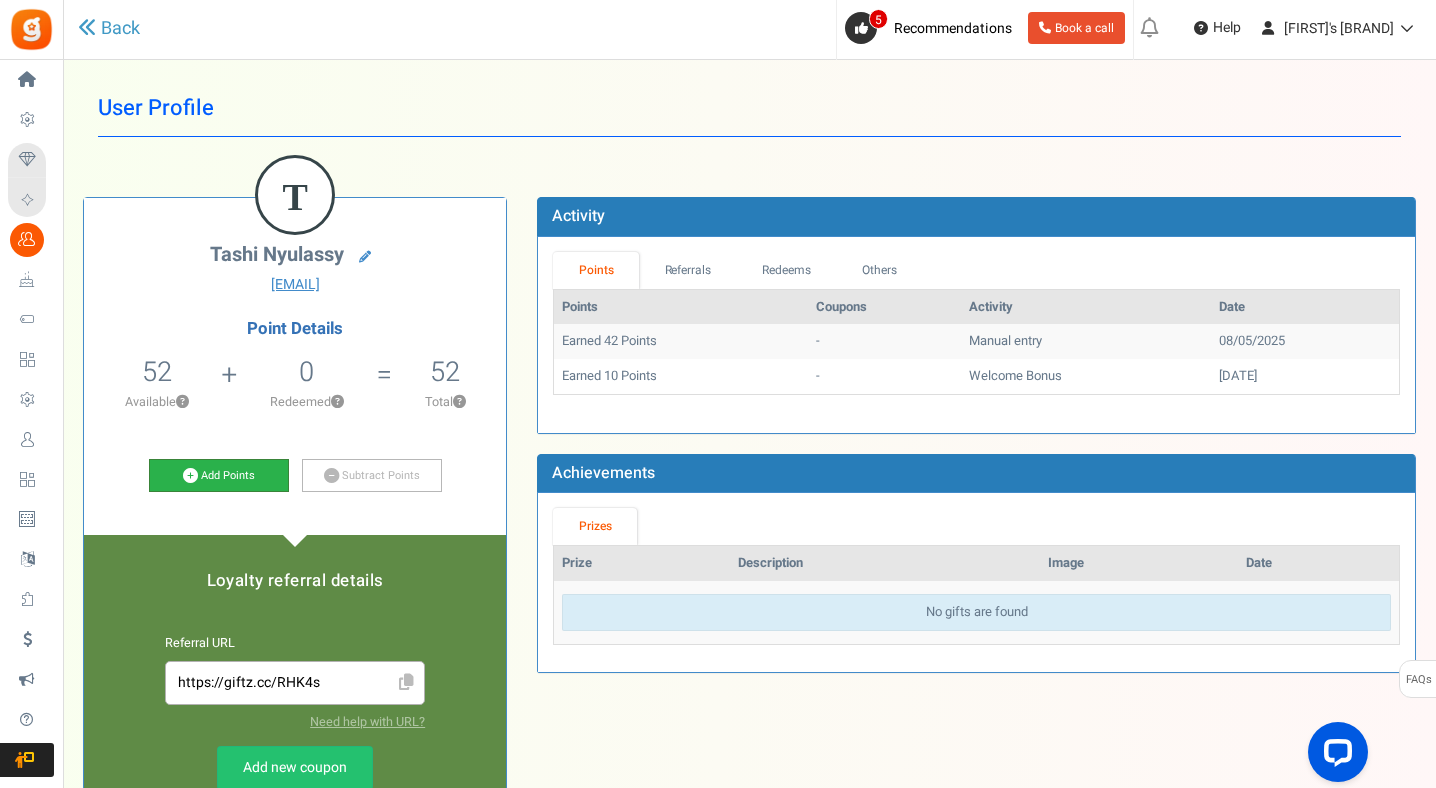 click on "Add Points" at bounding box center [219, 476] 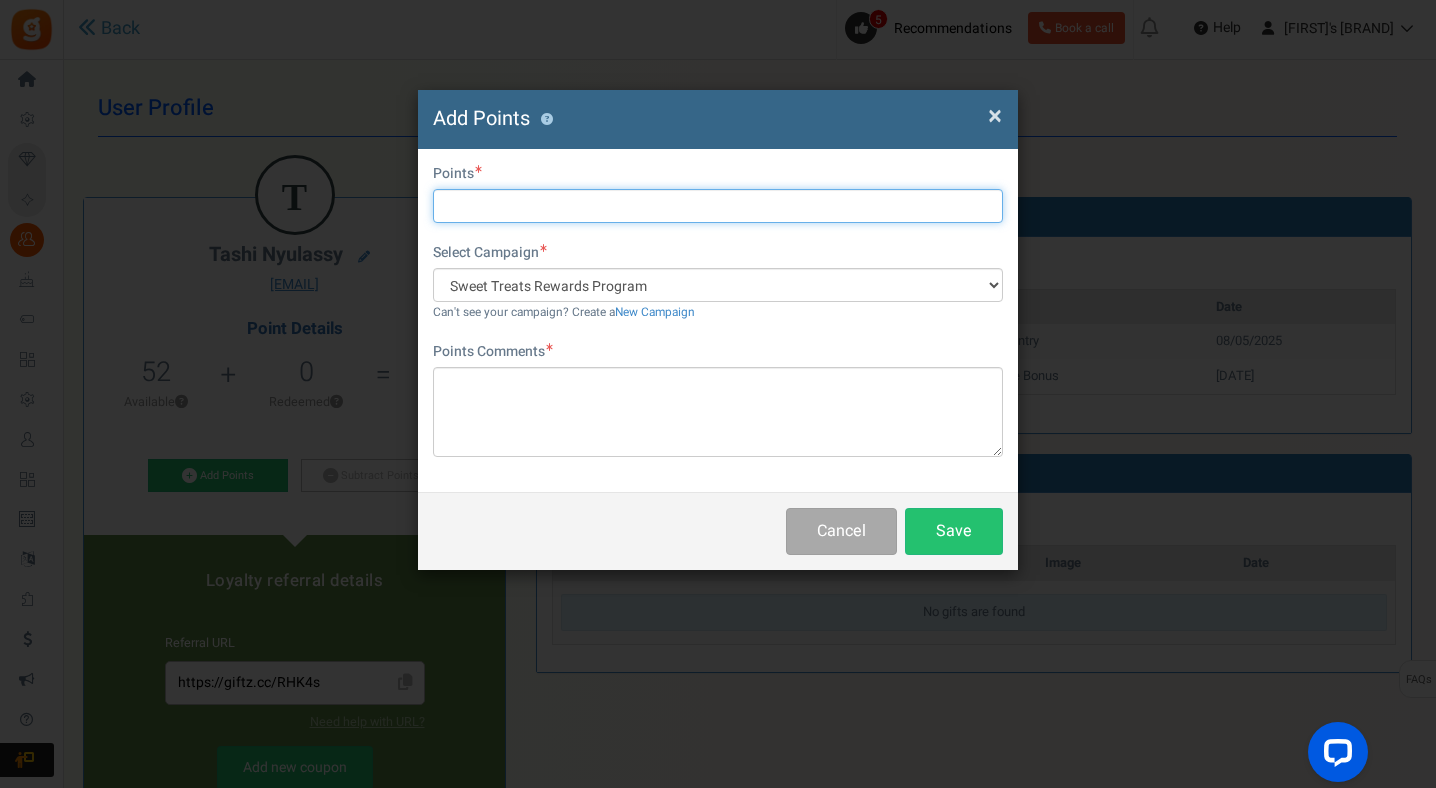click at bounding box center (718, 206) 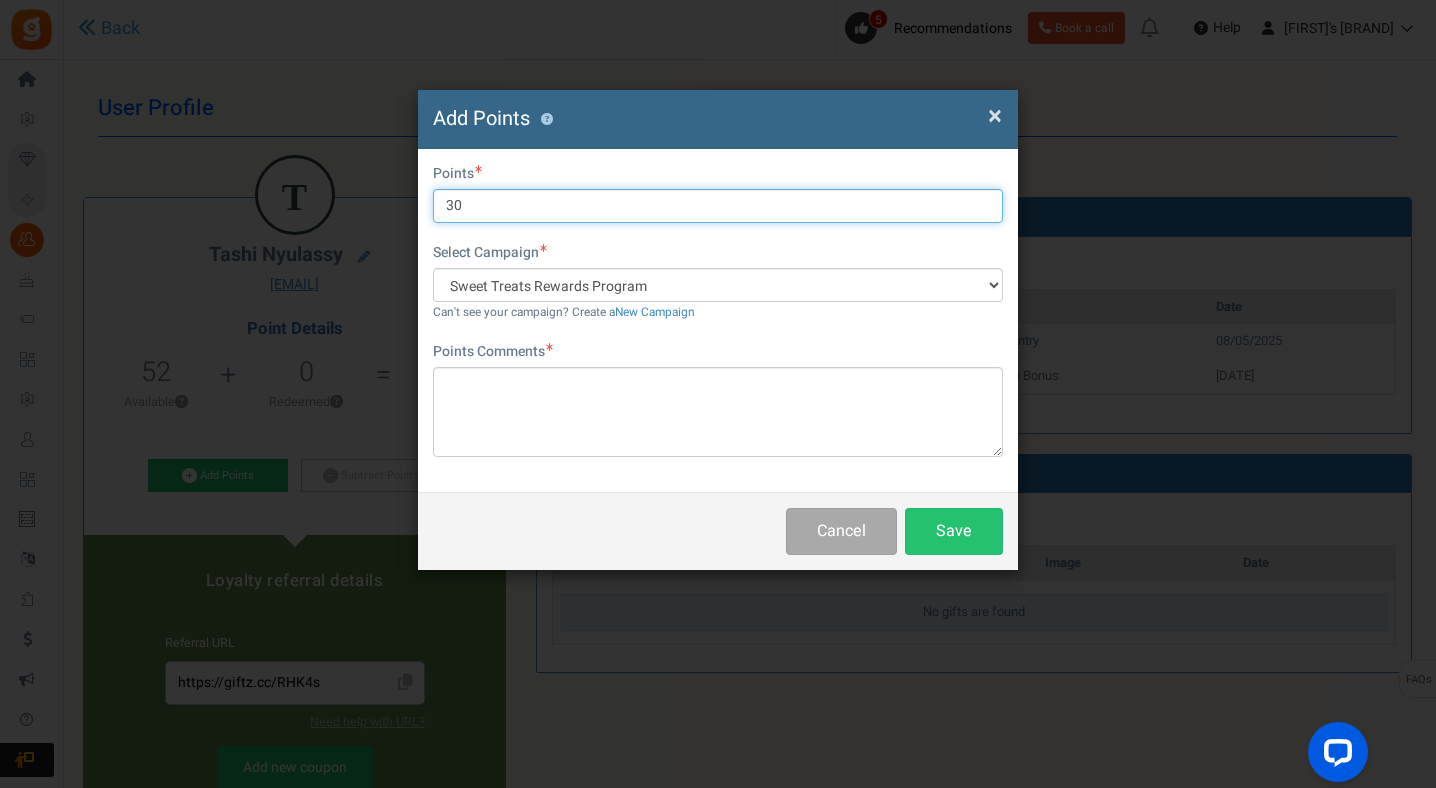 type on "30" 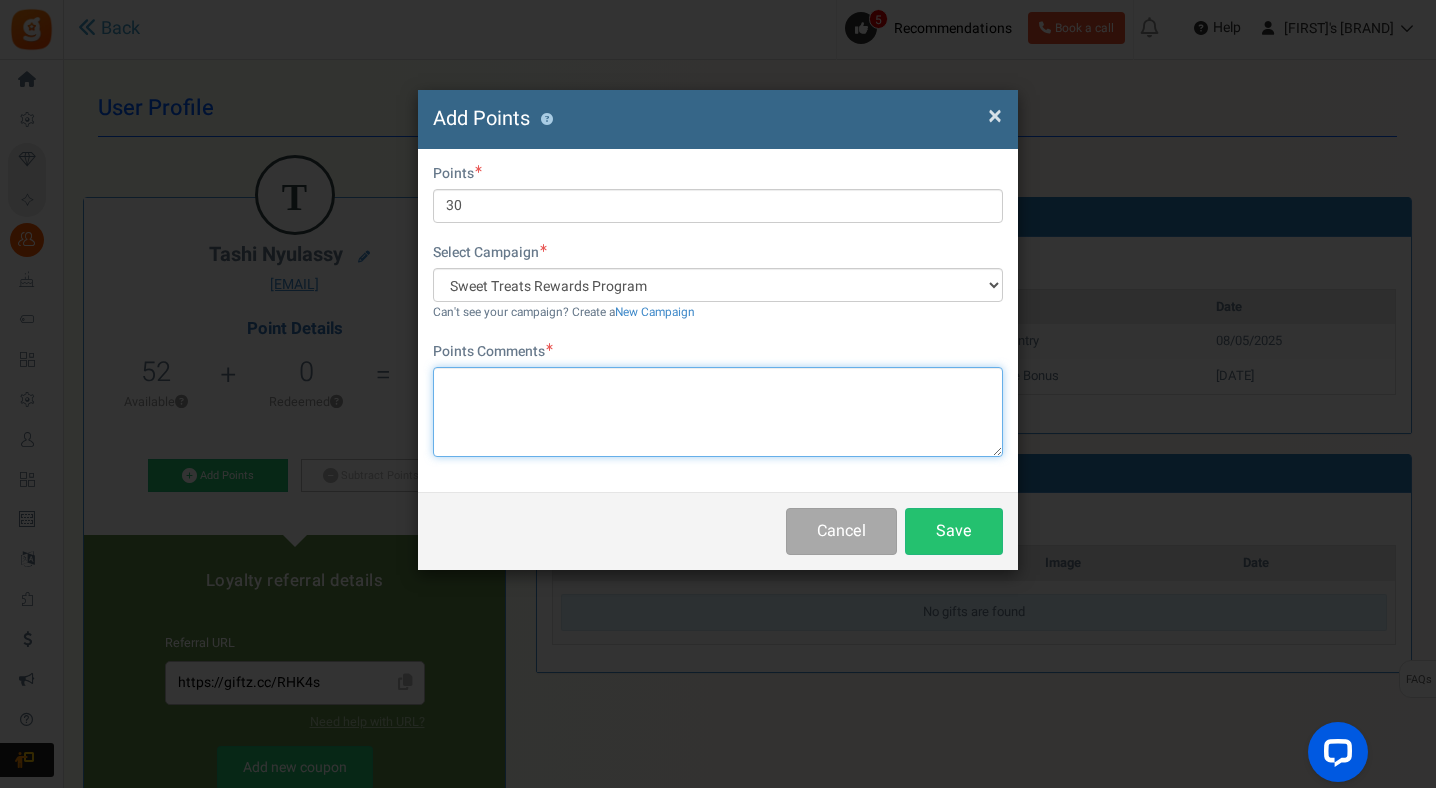 click at bounding box center (718, 412) 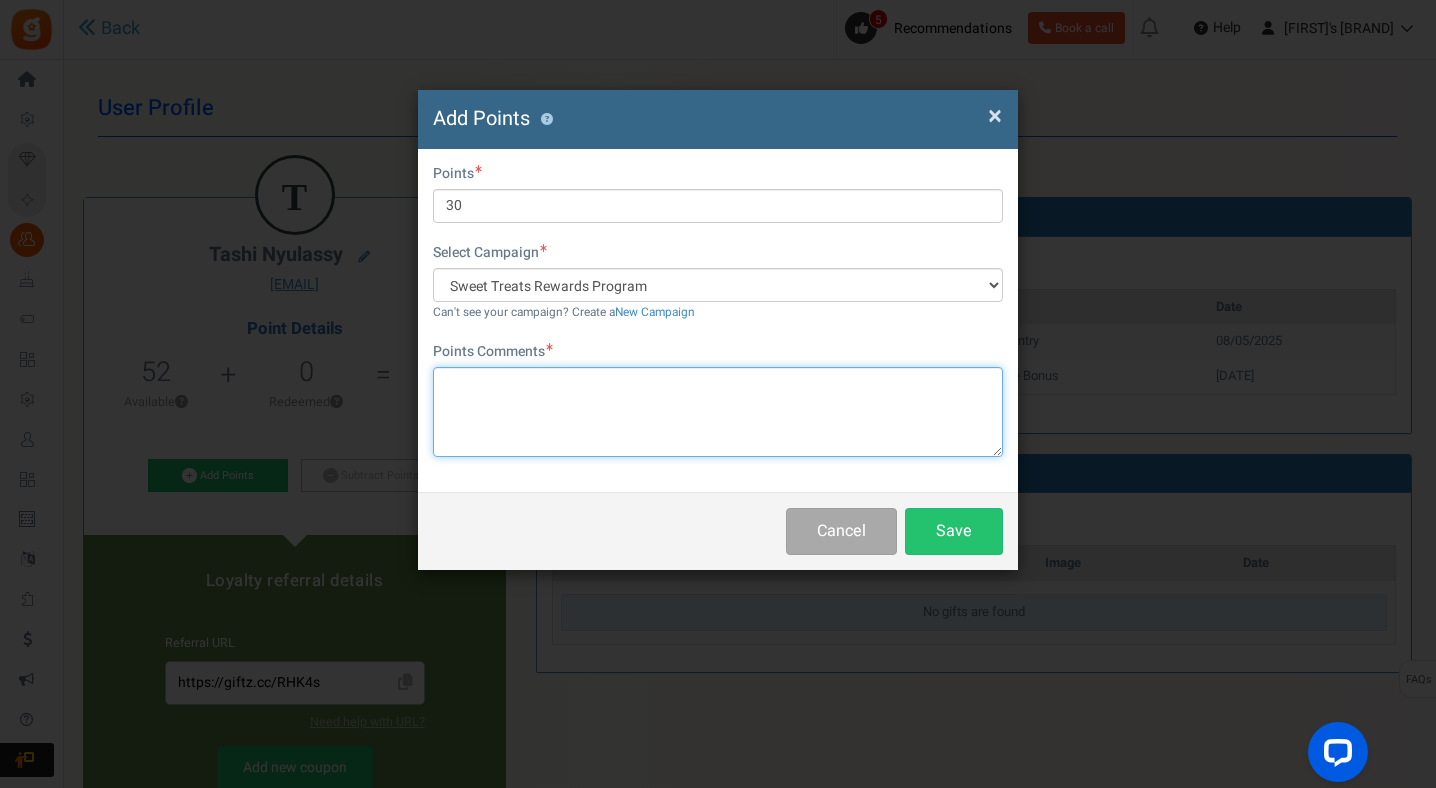 paste on "O" 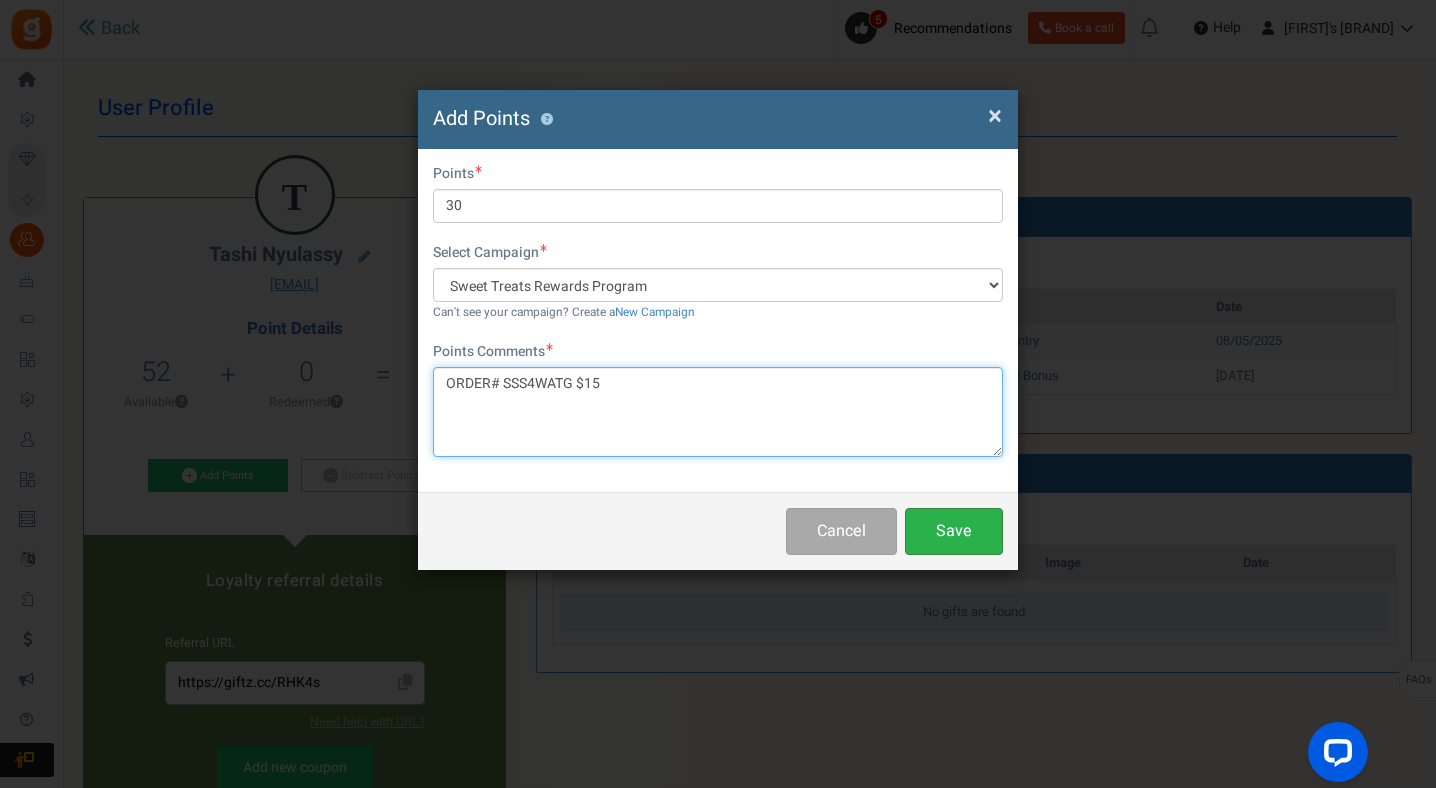 type on "ORDER# SSS4WATG $15" 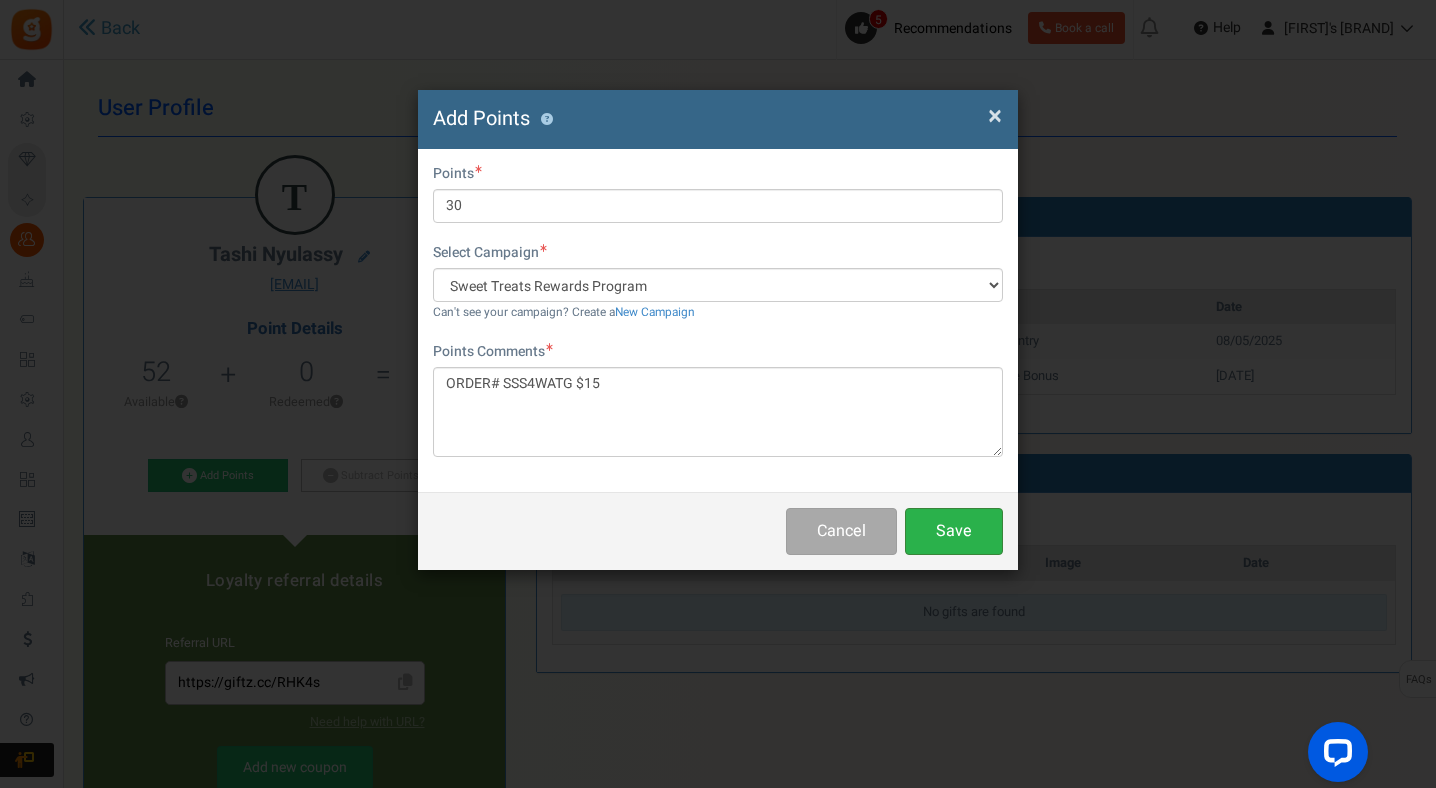click on "Save" at bounding box center [954, 531] 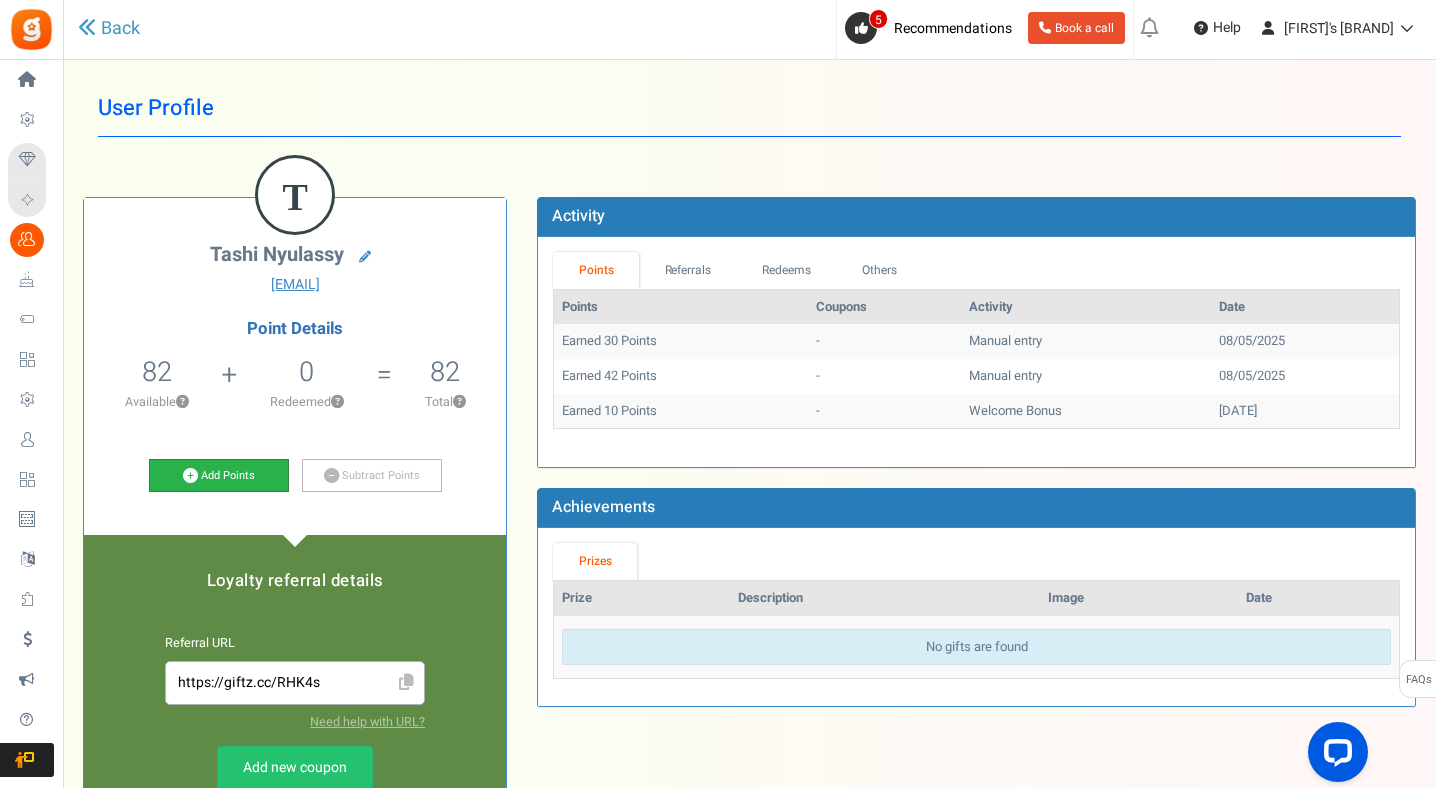 click on "Add Points" at bounding box center (219, 476) 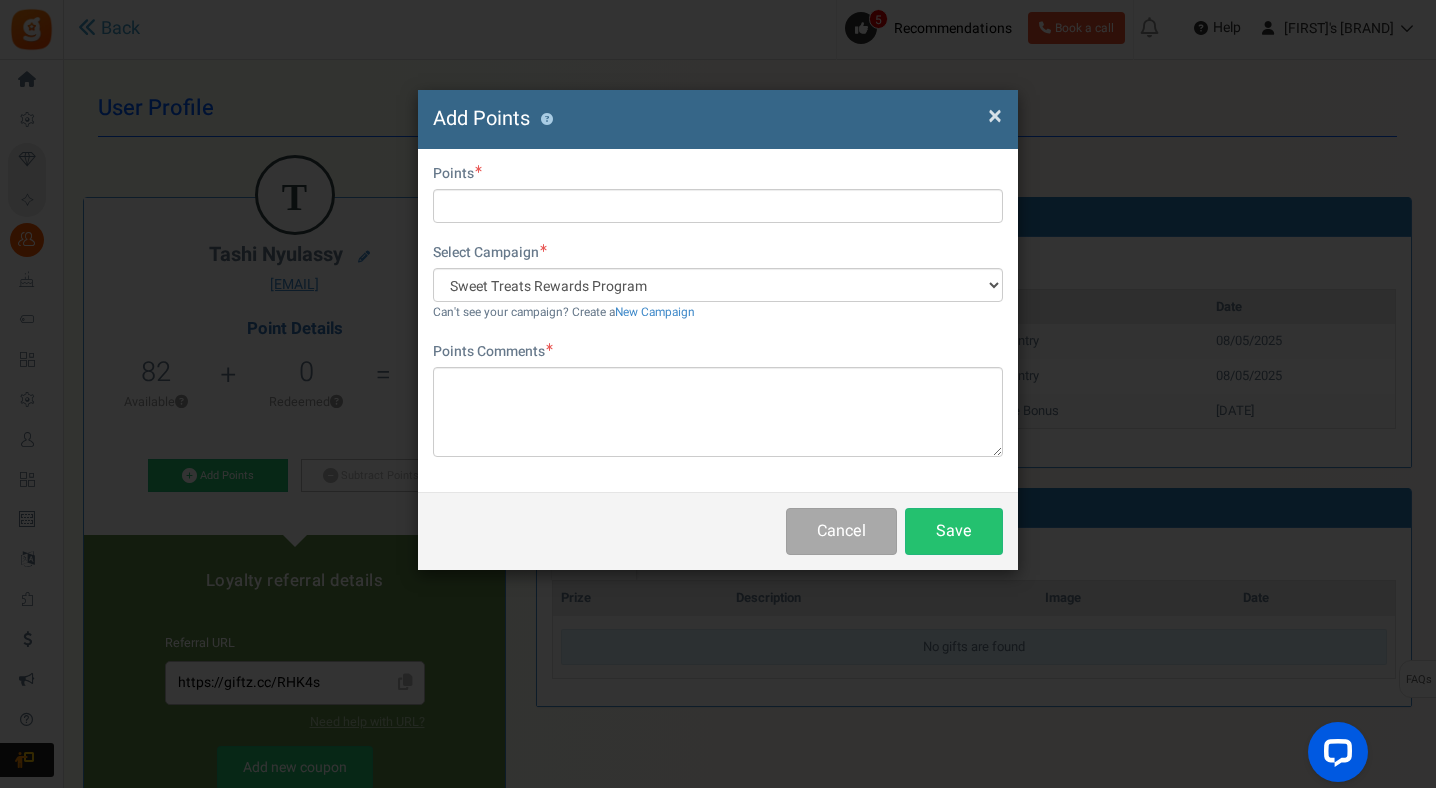 click on "Do you want to give Extra Points ?
Yes
No" at bounding box center (718, 176) 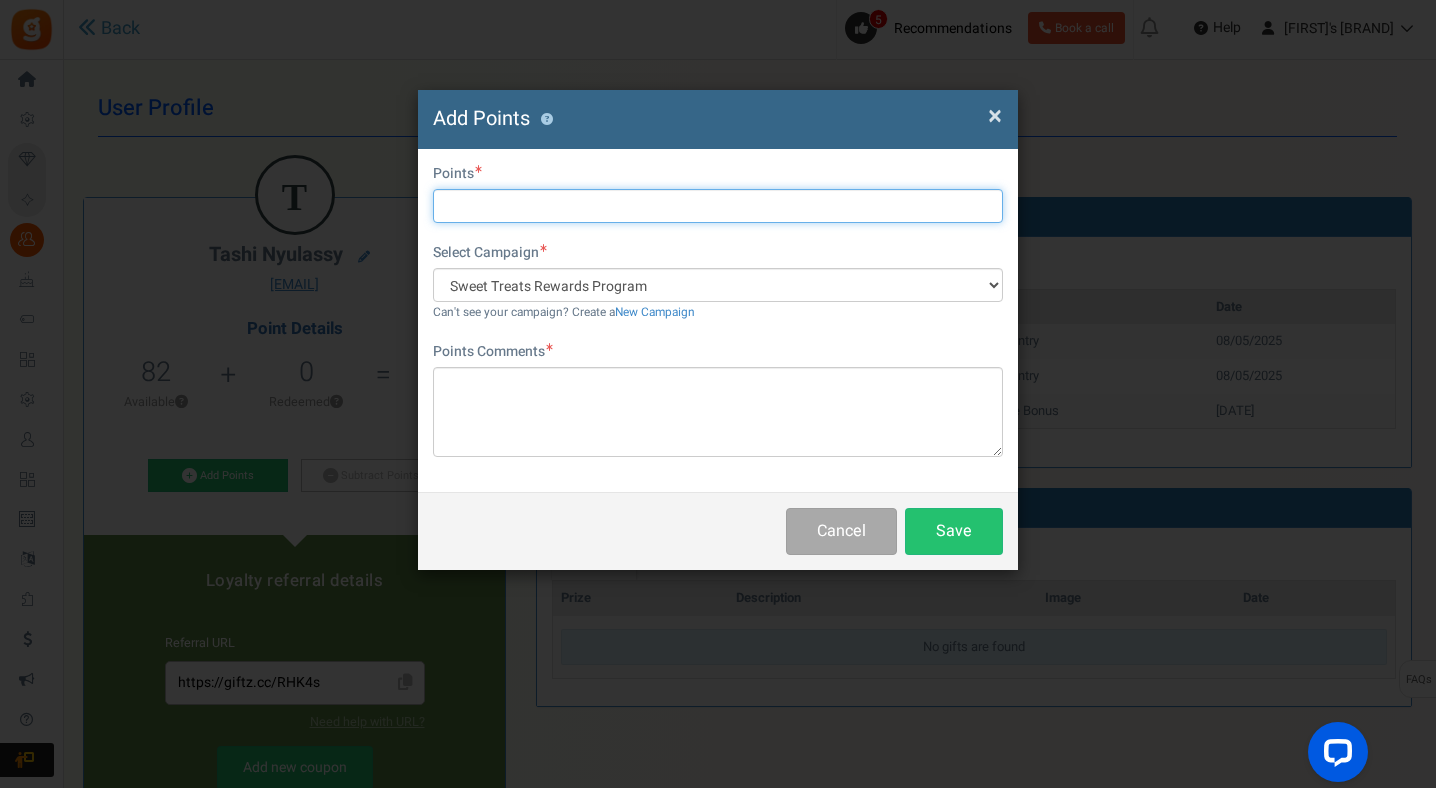 click at bounding box center [718, 206] 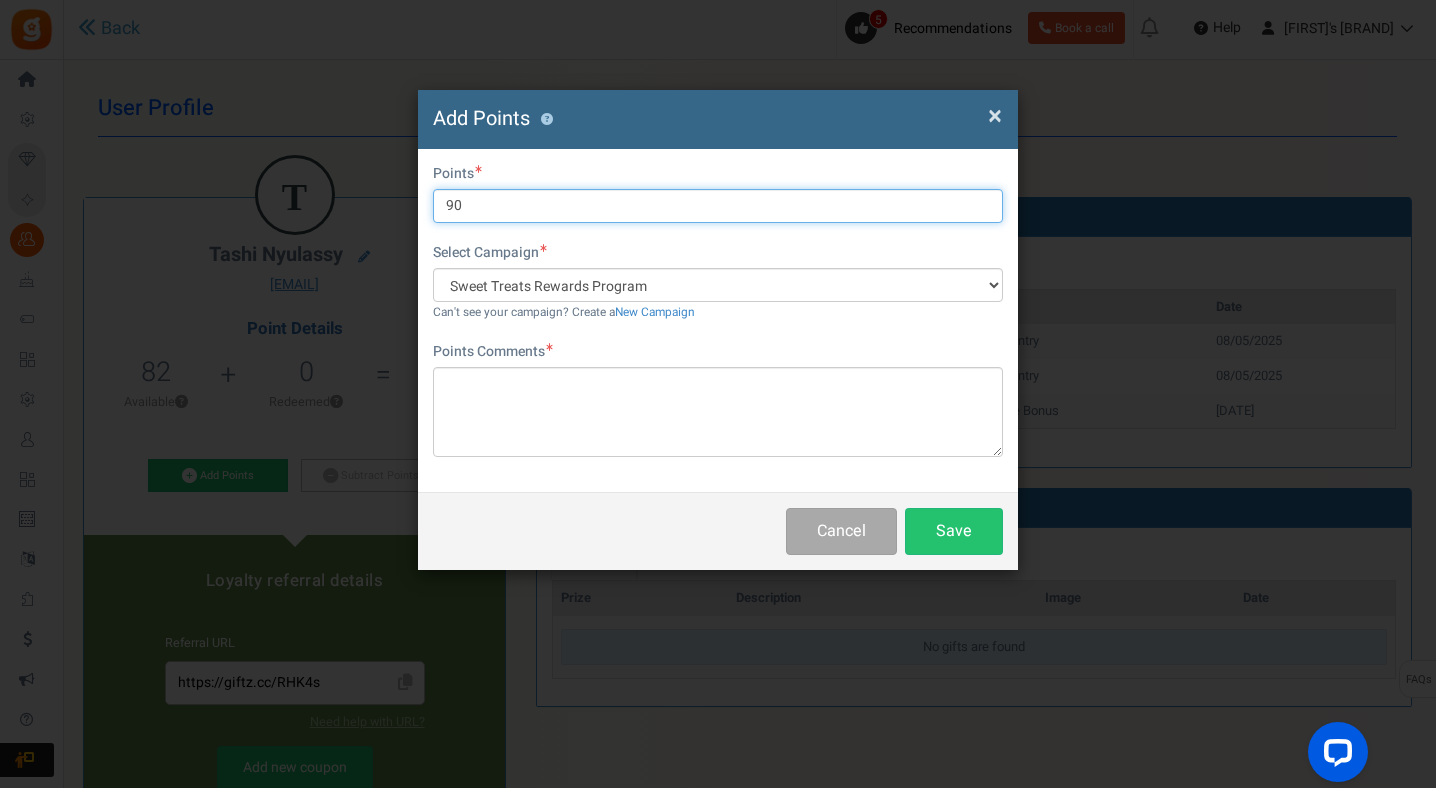 type on "90" 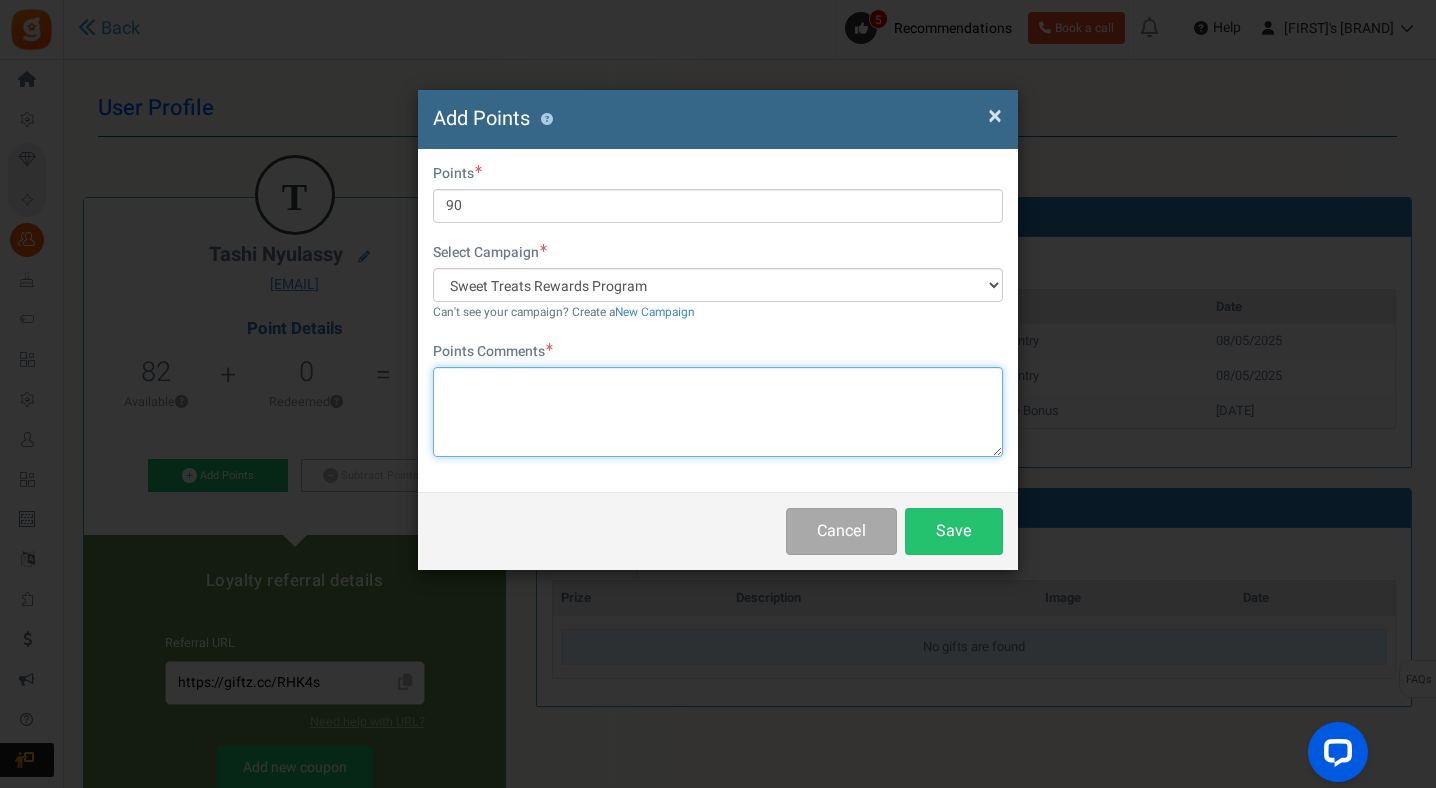 click at bounding box center (718, 412) 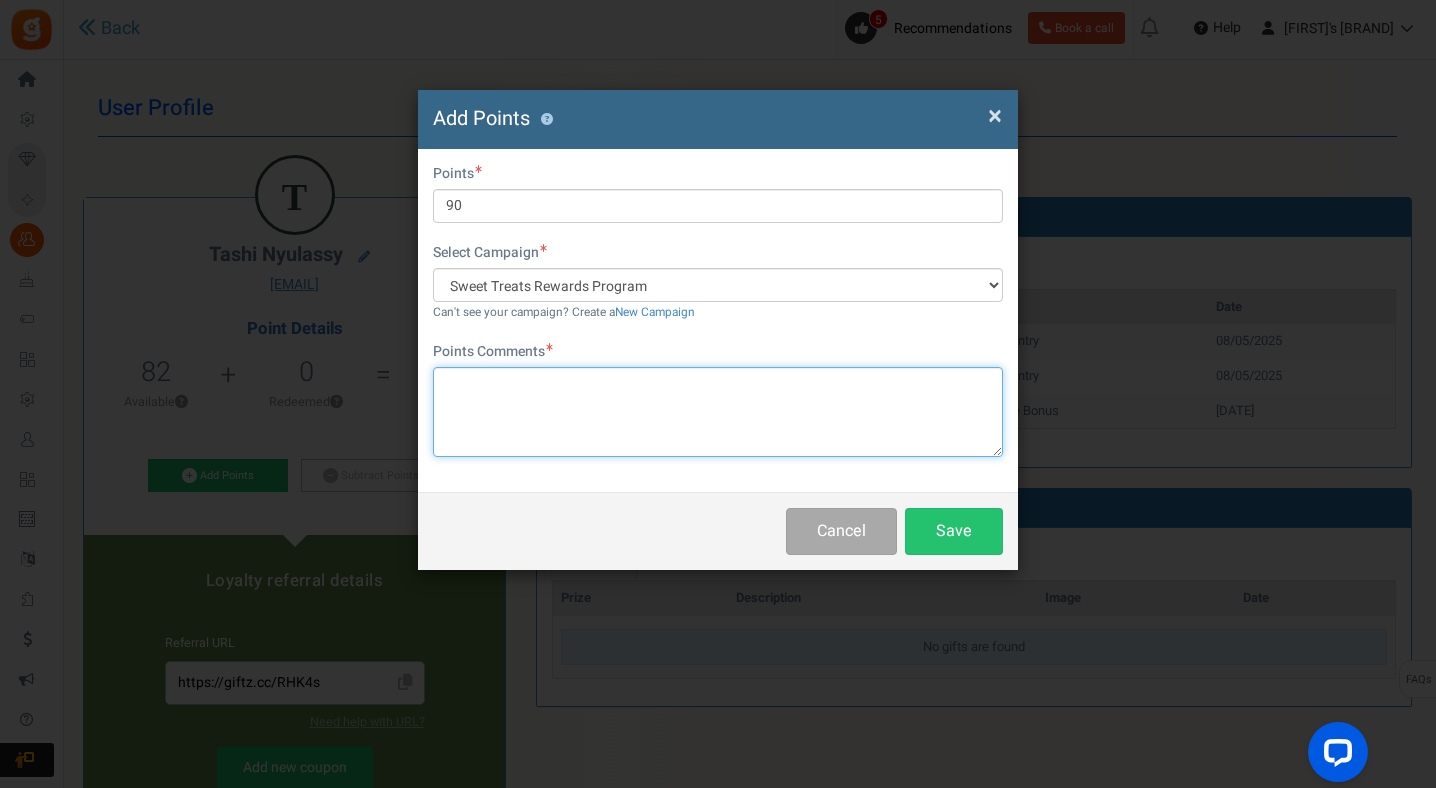 paste on "O" 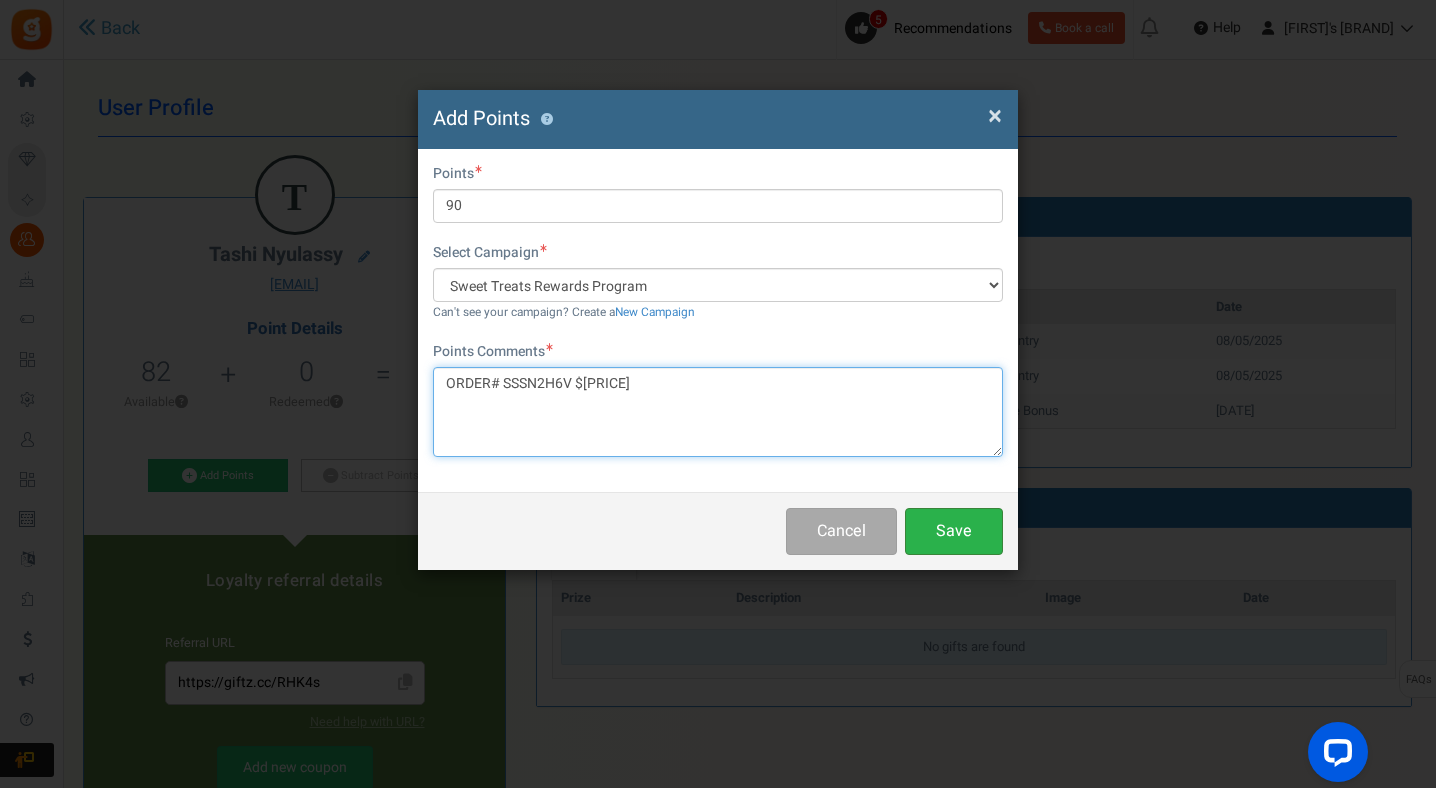 type on "ORDER# SSSN2H6V $[PRICE]" 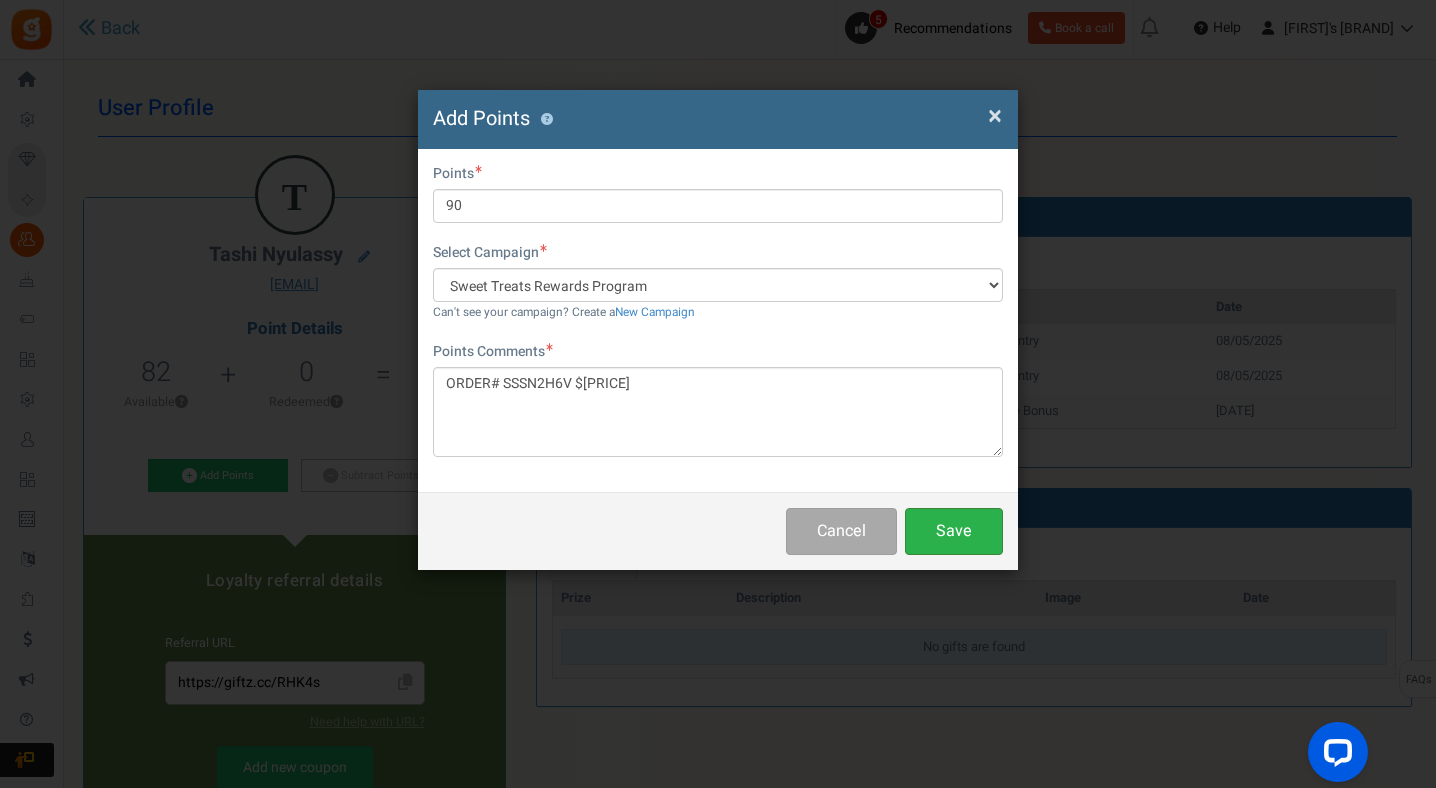 click on "Save" at bounding box center (954, 531) 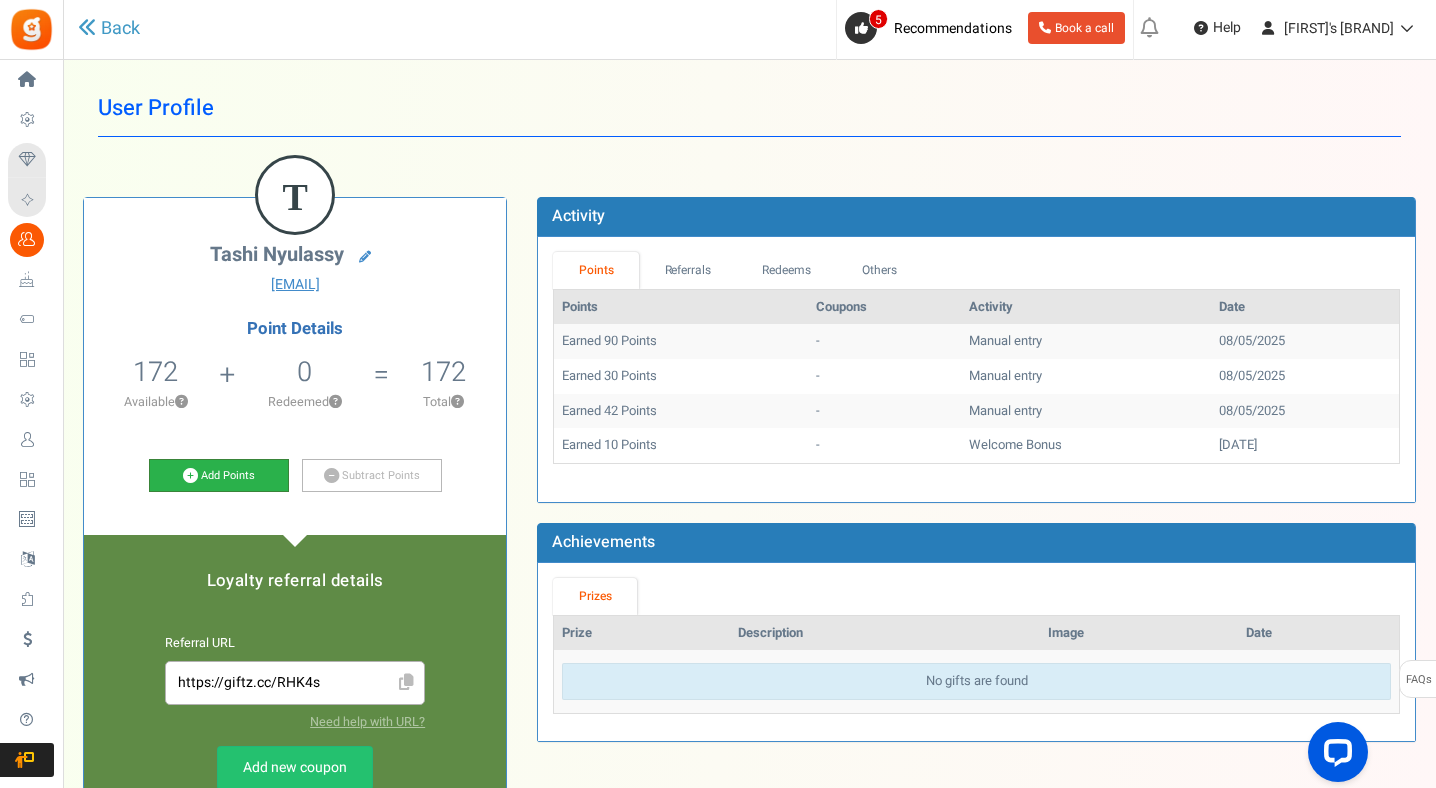 click on "Add Points" at bounding box center [219, 476] 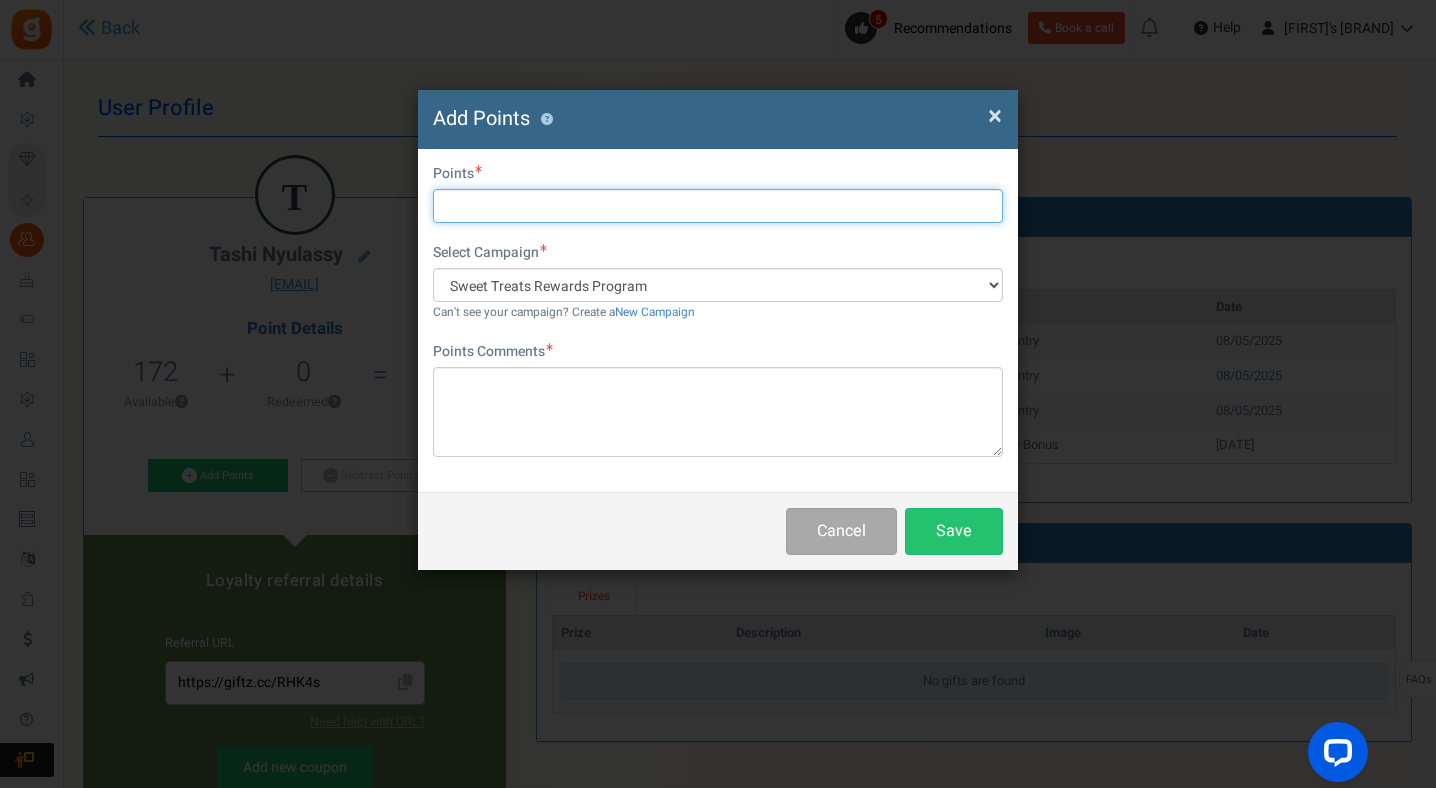 click at bounding box center [718, 206] 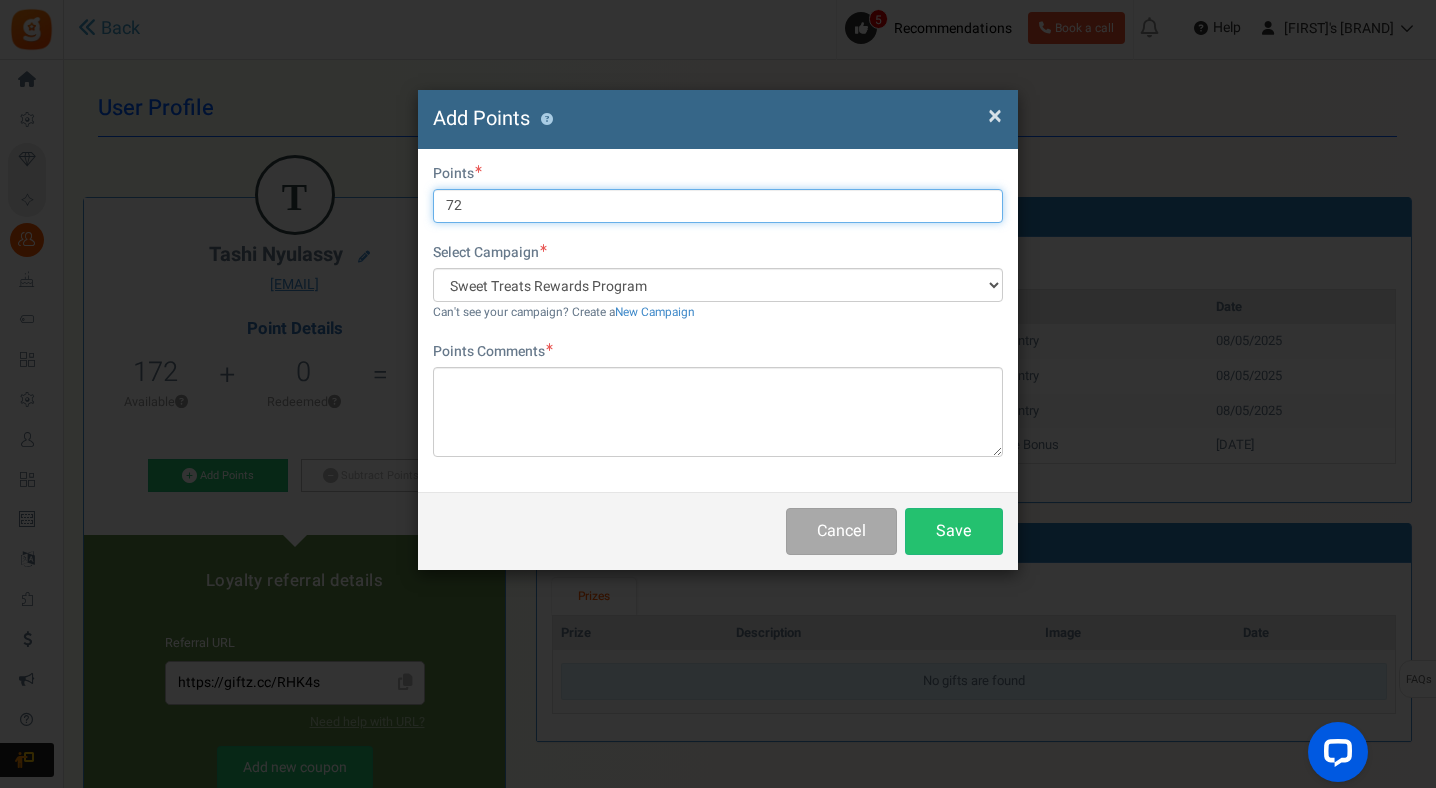 type on "72" 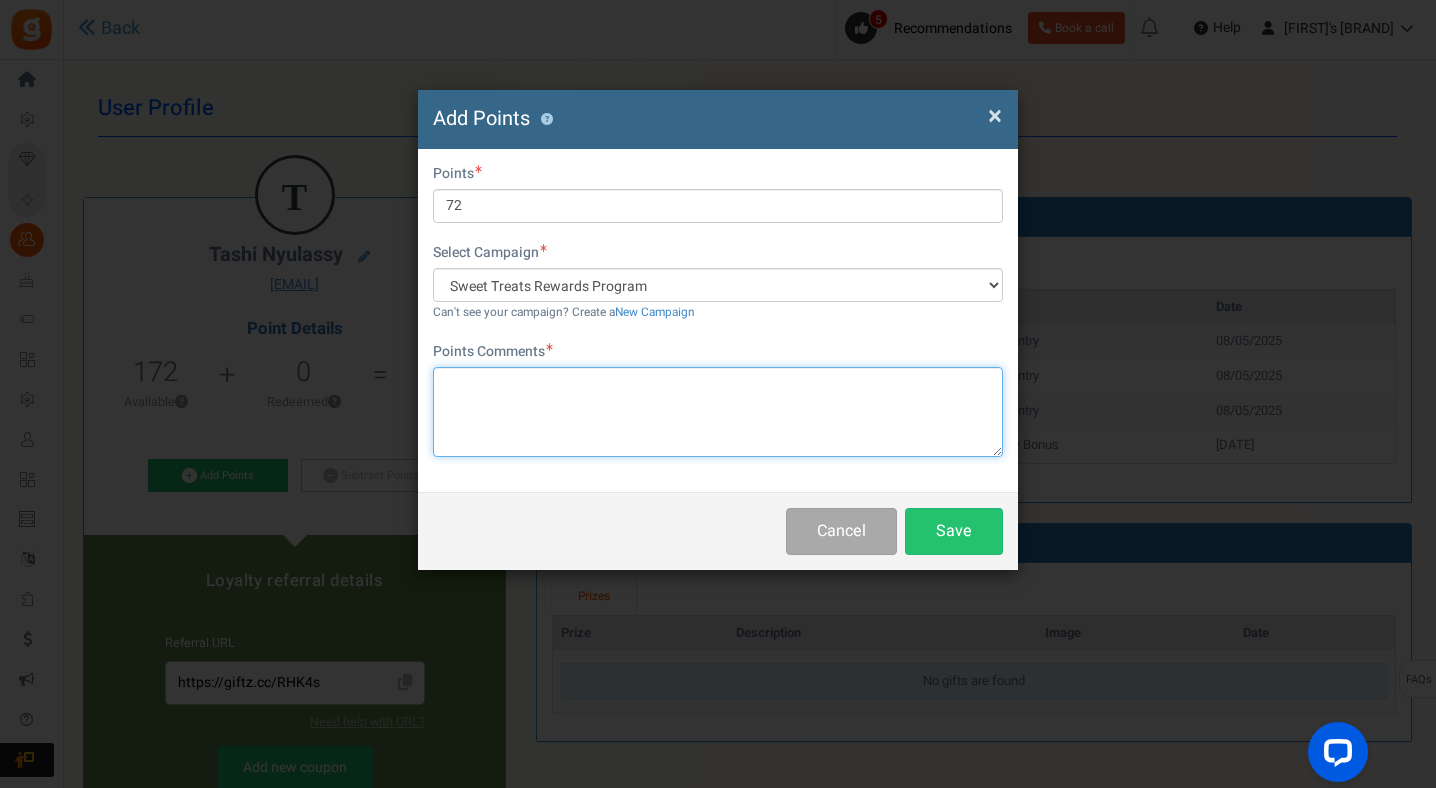 click at bounding box center [718, 412] 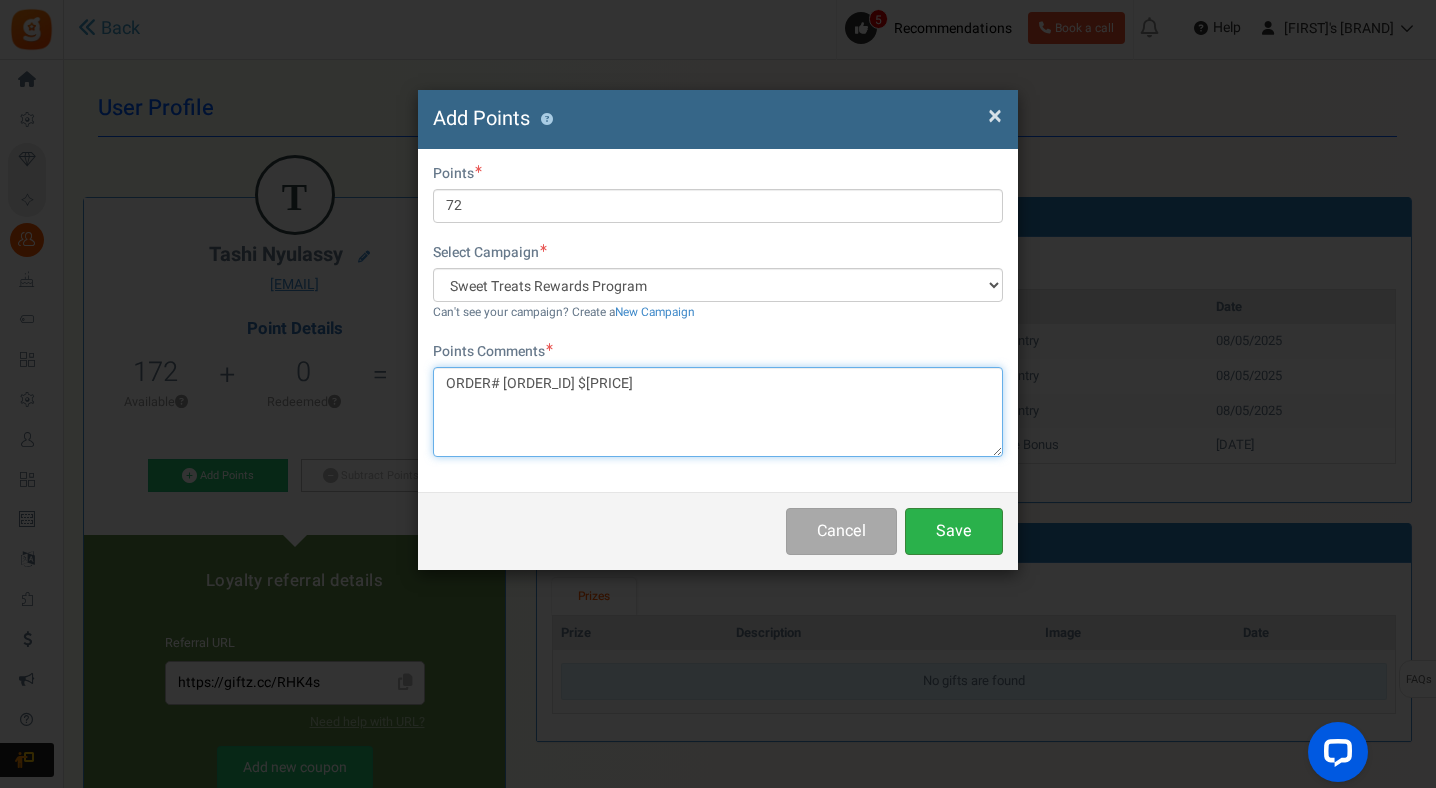 type on "ORDER# [ORDER_ID] $[PRICE]" 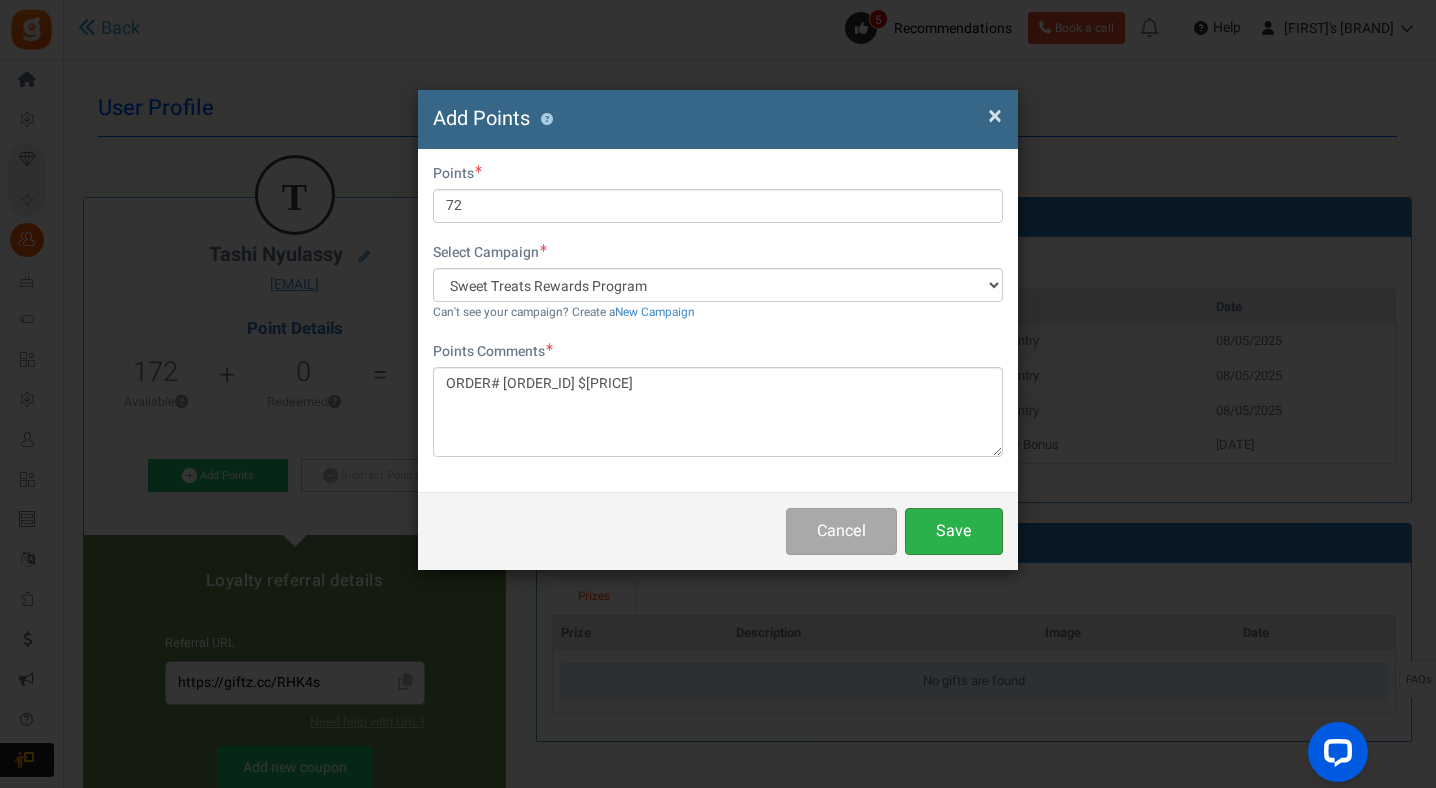 click on "Save" at bounding box center (954, 531) 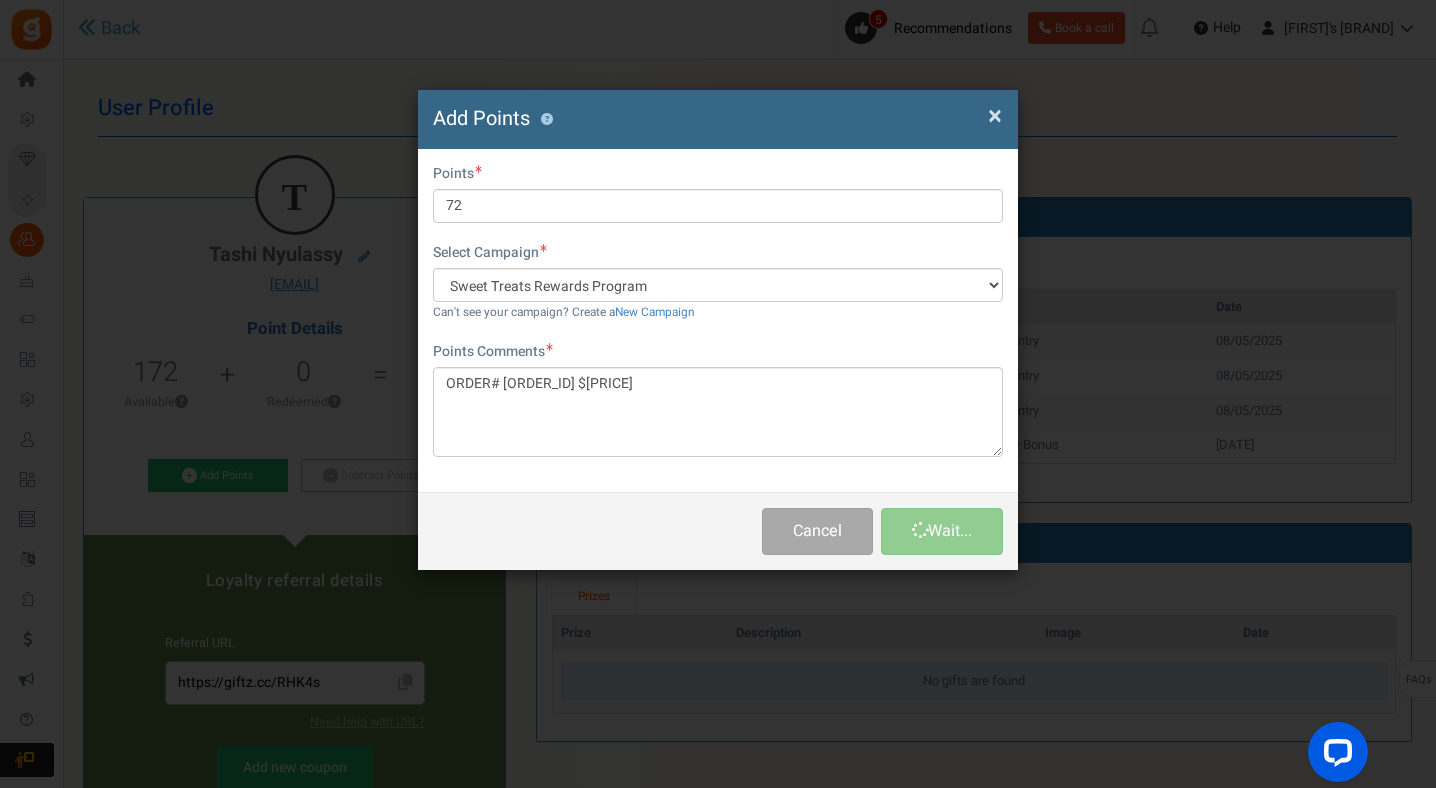 type 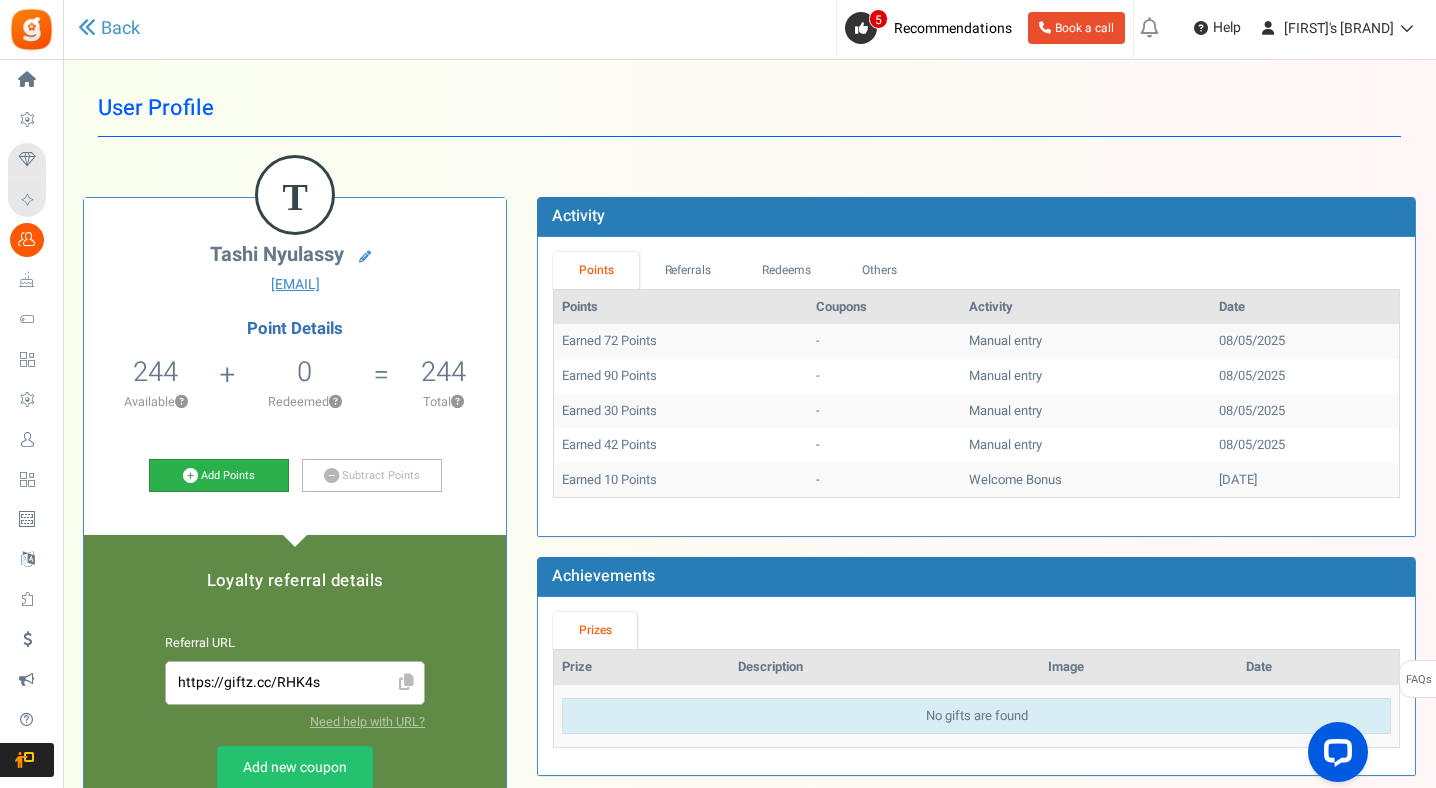 click on "Add Points" at bounding box center (219, 476) 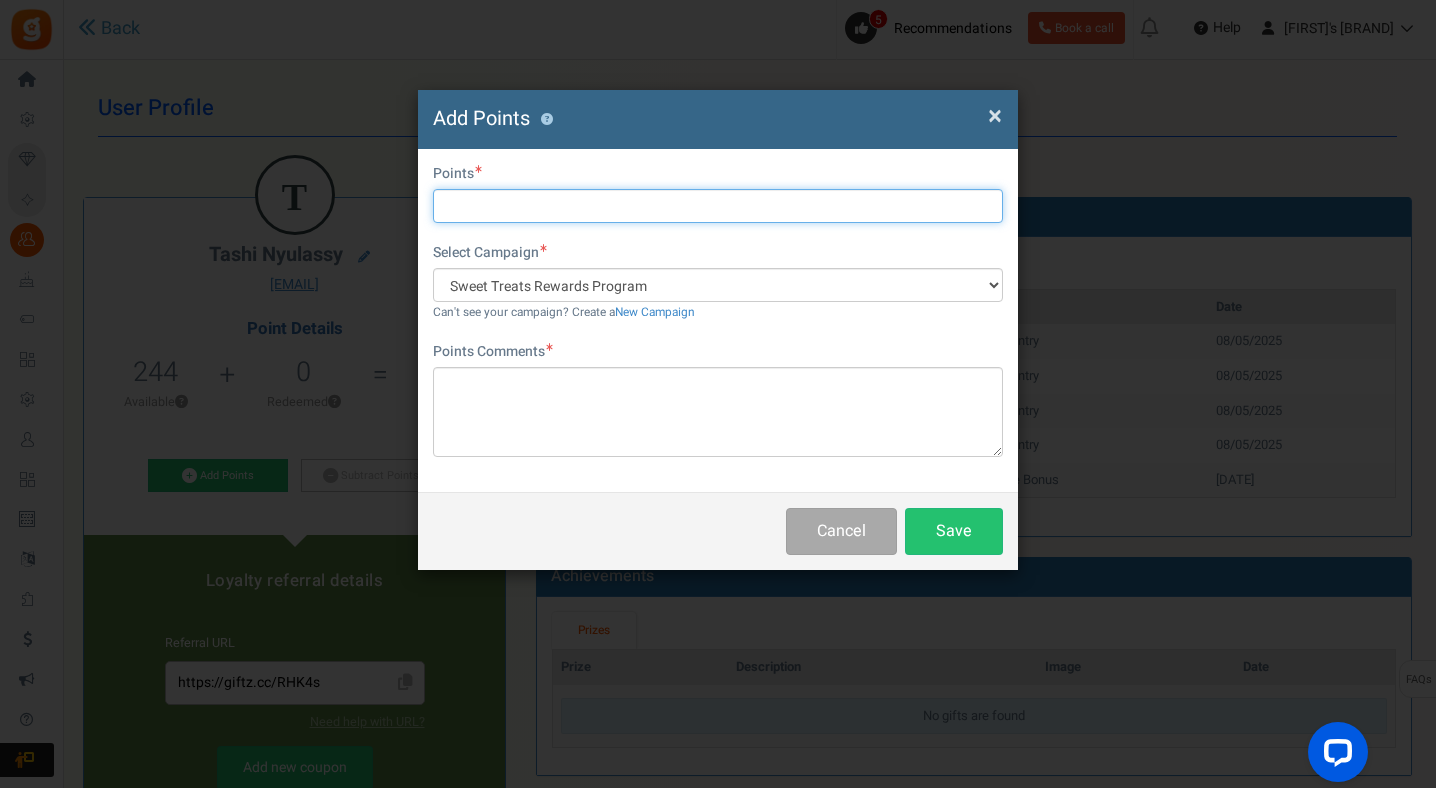 click at bounding box center [718, 206] 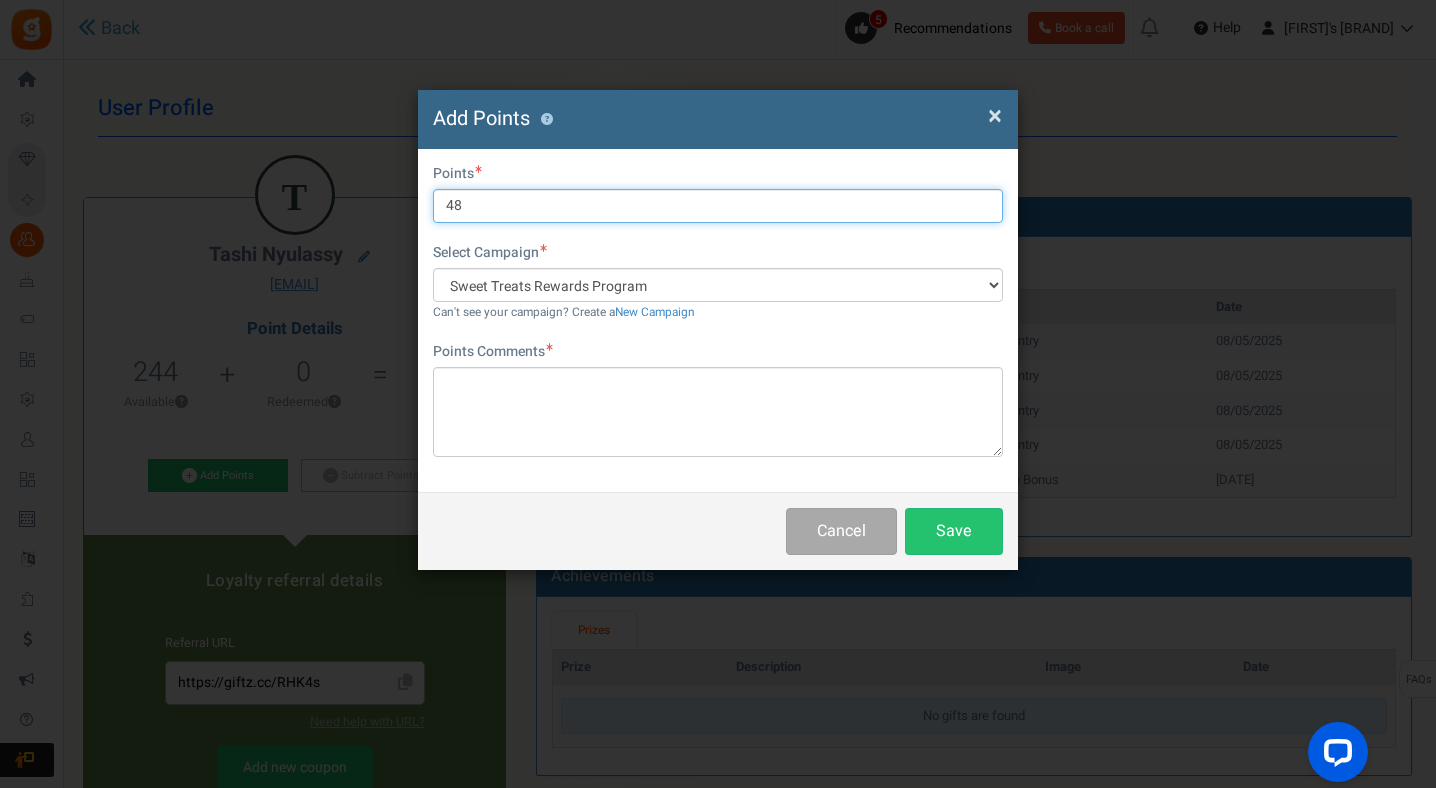type on "48" 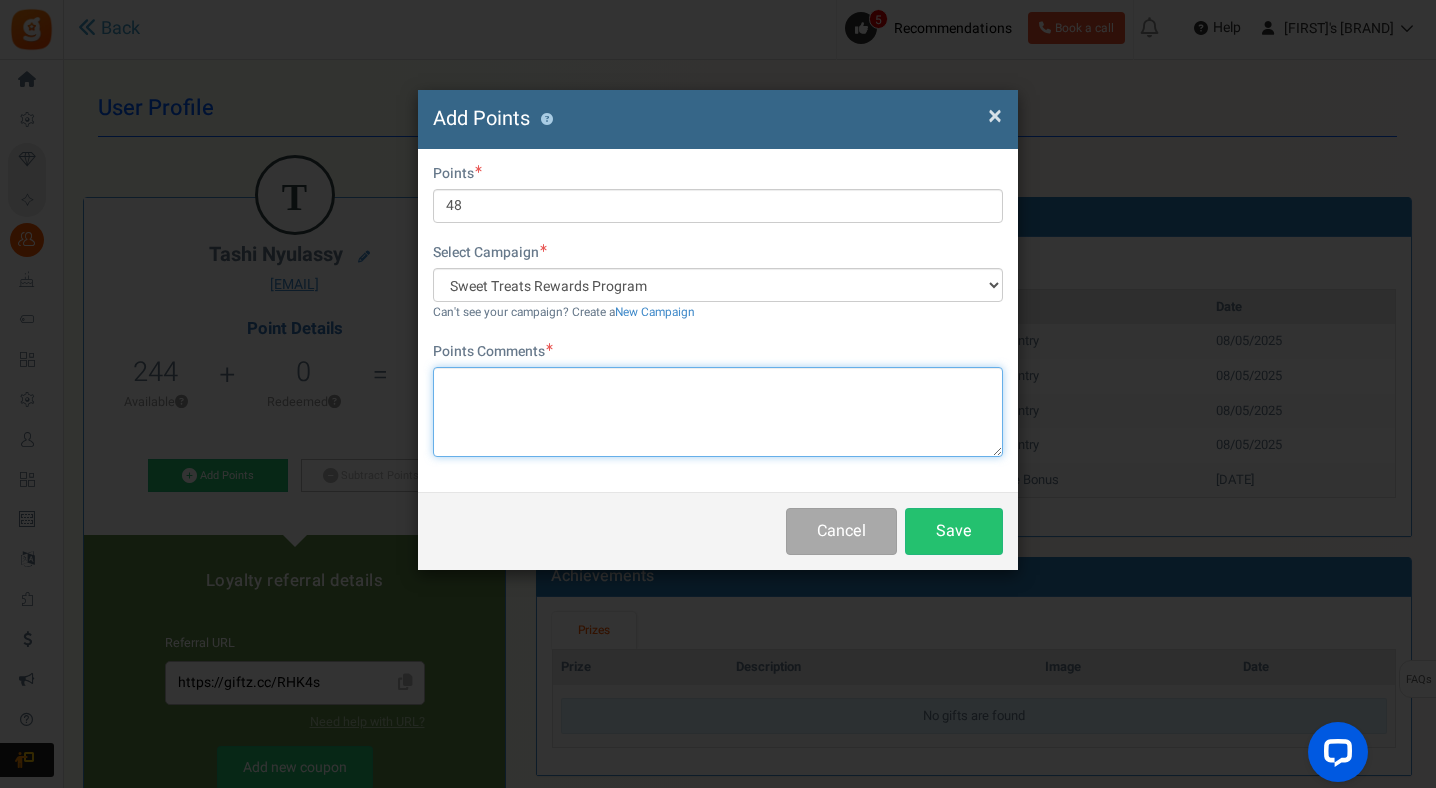 click at bounding box center [718, 412] 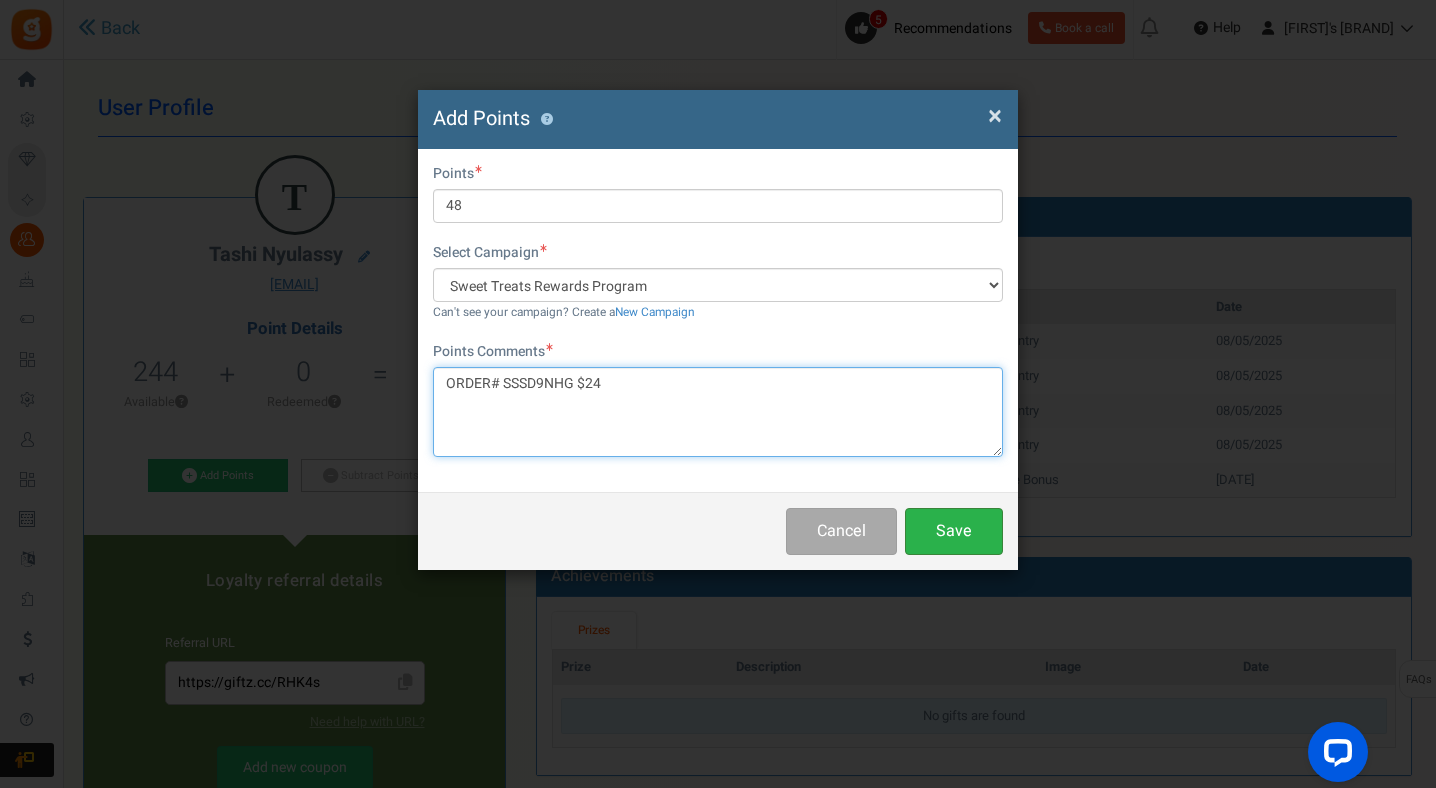 type on "ORDER# SSSD9NHG $24" 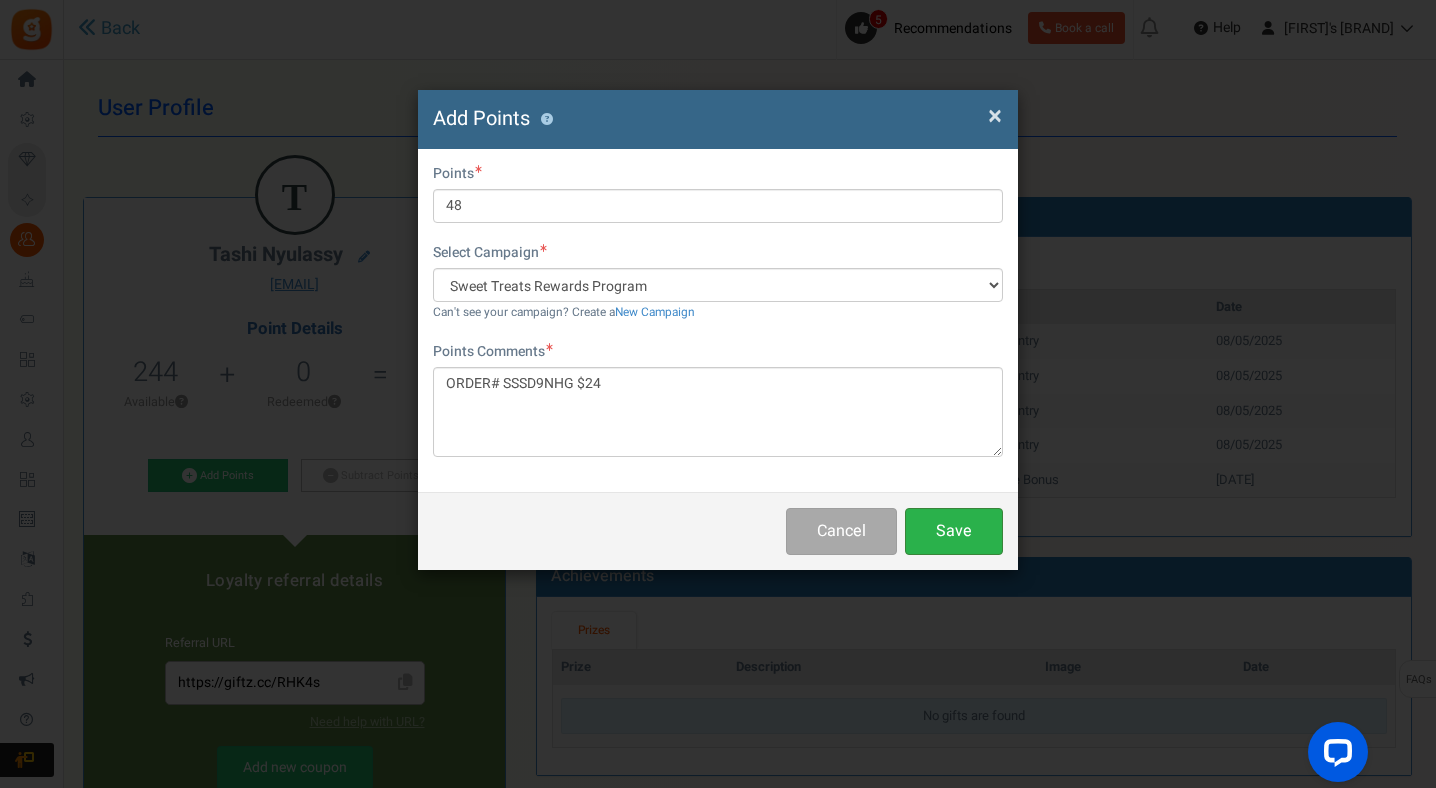 click on "Save" at bounding box center [954, 531] 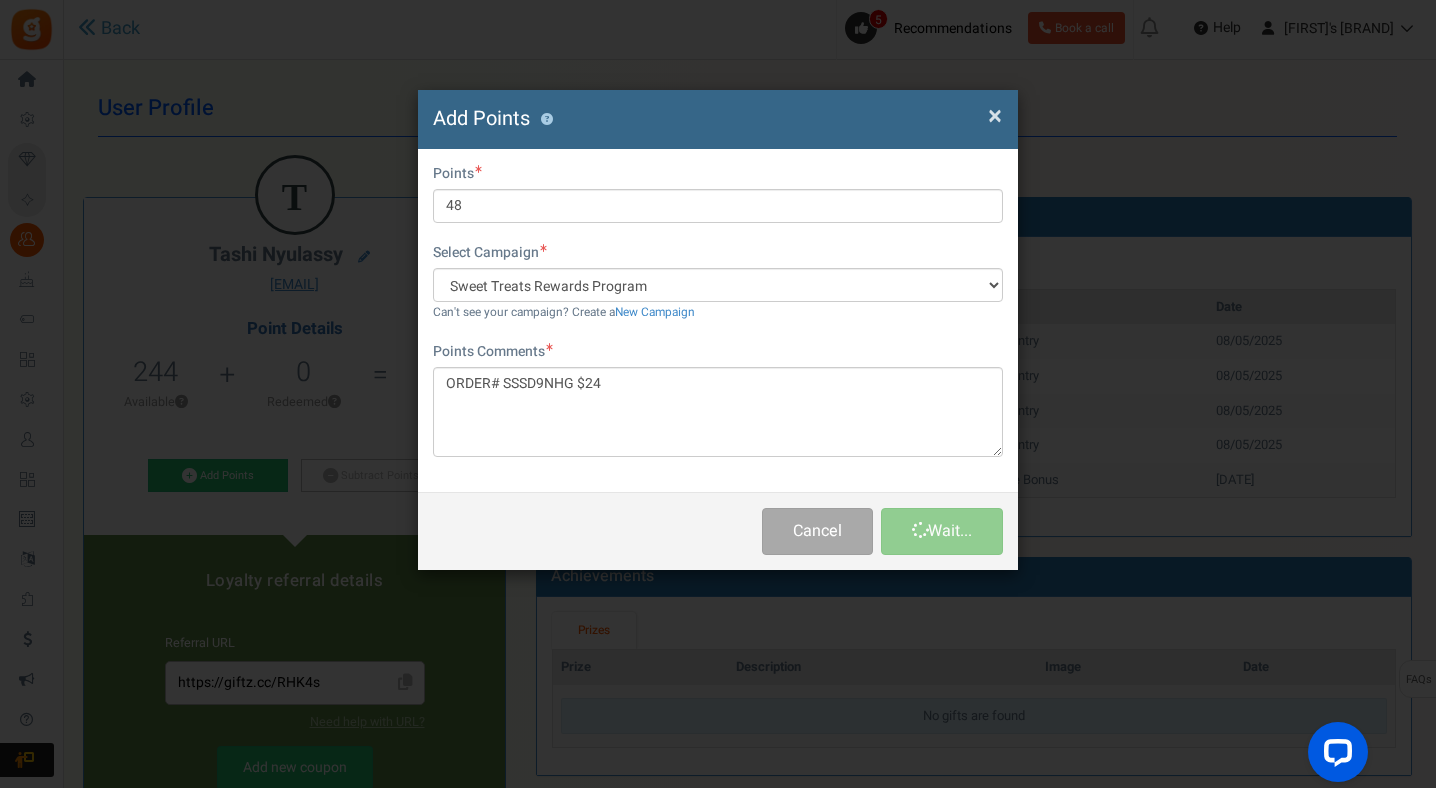 type 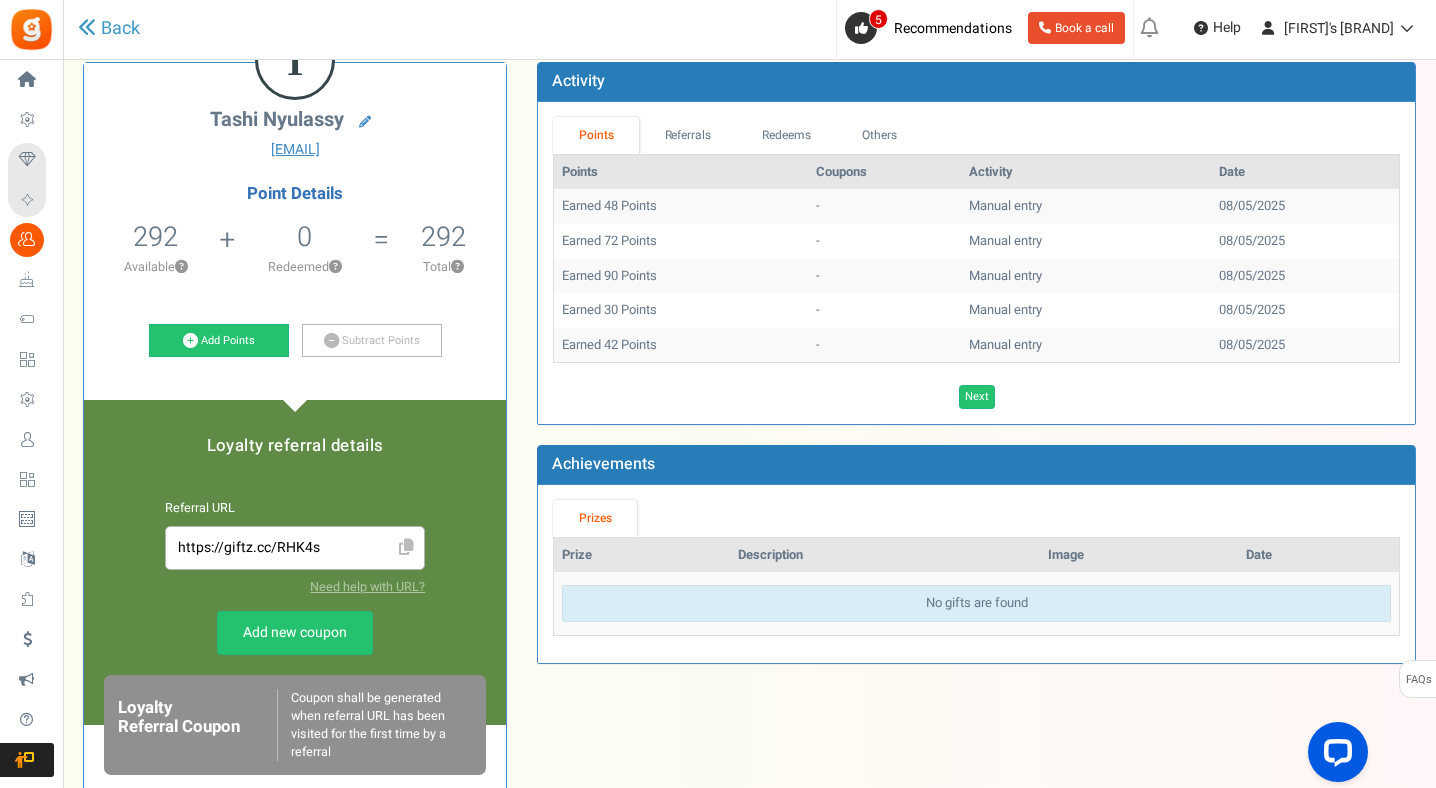 scroll, scrollTop: 0, scrollLeft: 0, axis: both 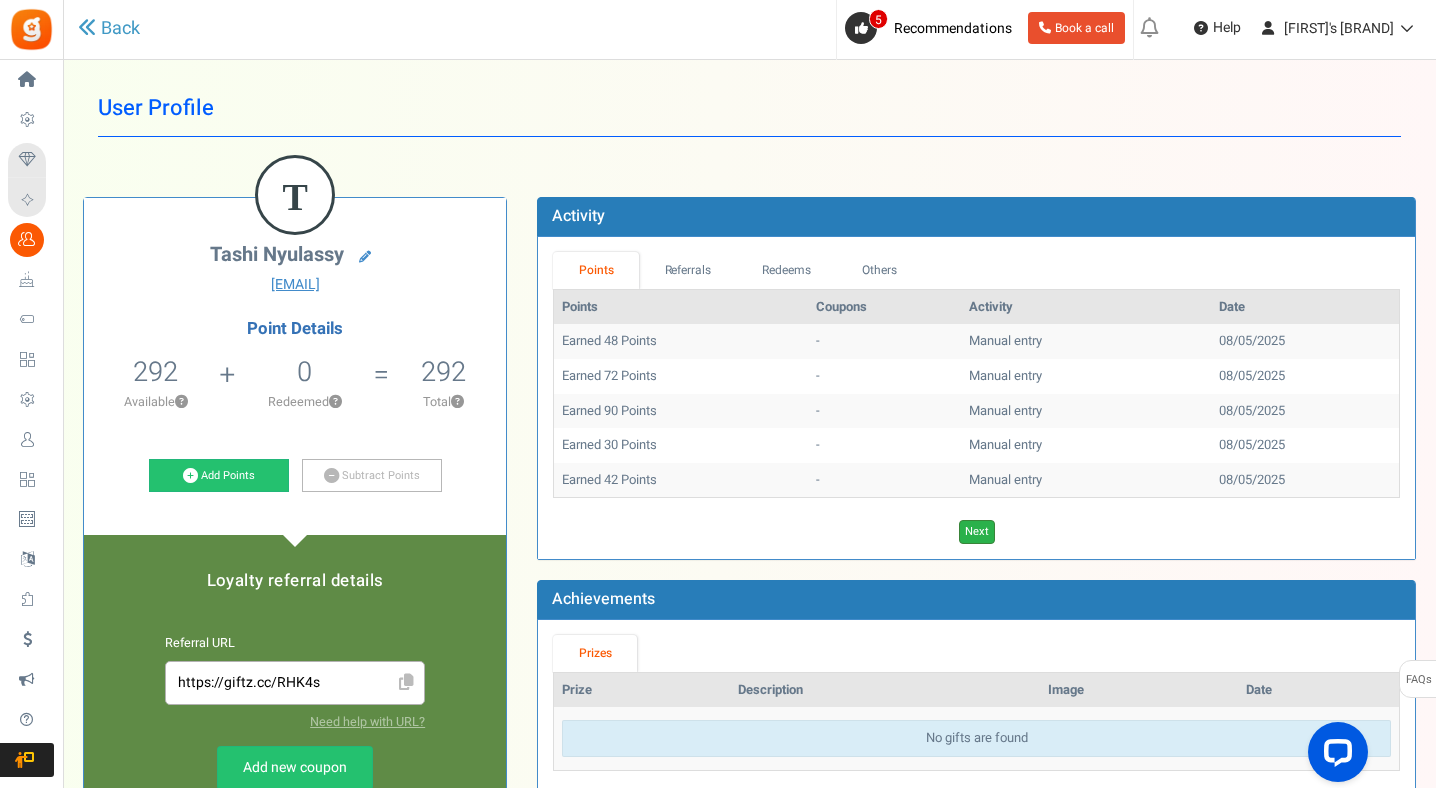 click on "Next" at bounding box center (977, 532) 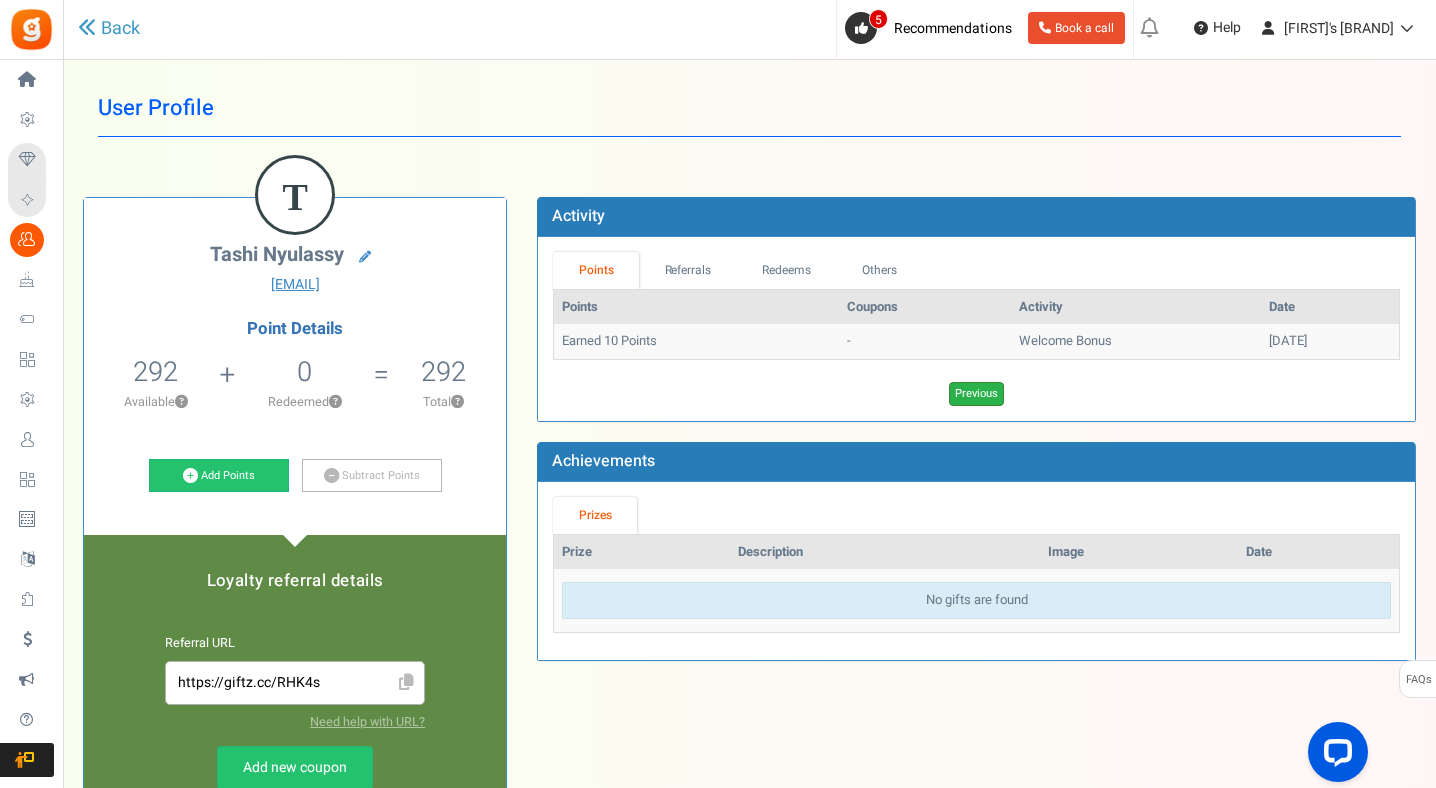 click on "Previous" at bounding box center [976, 394] 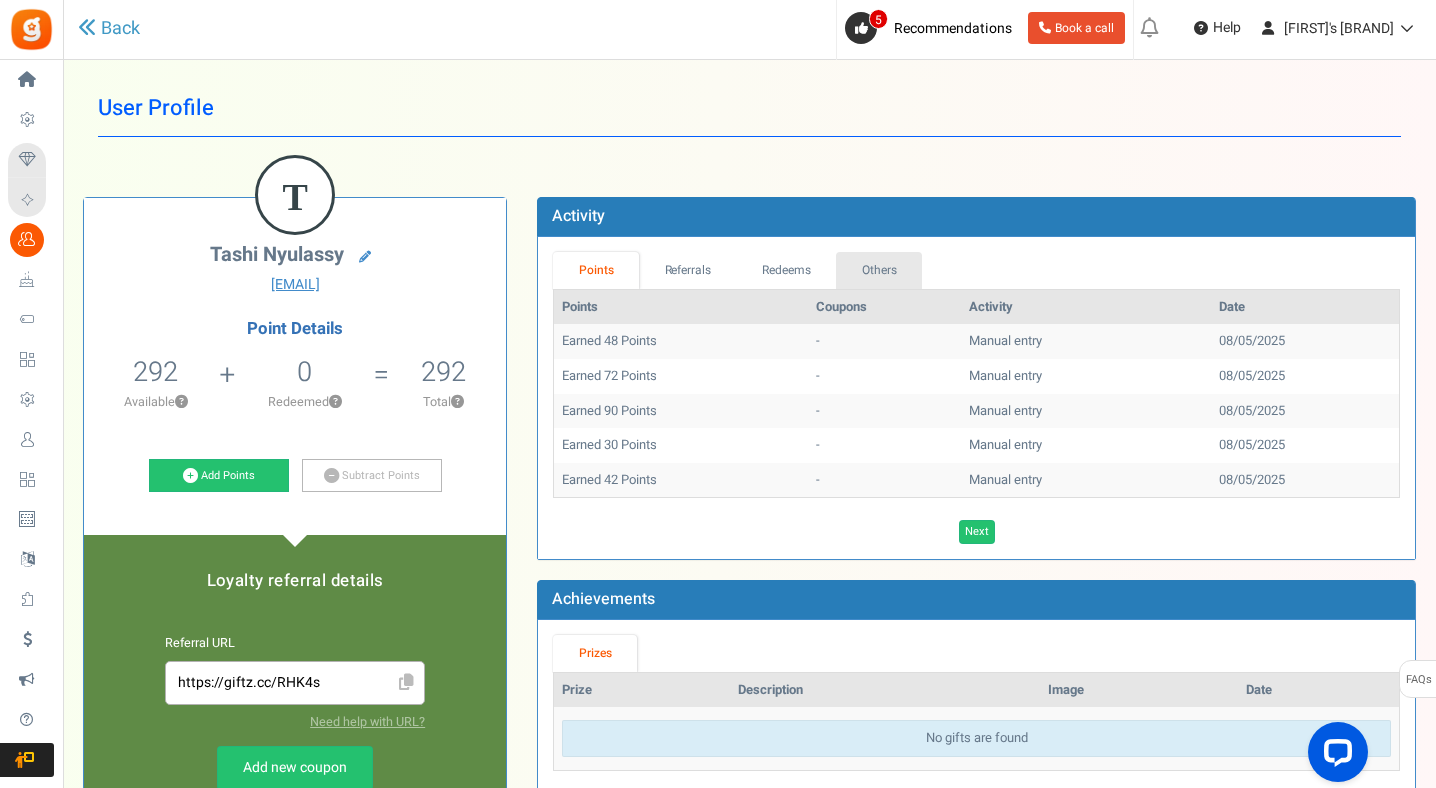 click on "Others" at bounding box center [879, 270] 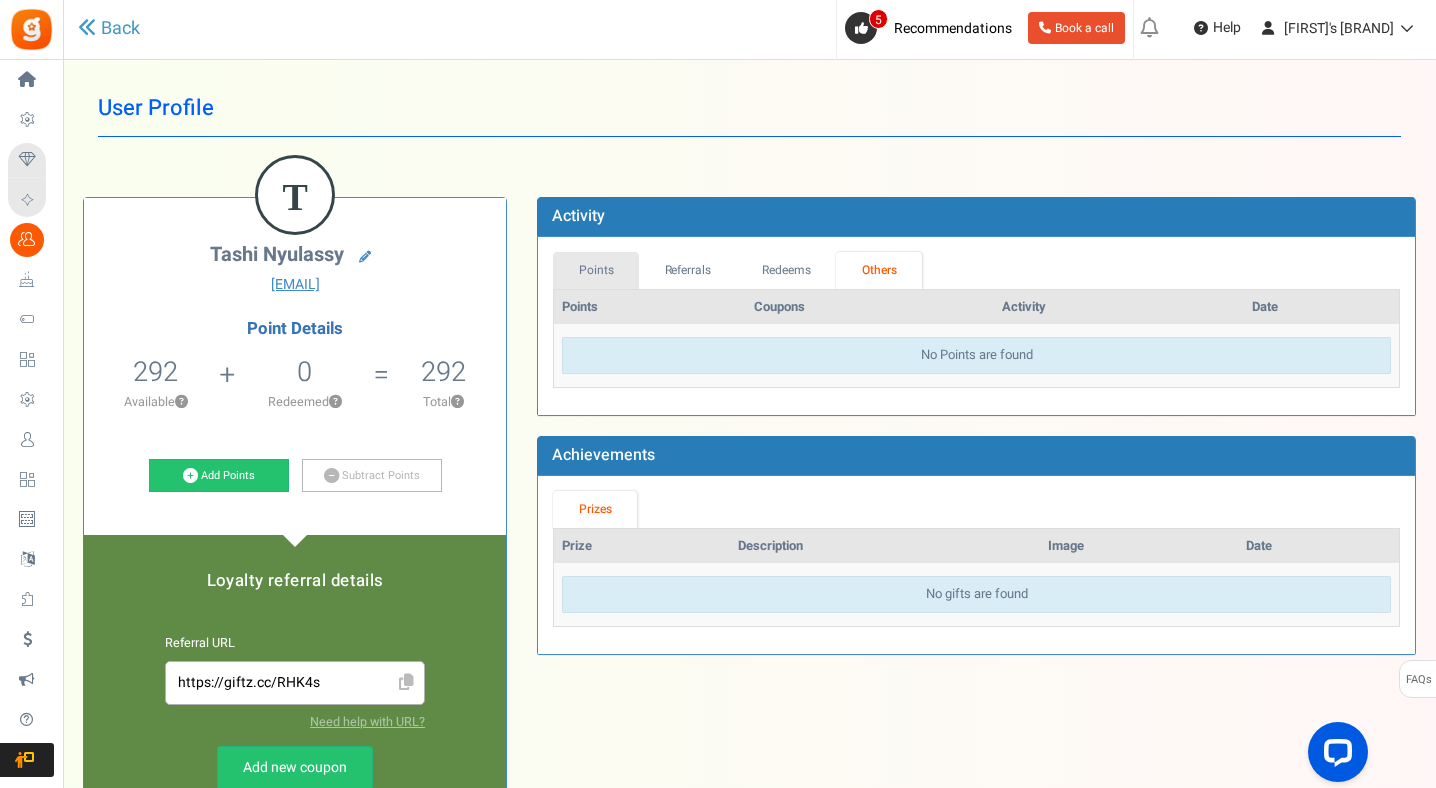 click on "Points" at bounding box center [596, 270] 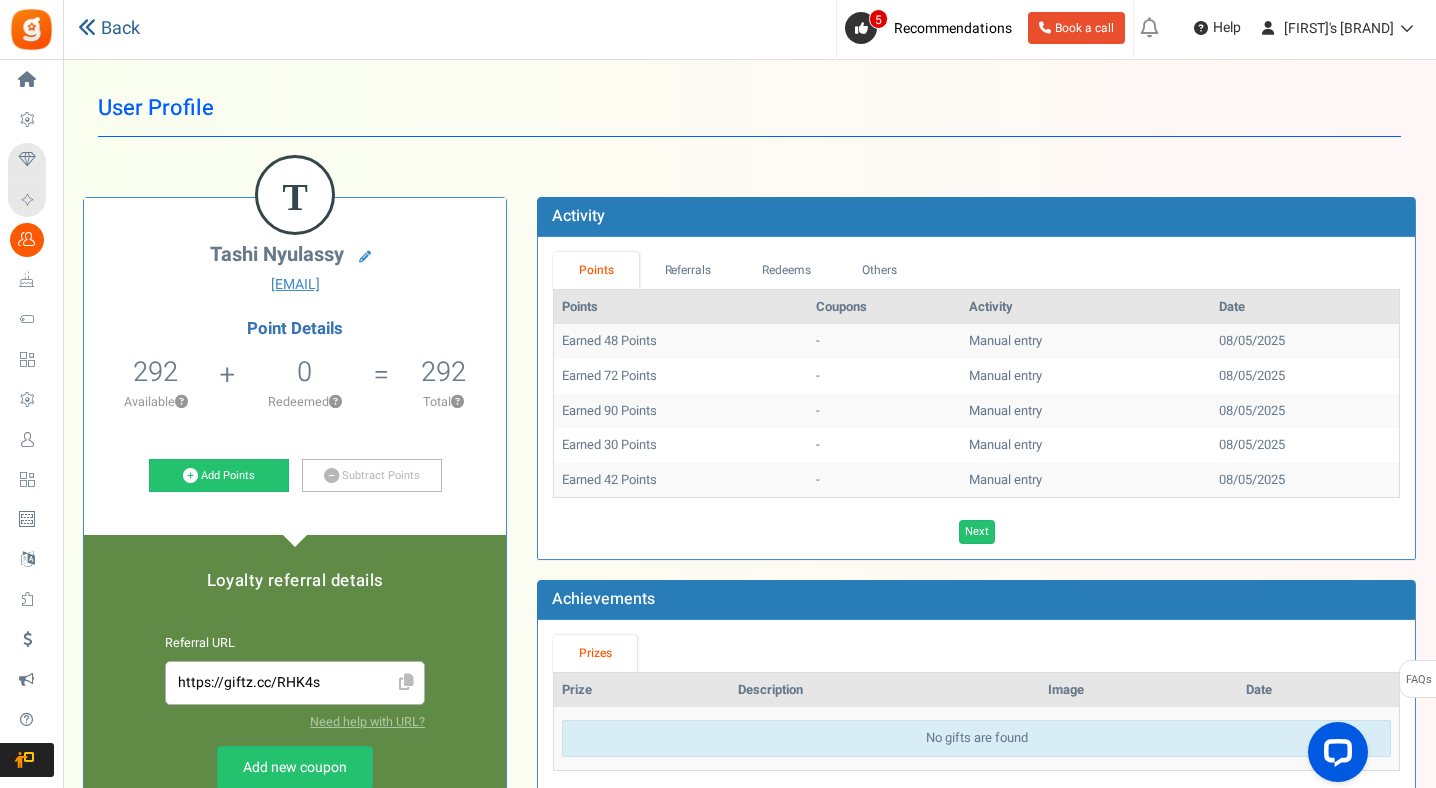 click on "Back" at bounding box center [109, 29] 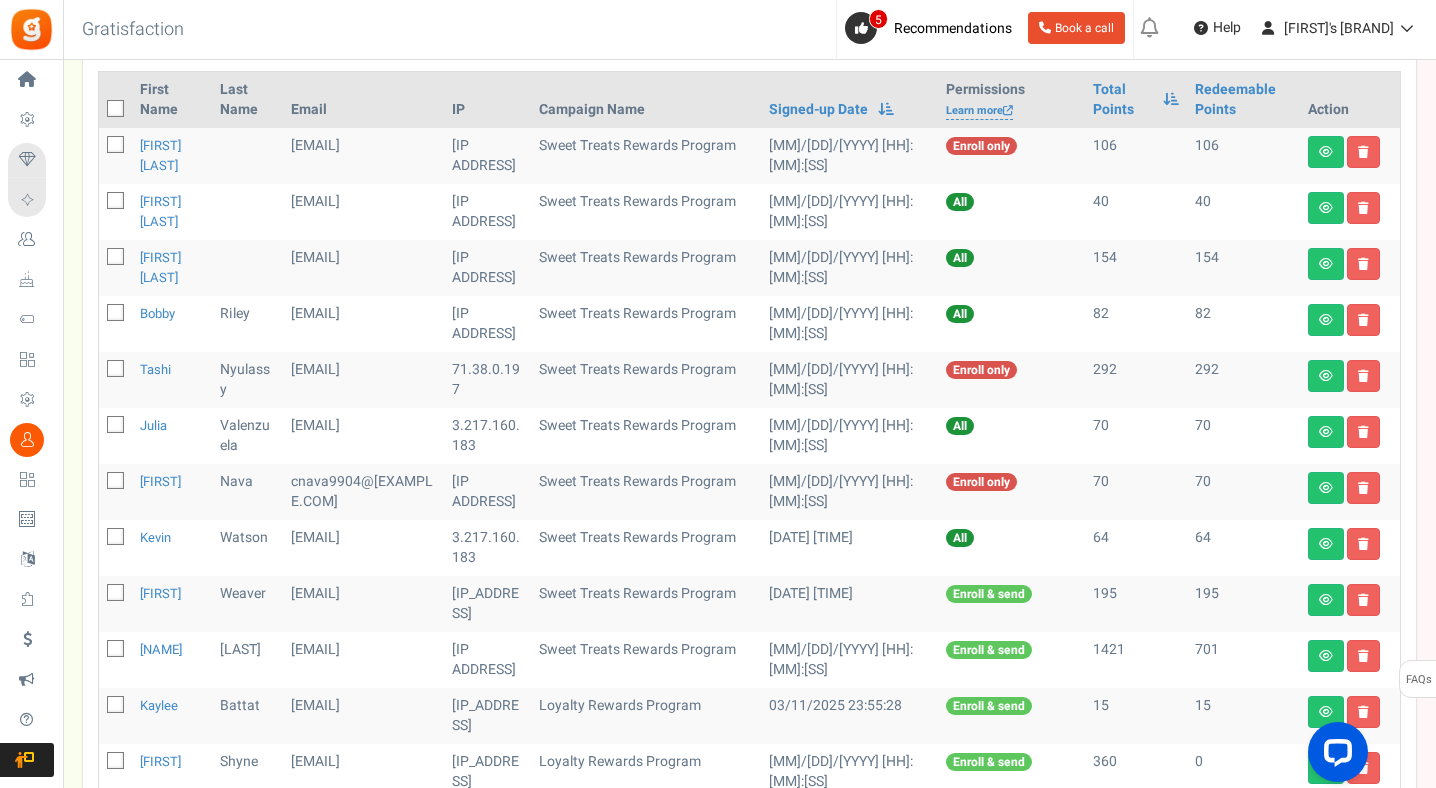 scroll, scrollTop: 349, scrollLeft: 0, axis: vertical 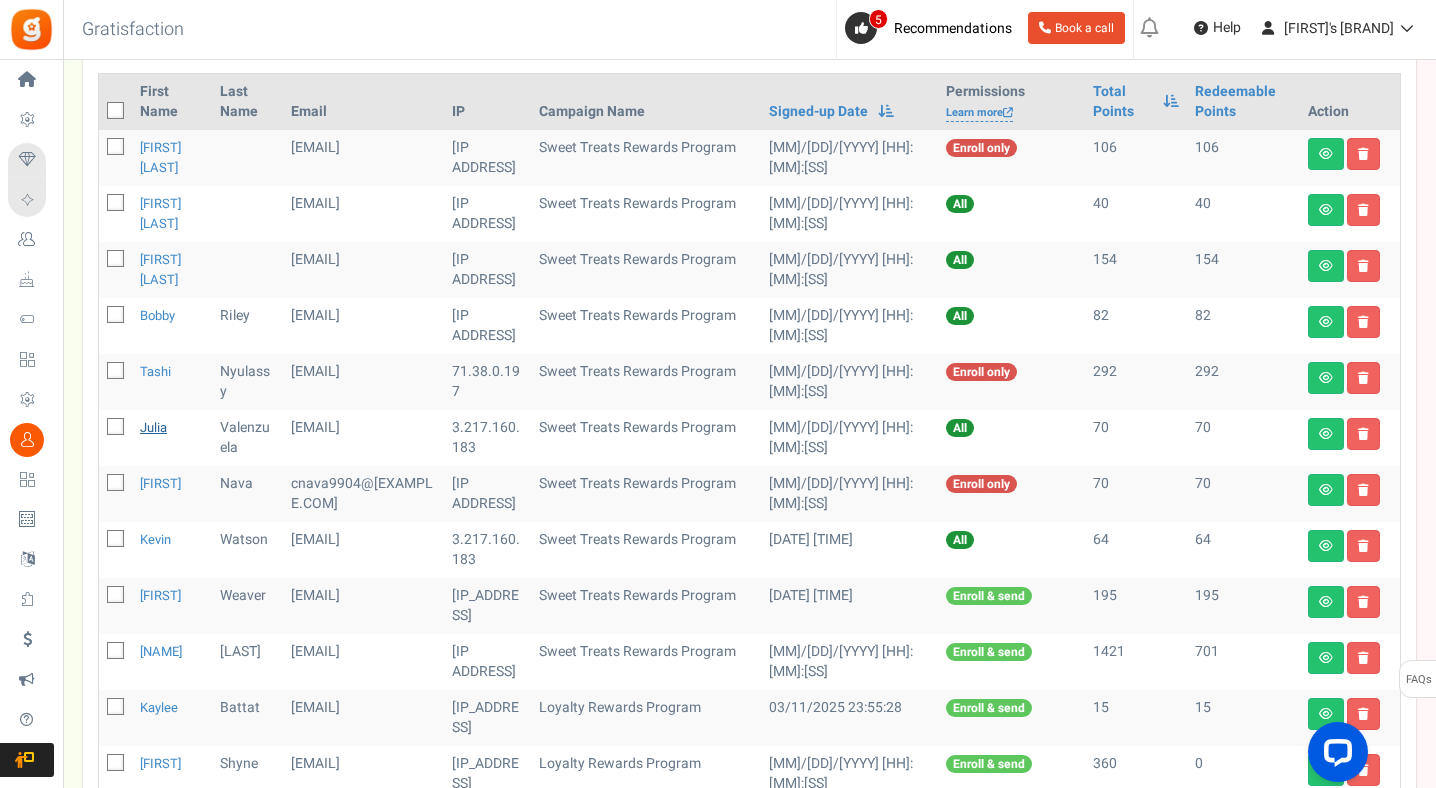 click on "Julia" at bounding box center [153, 427] 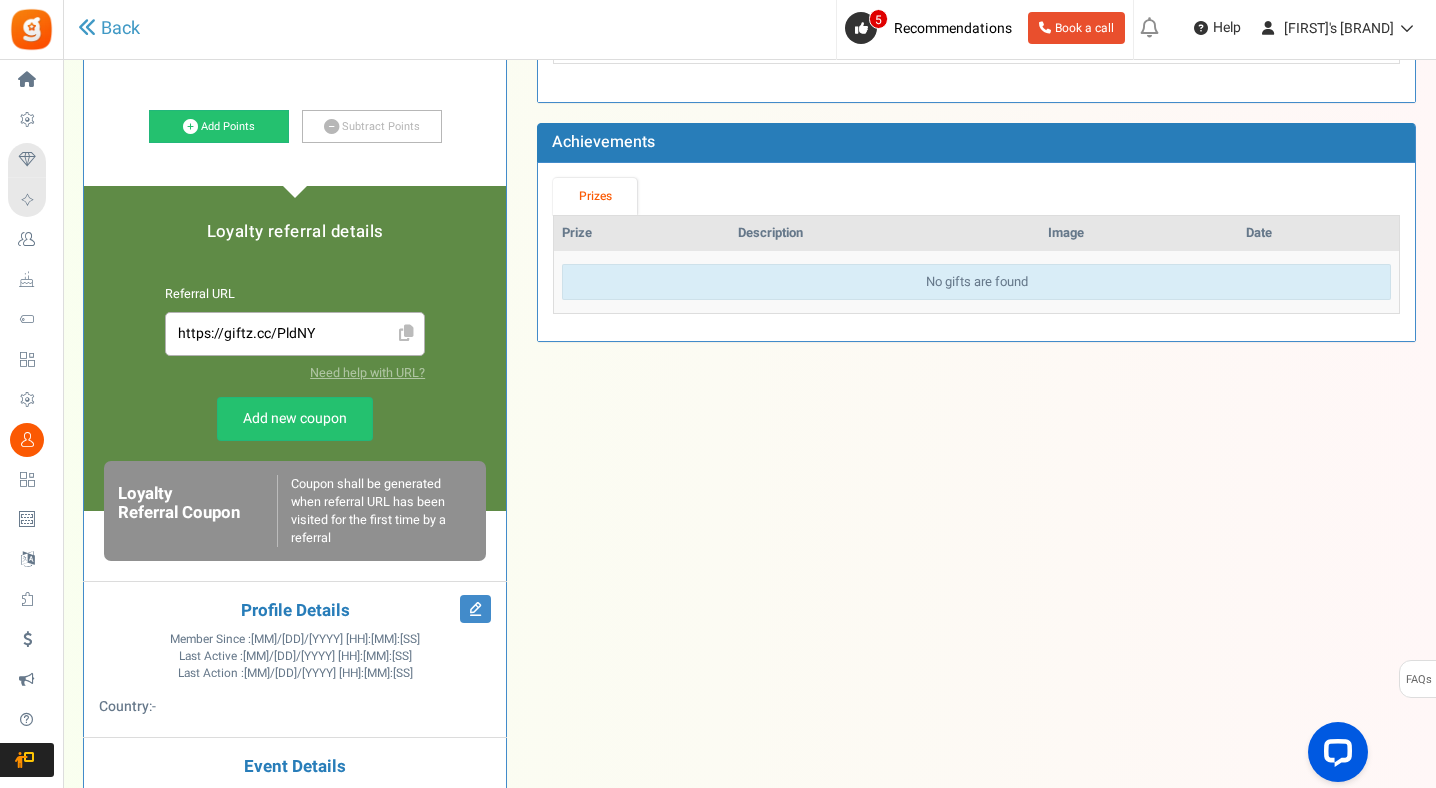 scroll, scrollTop: 0, scrollLeft: 0, axis: both 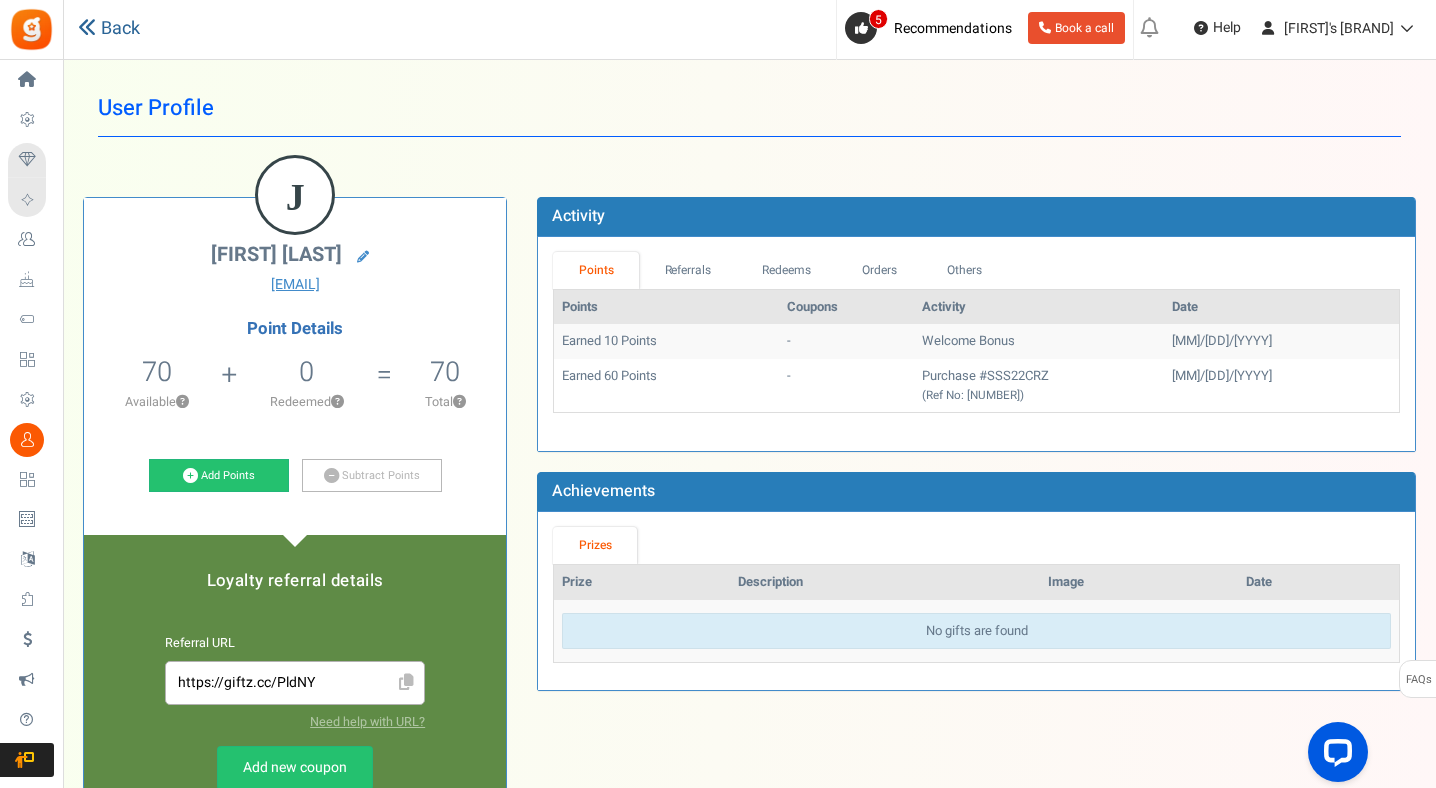 click on "Back" at bounding box center (109, 29) 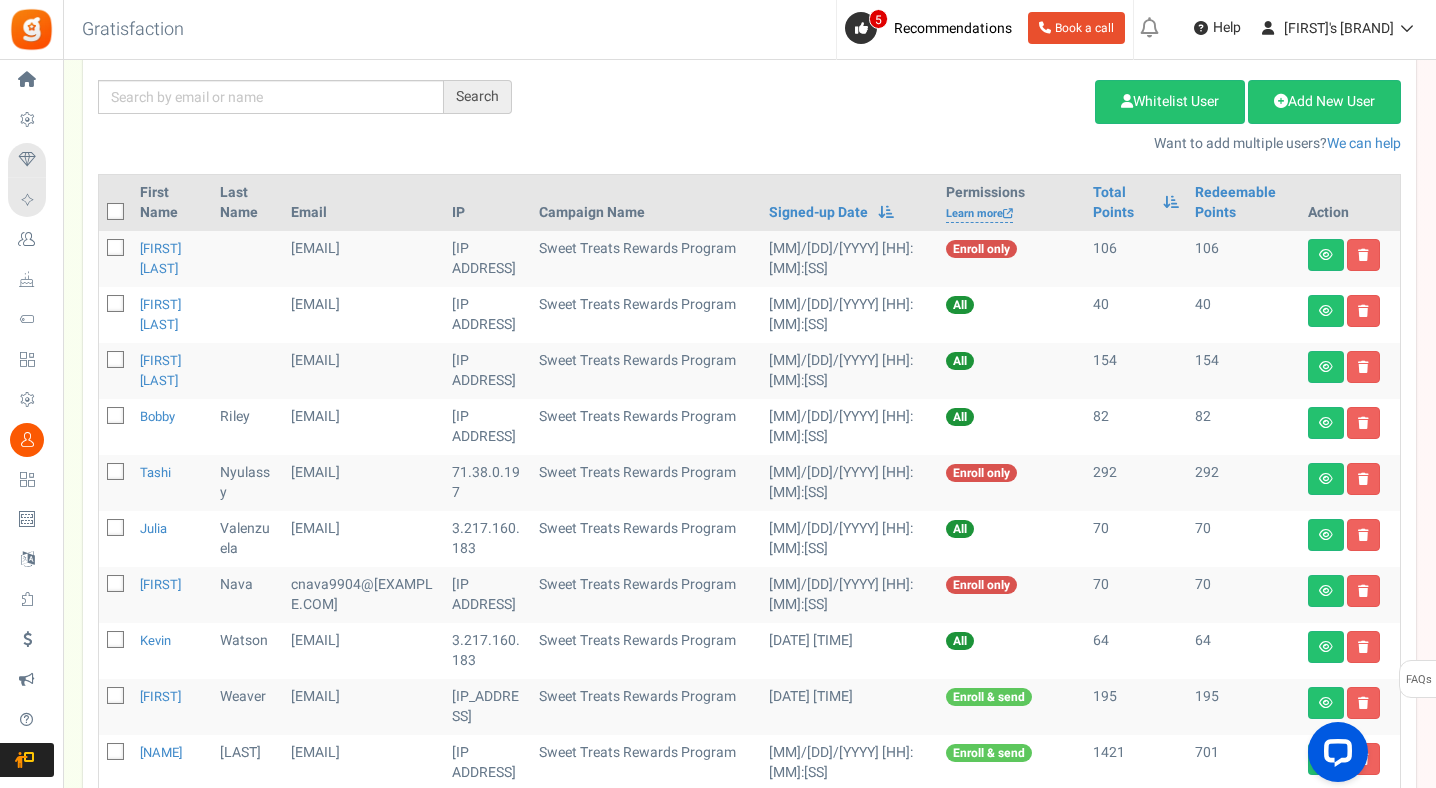 scroll, scrollTop: 0, scrollLeft: 0, axis: both 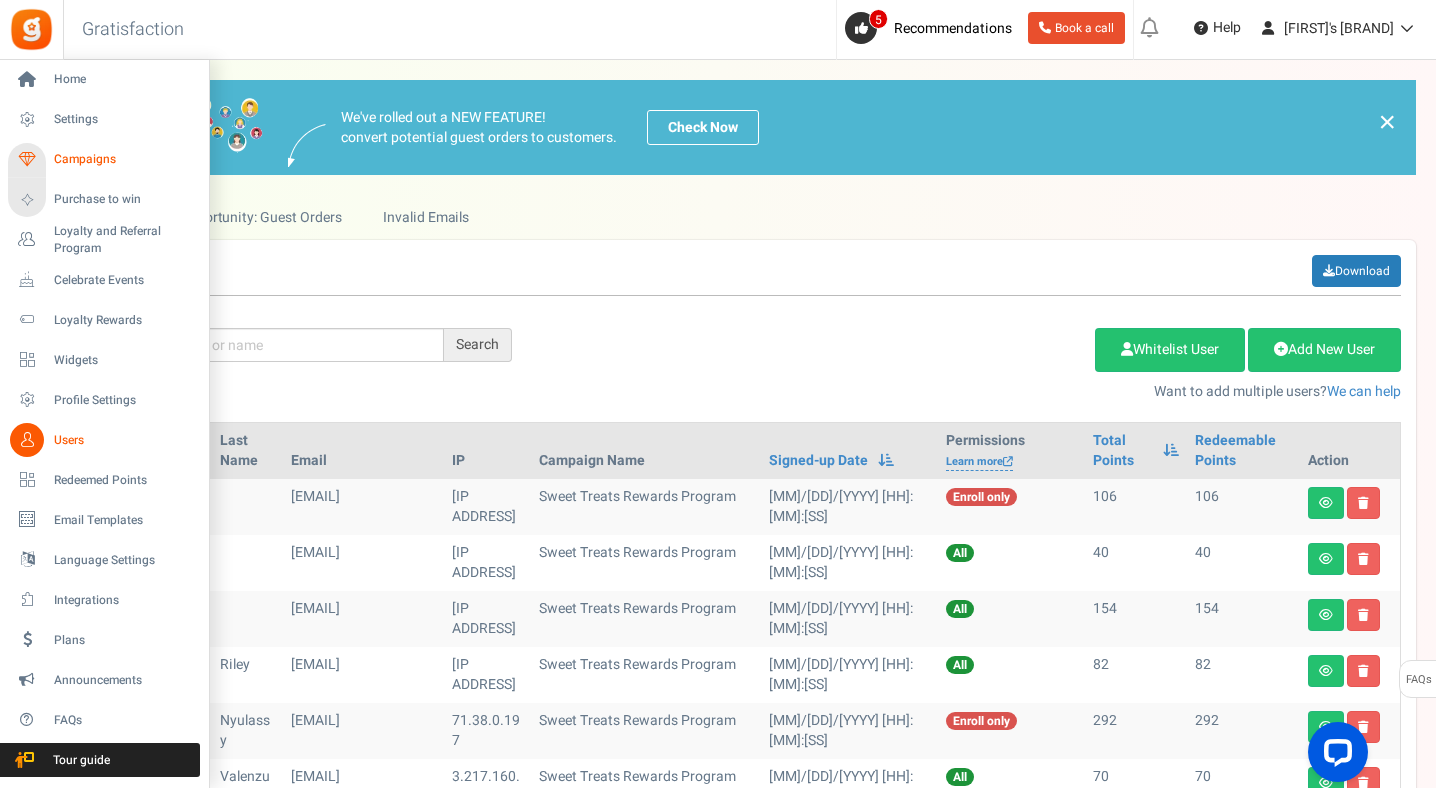 click on "Campaigns" at bounding box center [124, 159] 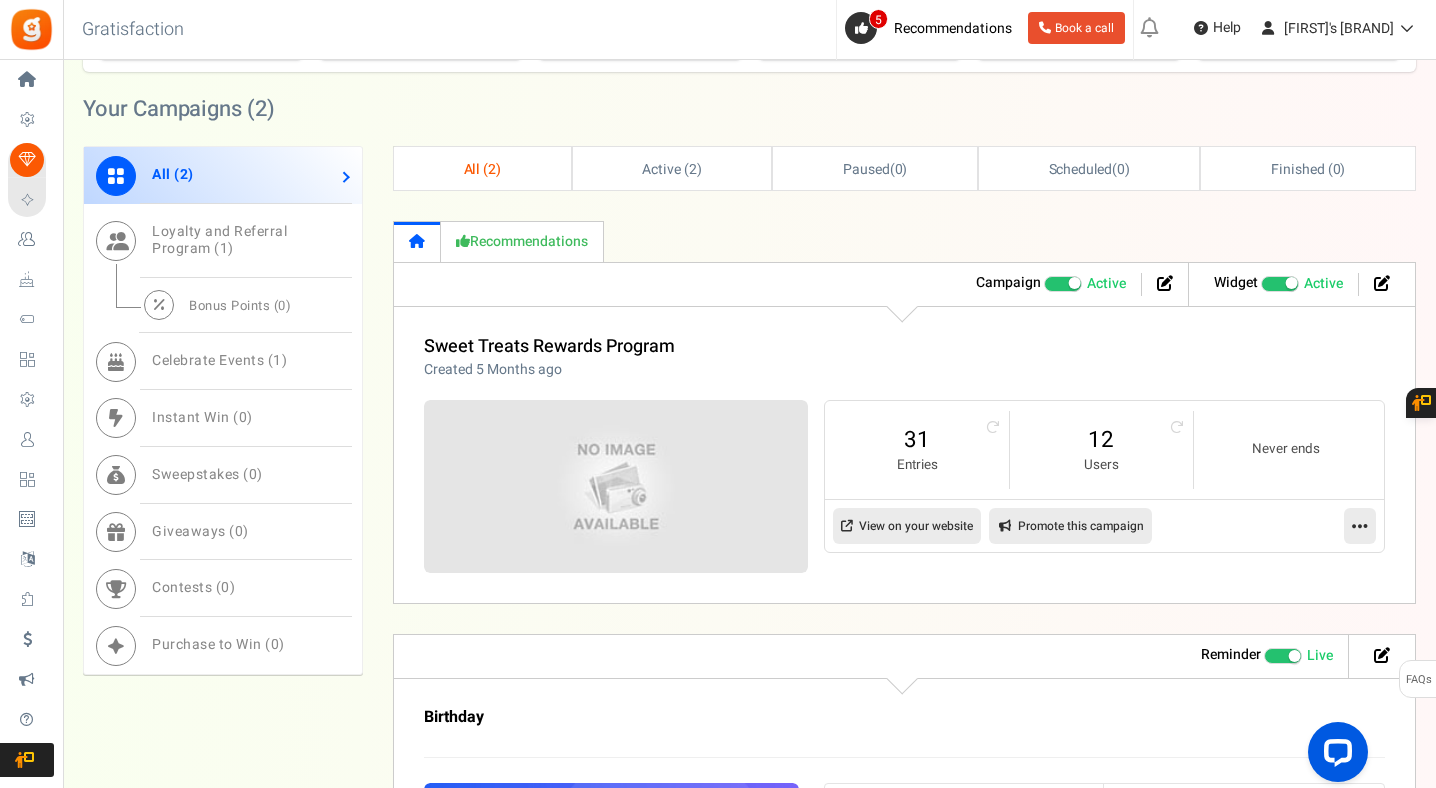 scroll, scrollTop: 856, scrollLeft: 0, axis: vertical 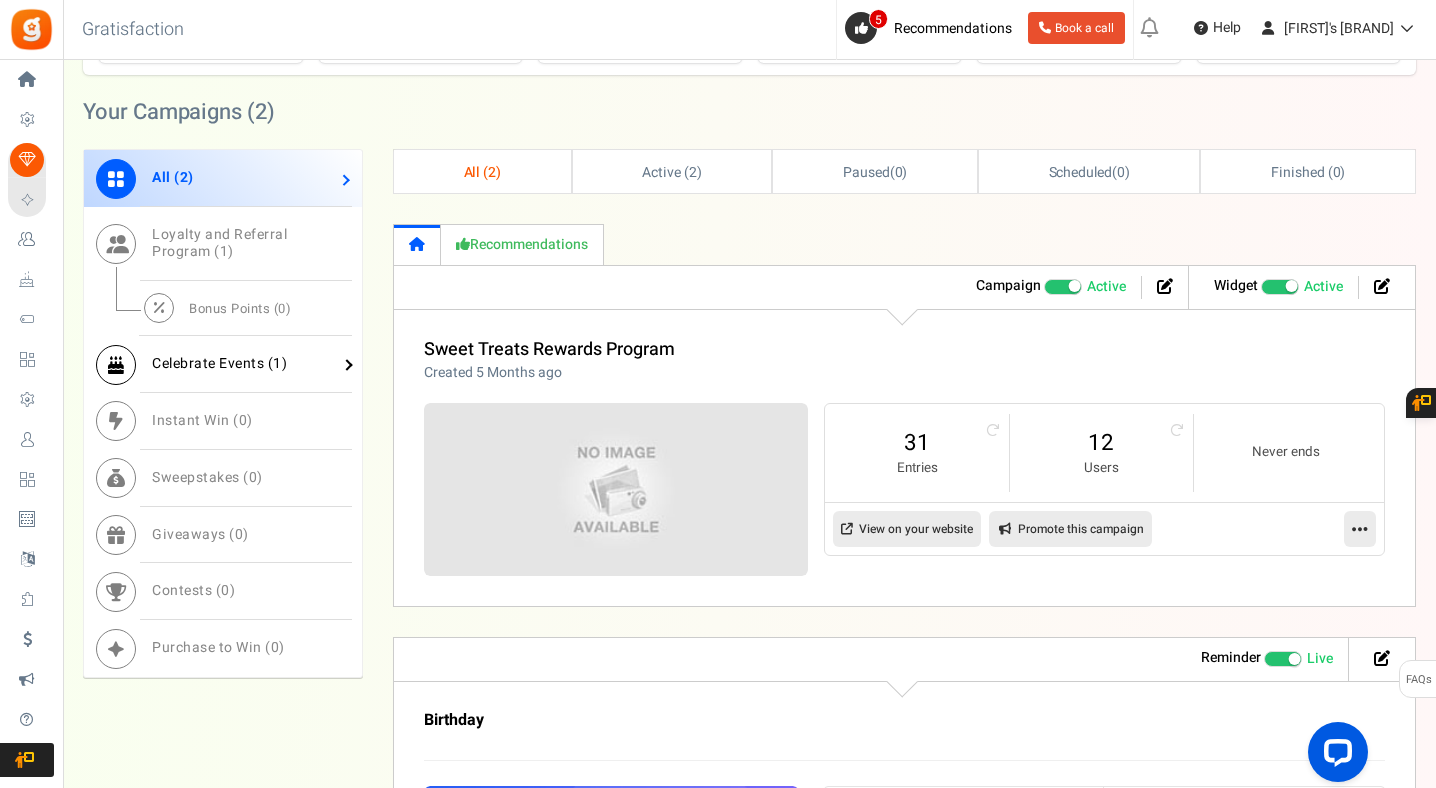 click on "Celebrate Events ( 1 )" at bounding box center (219, 363) 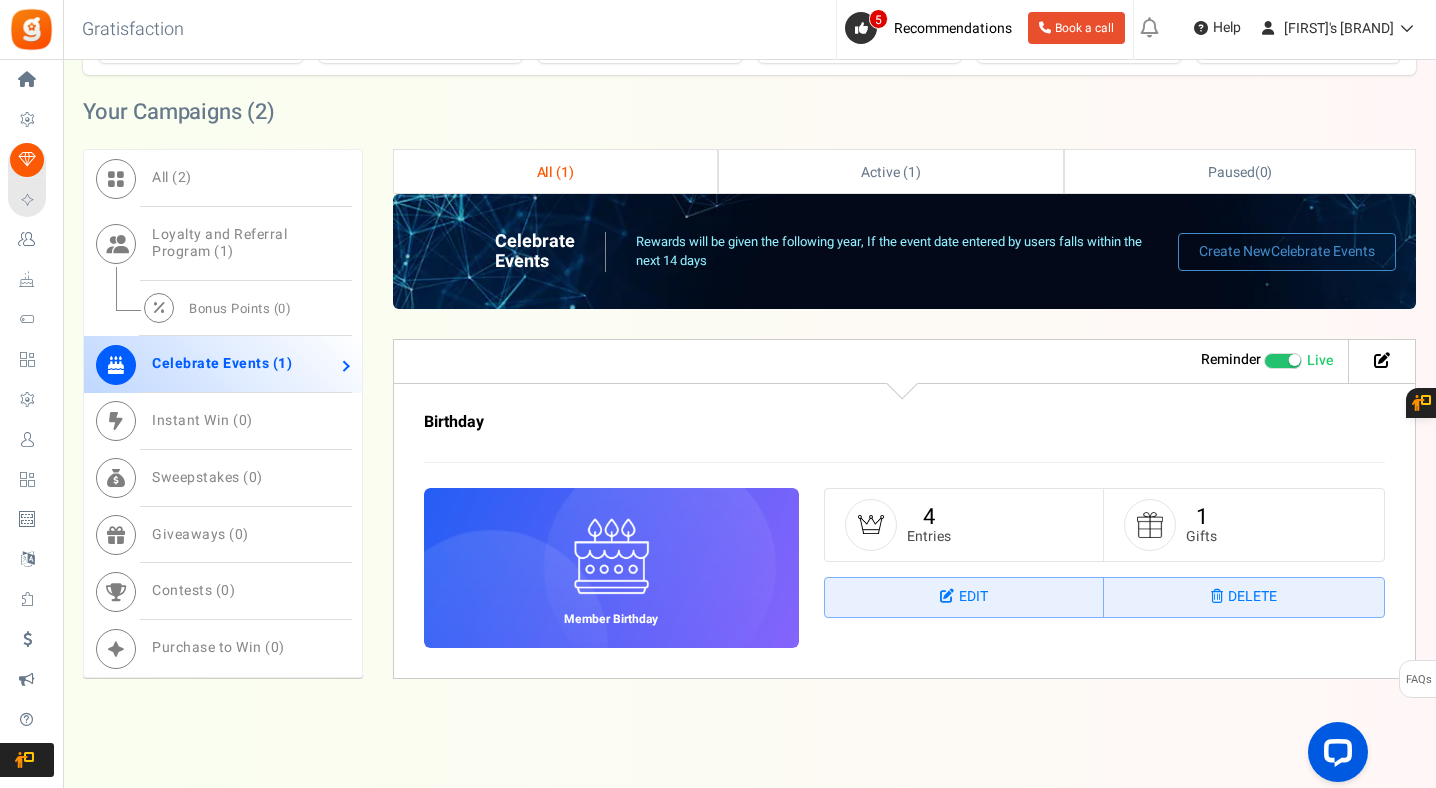 scroll, scrollTop: 887, scrollLeft: 0, axis: vertical 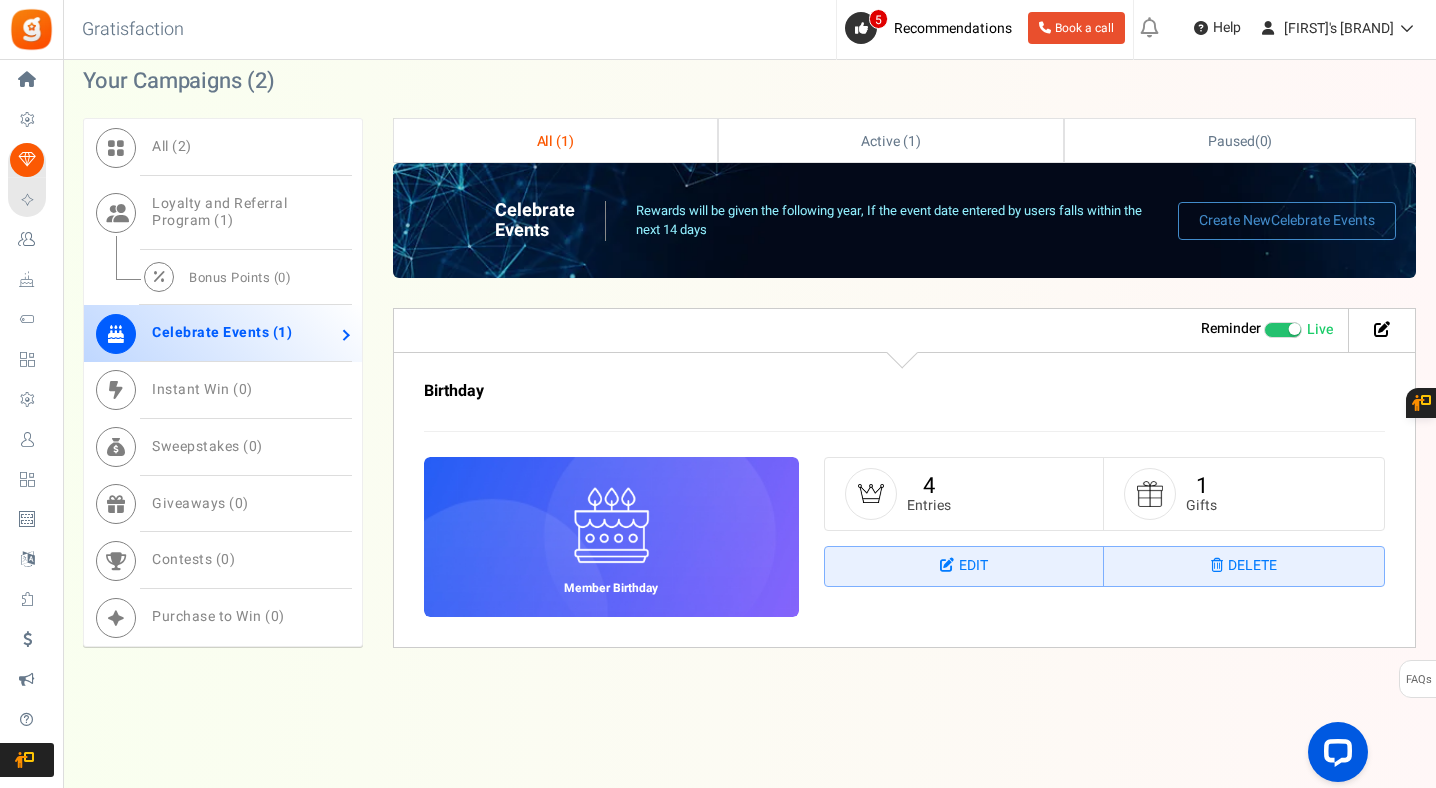 click at bounding box center [612, 525] 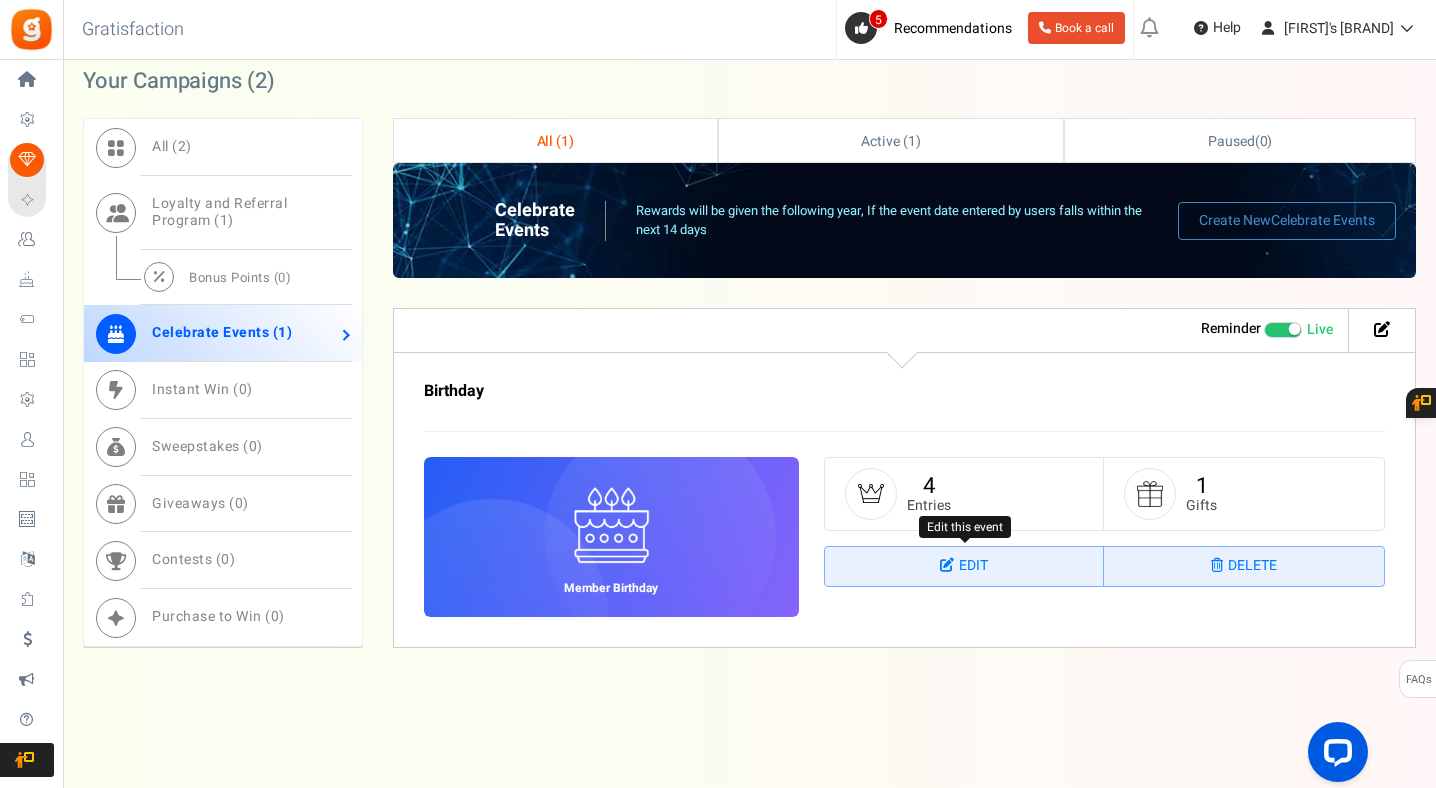 click on "Edit" at bounding box center (965, 567) 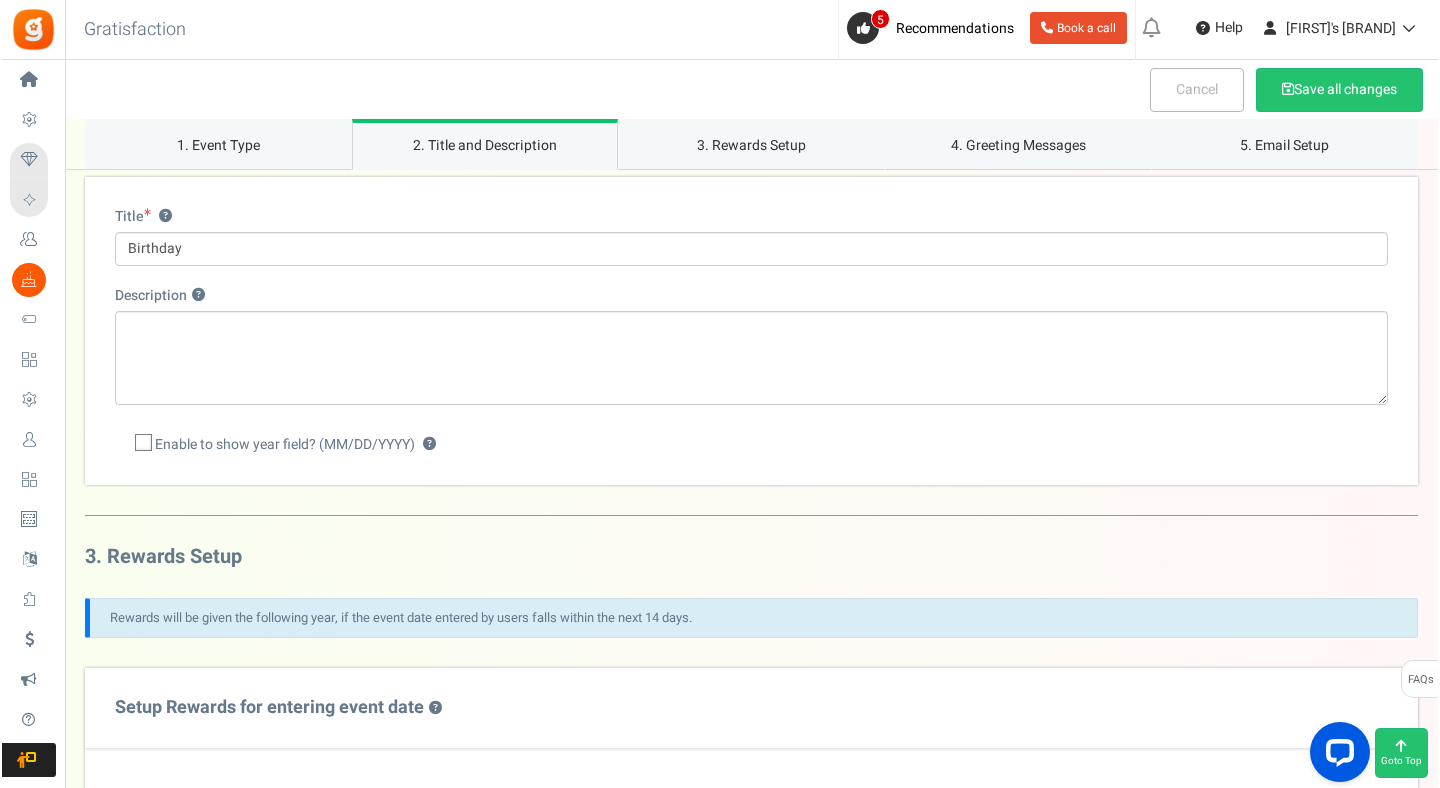 scroll, scrollTop: 0, scrollLeft: 0, axis: both 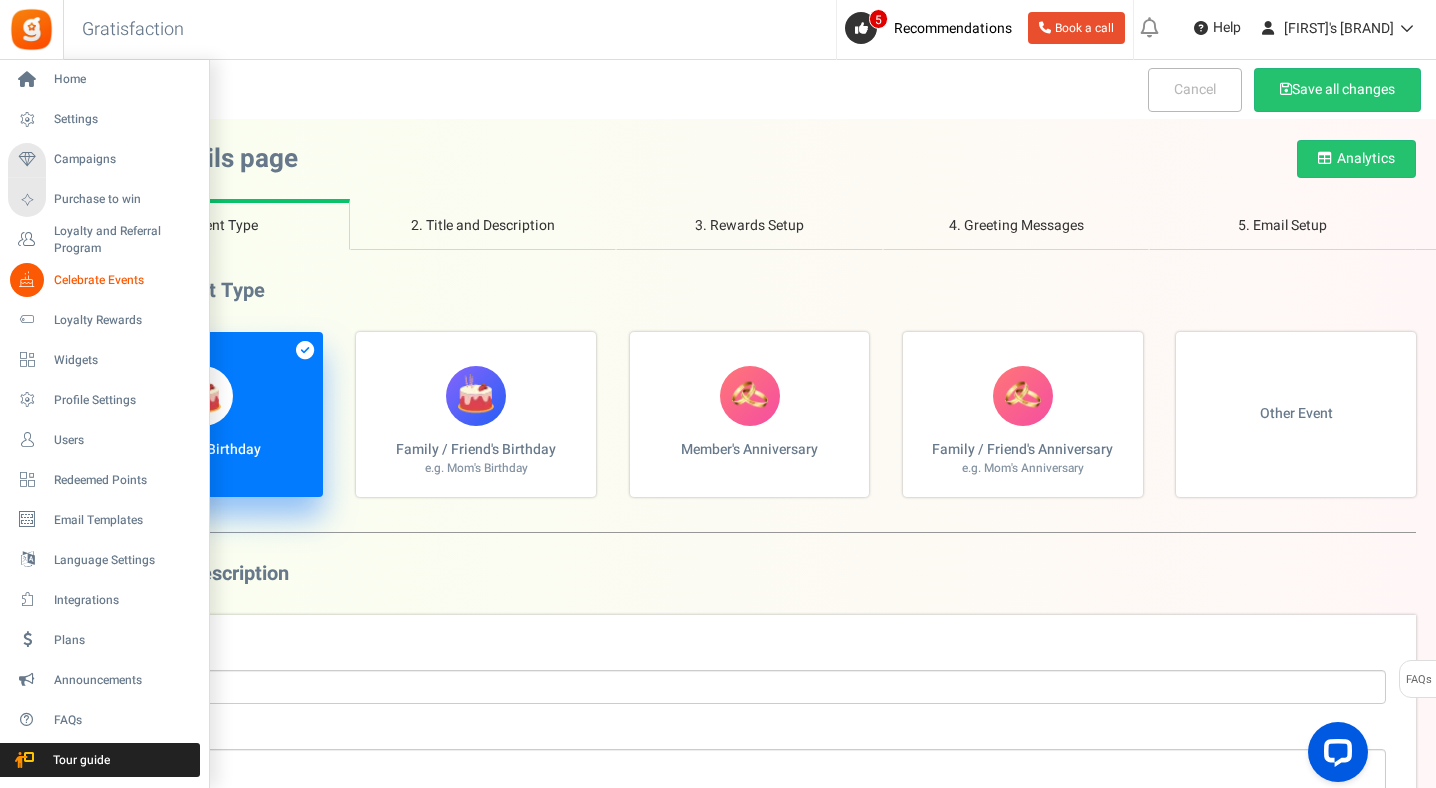 click on "Celebrate Events" at bounding box center (124, 280) 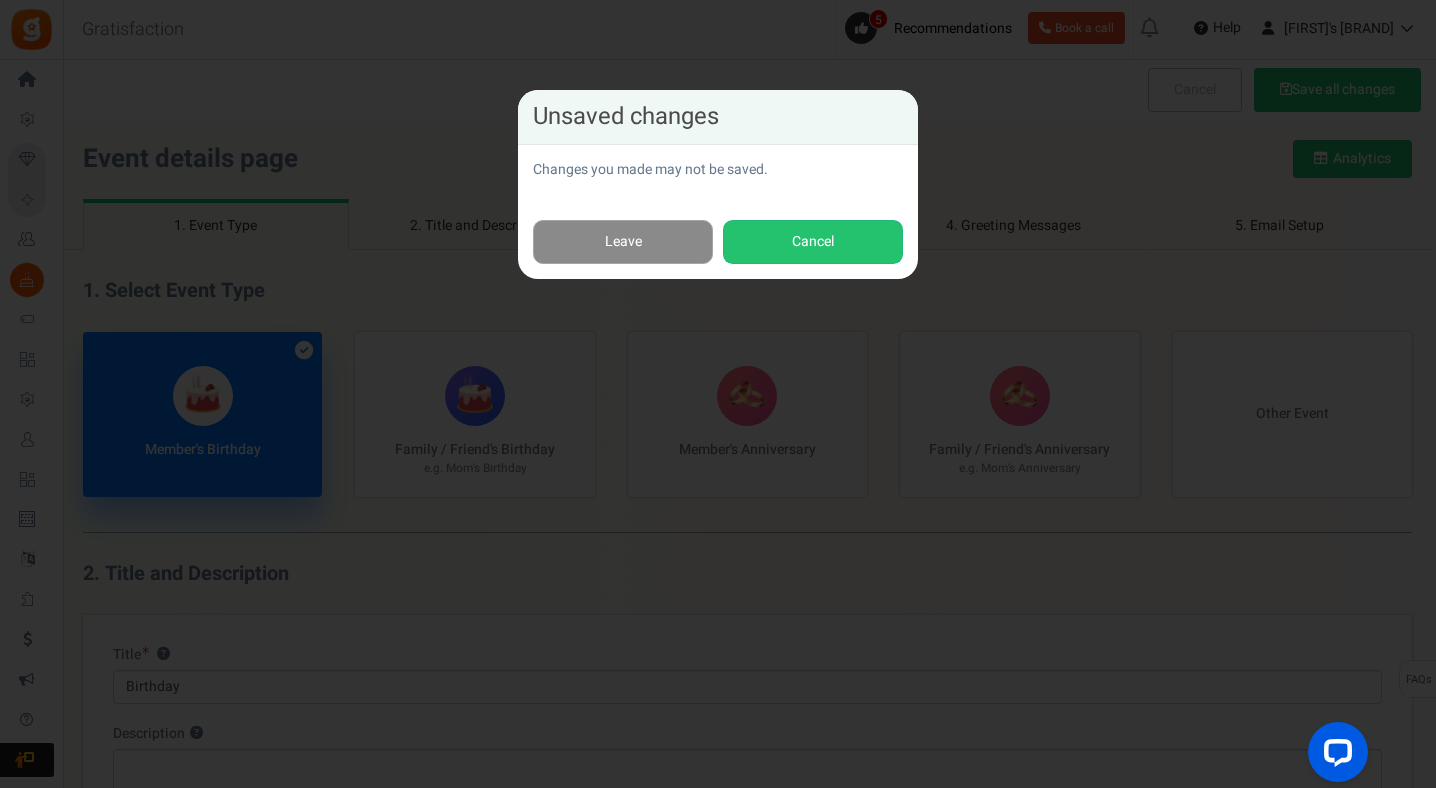 click on "Leave" at bounding box center [623, 242] 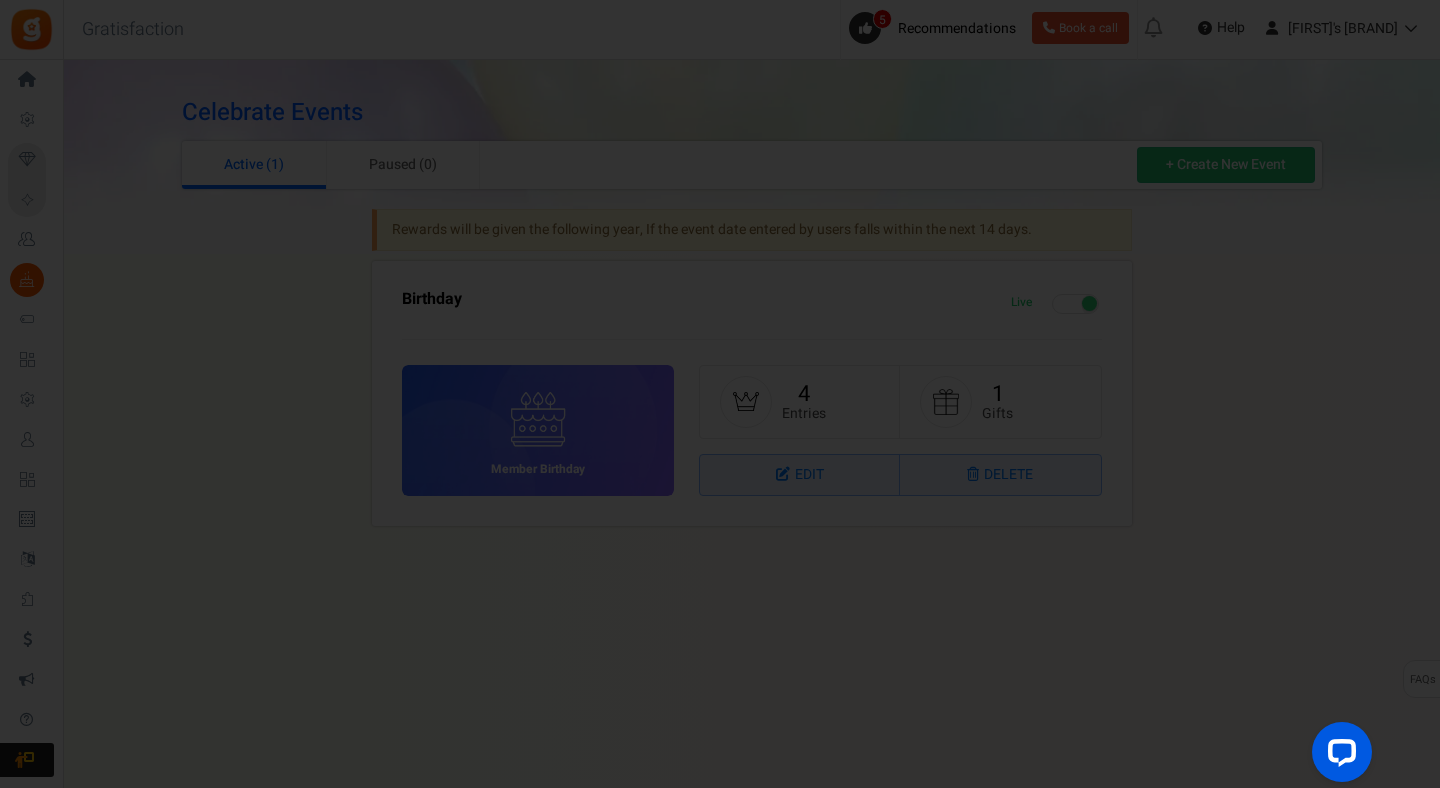 click at bounding box center (720, 394) 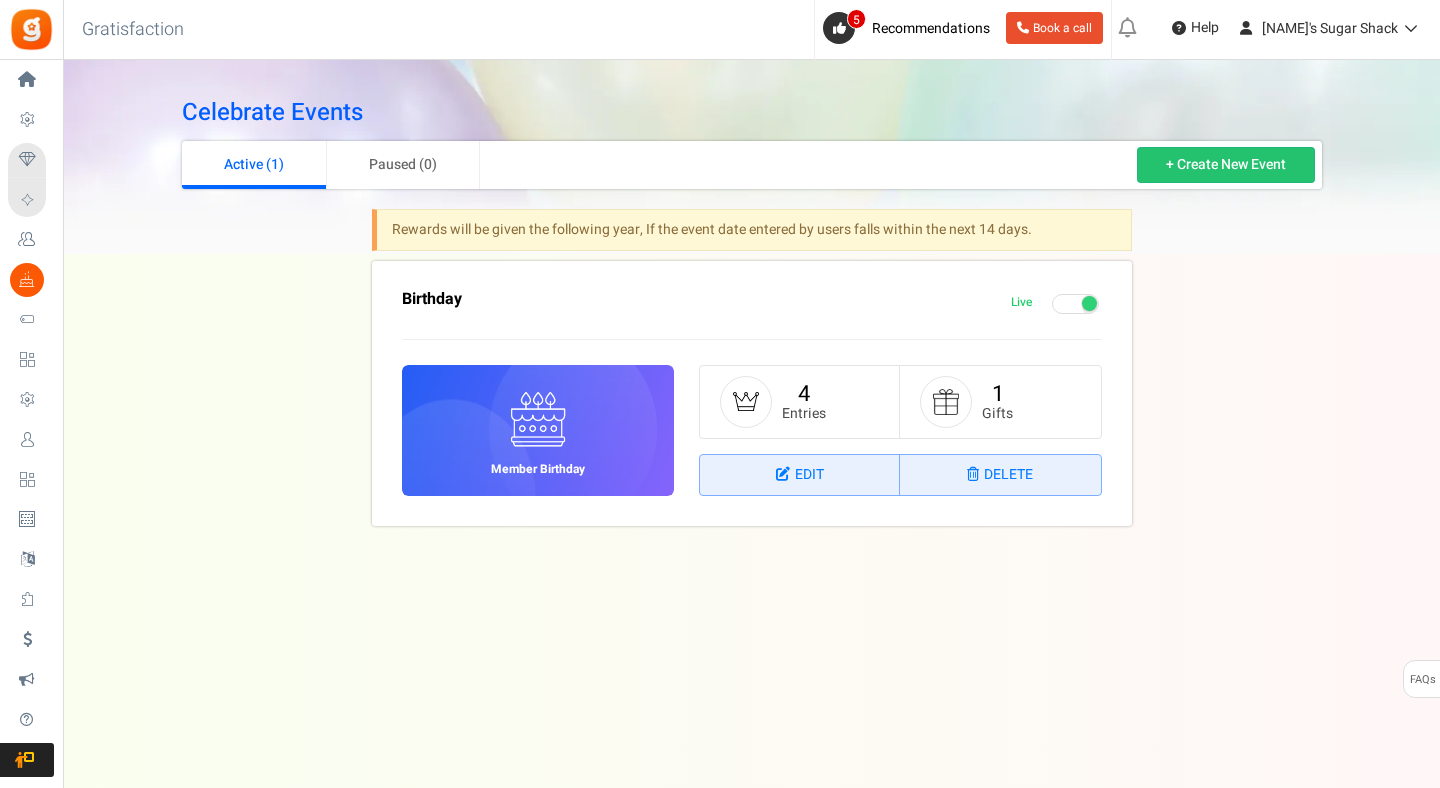 scroll, scrollTop: 0, scrollLeft: 0, axis: both 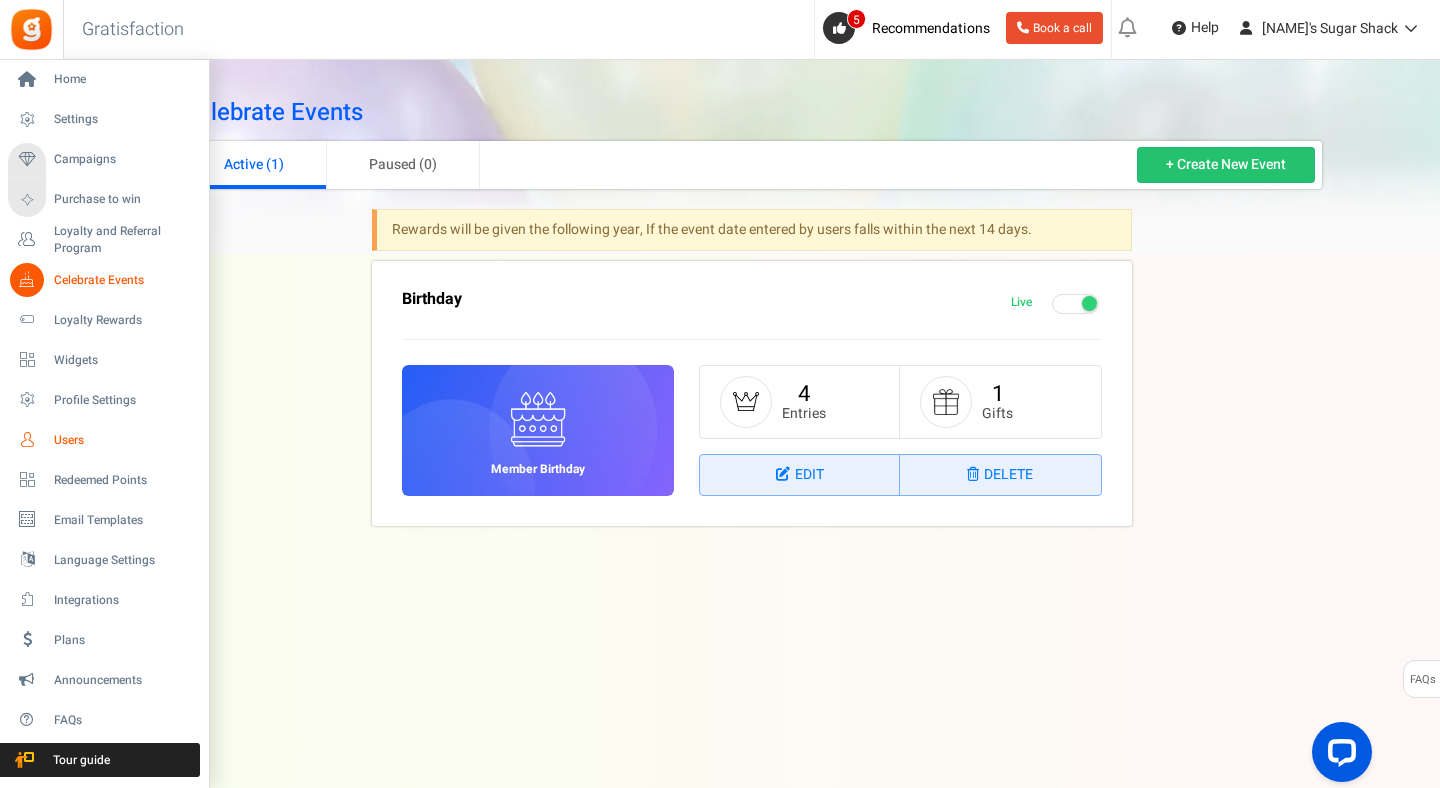 click on "Users" at bounding box center [124, 440] 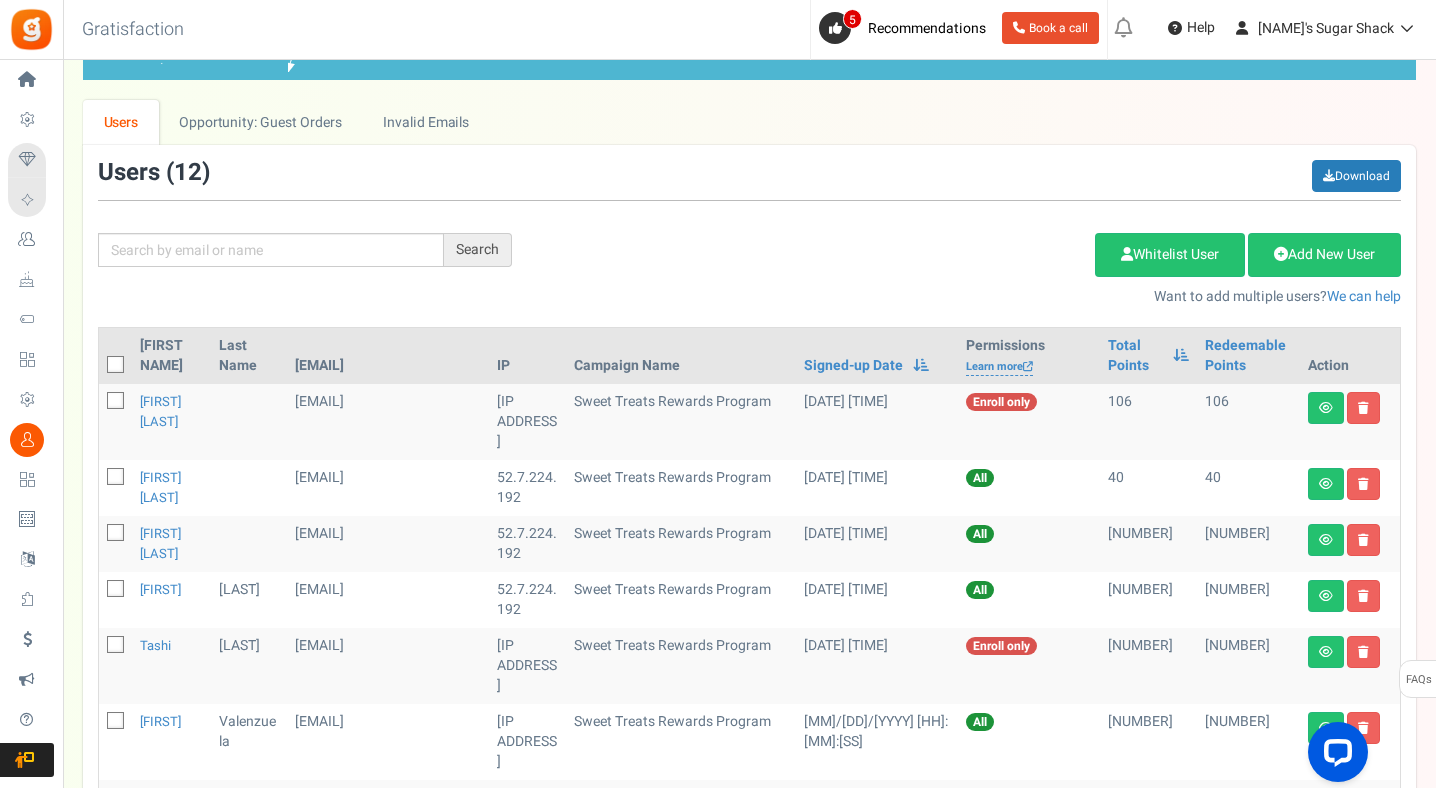 scroll, scrollTop: 126, scrollLeft: 0, axis: vertical 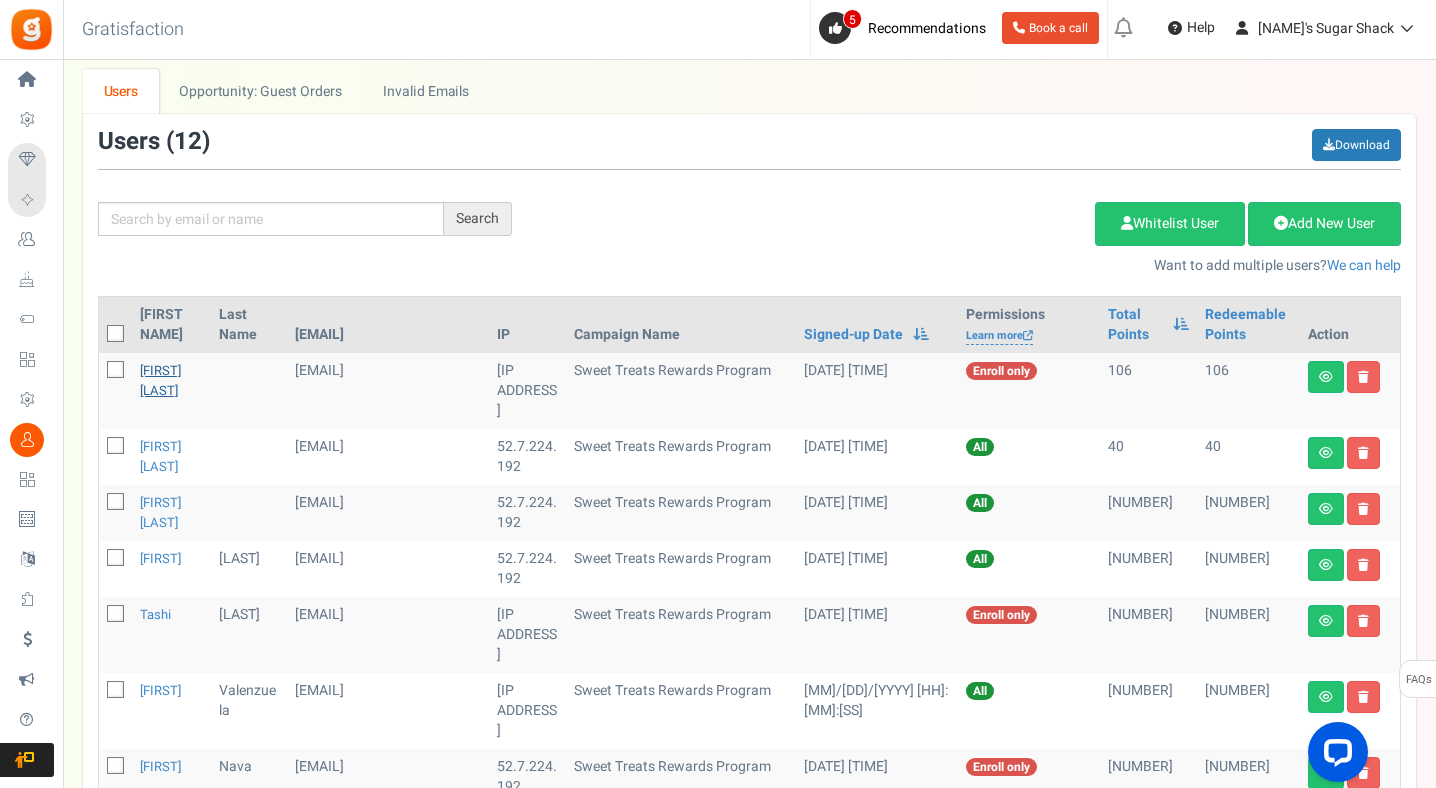 click on "[FIRST] [LAST]" at bounding box center (160, 380) 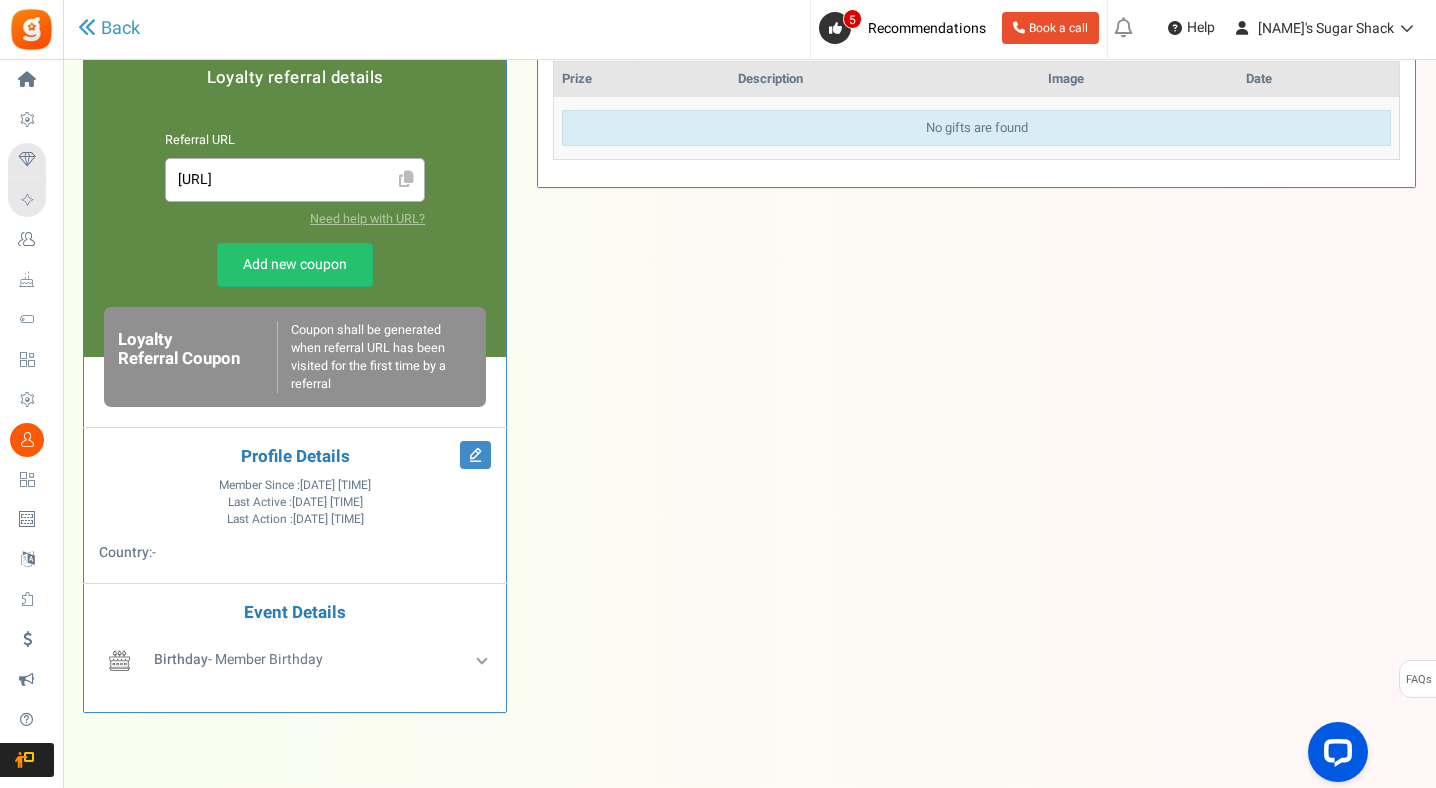 scroll, scrollTop: 504, scrollLeft: 0, axis: vertical 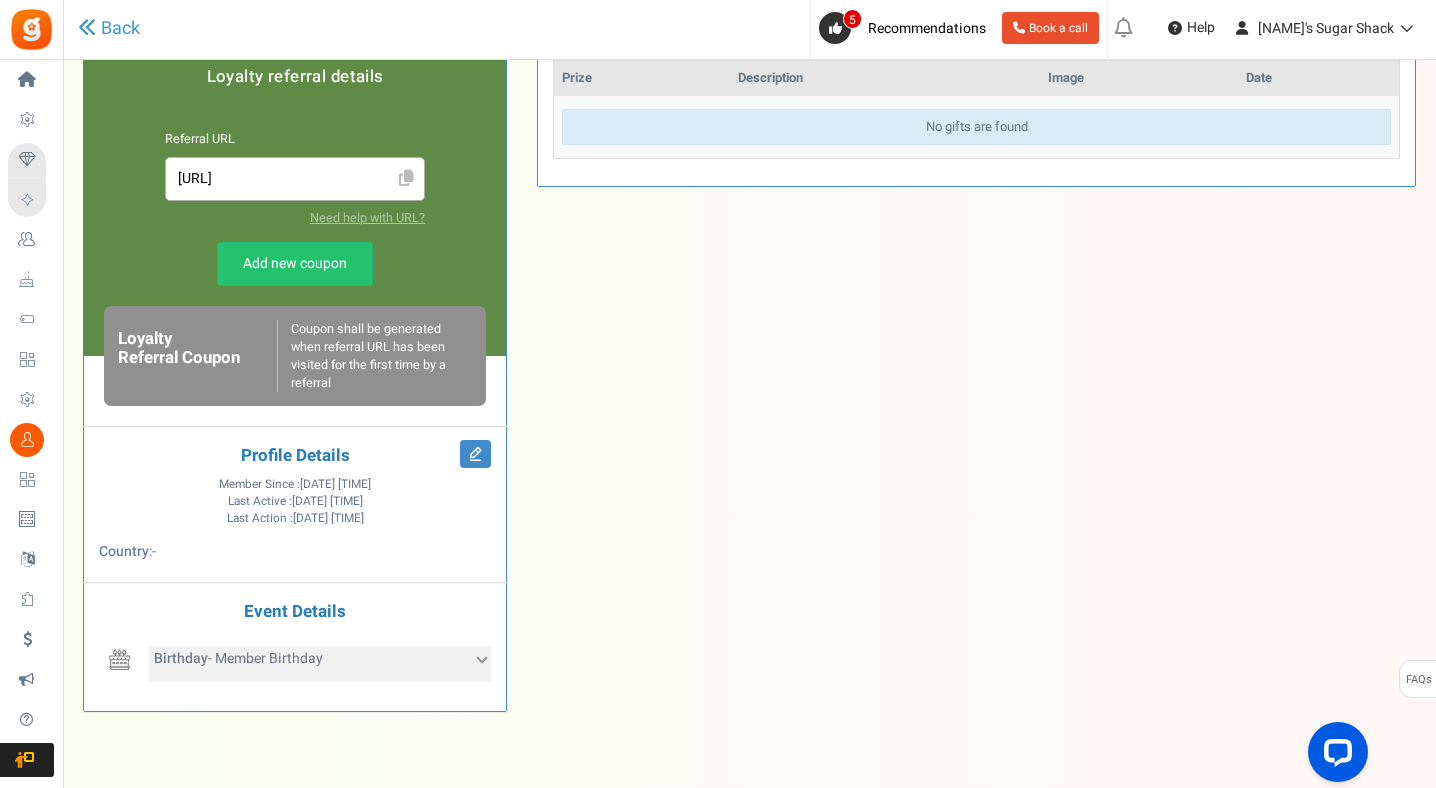 click on "Birthday  - Member Birthday" at bounding box center [320, 664] 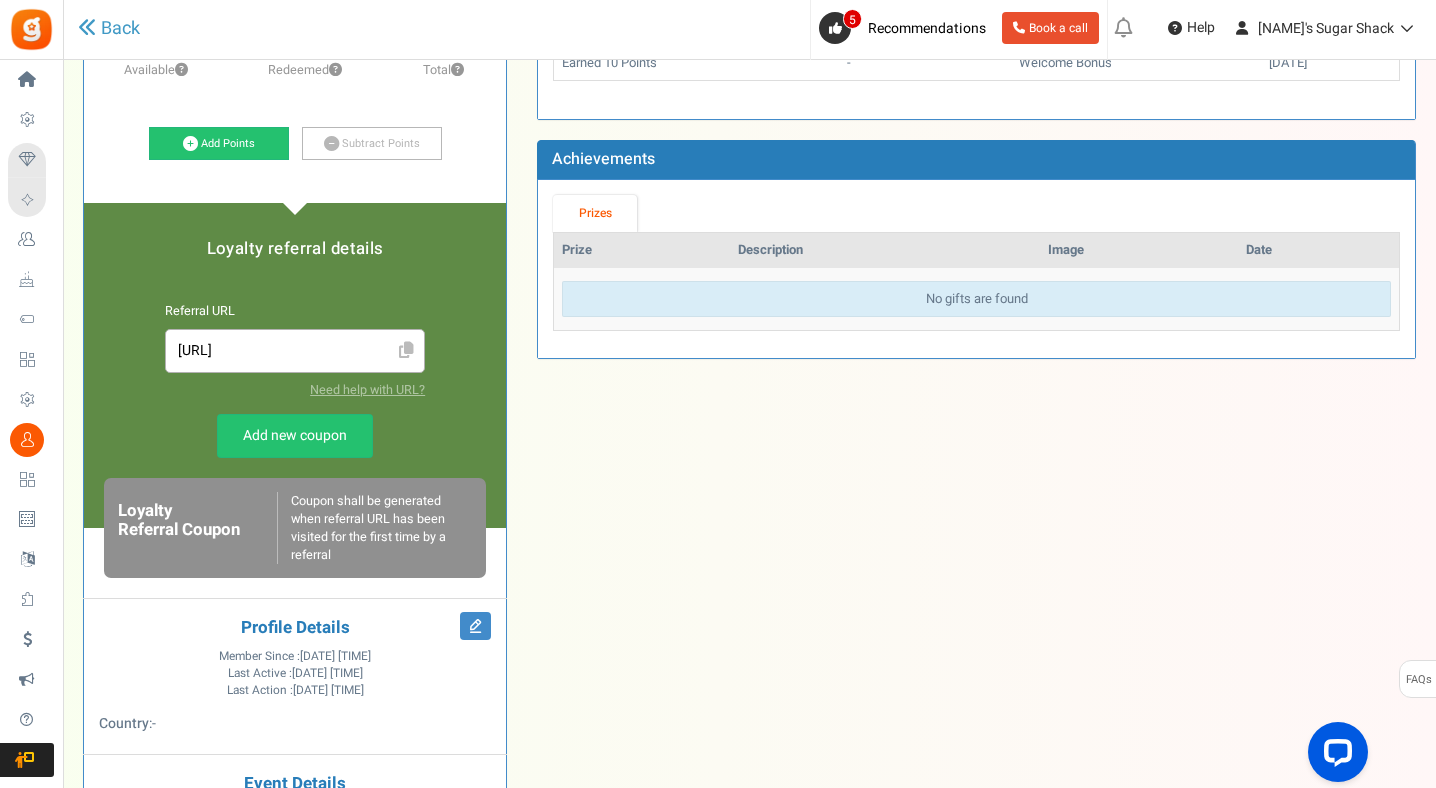 scroll, scrollTop: 313, scrollLeft: 0, axis: vertical 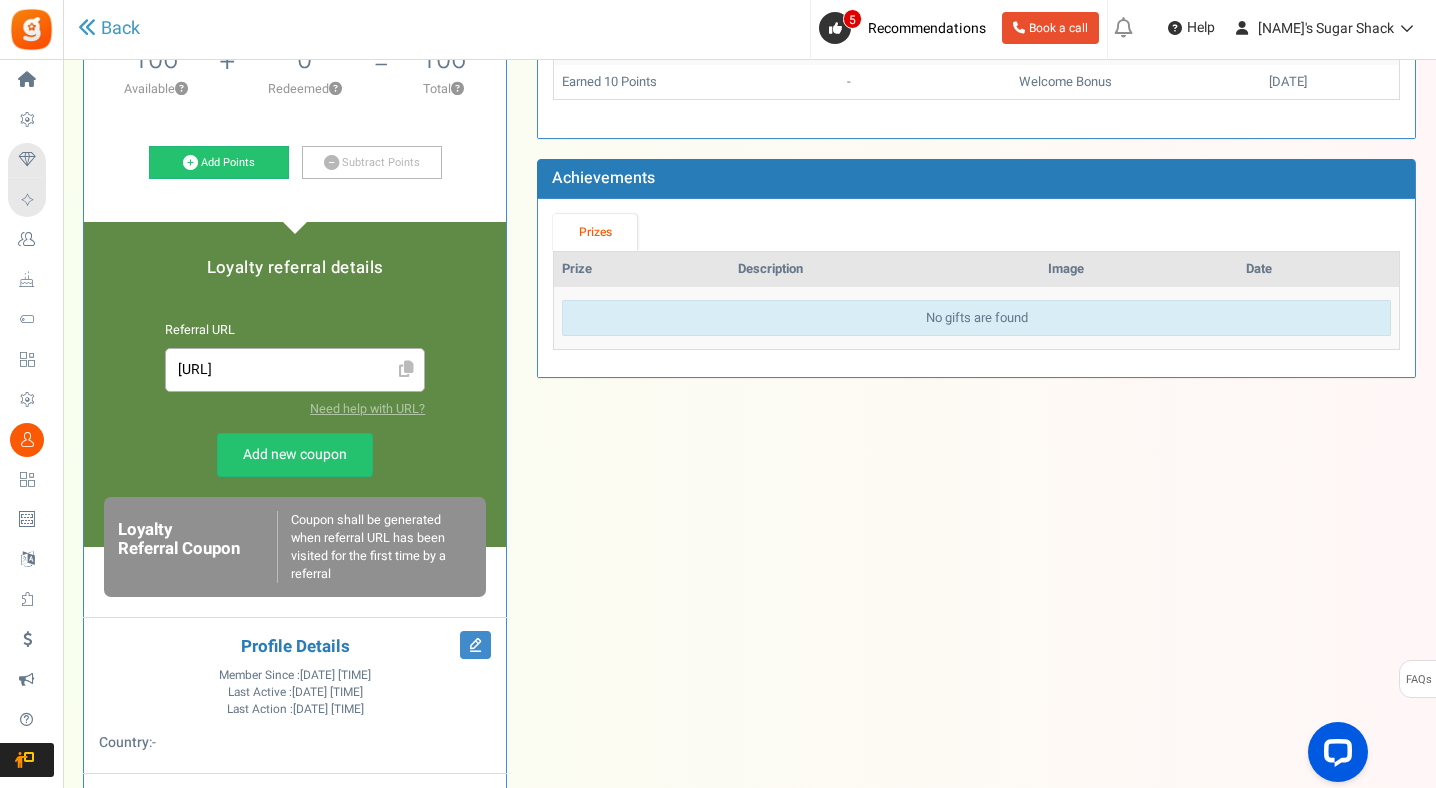 click on "Back" at bounding box center (329, 29) 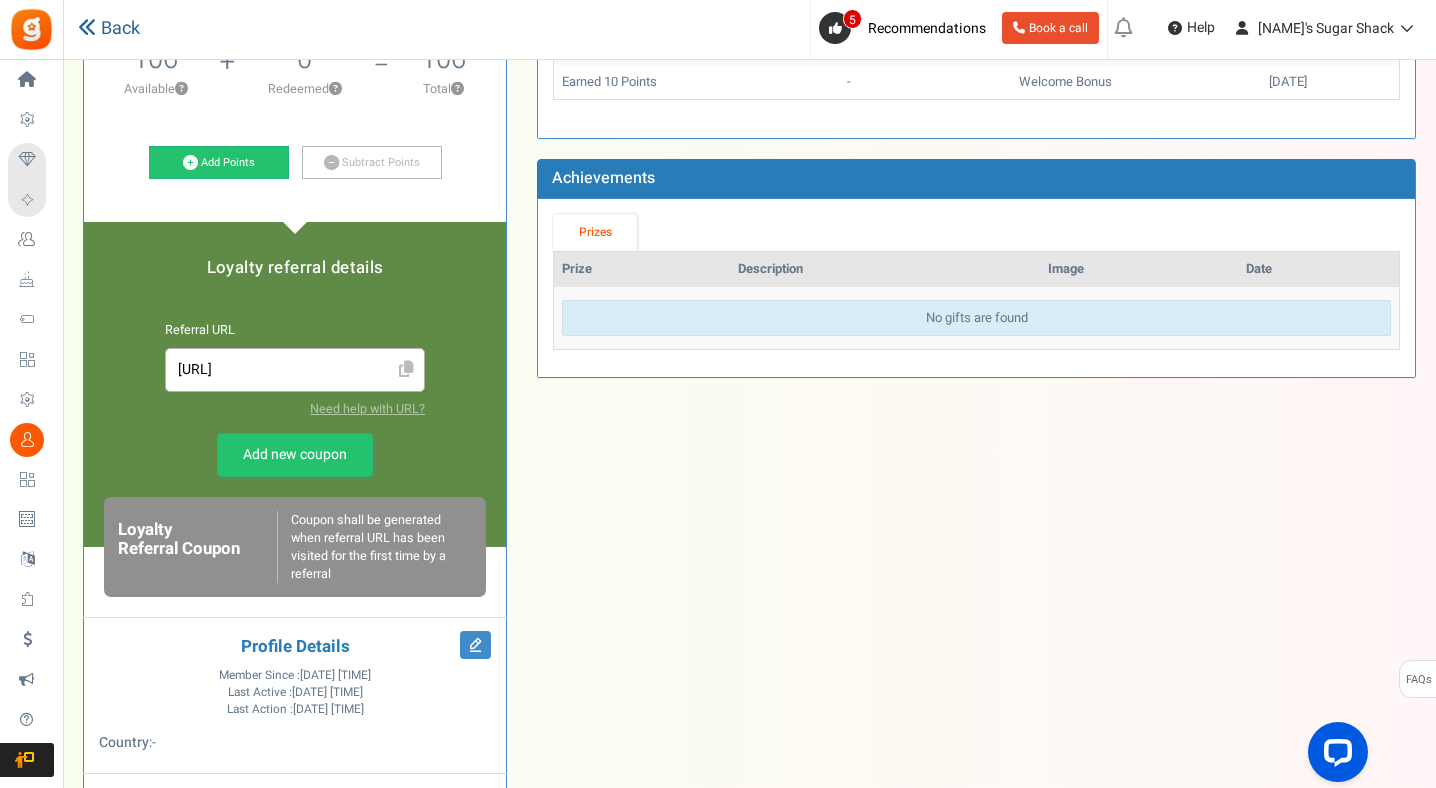 click on "Back" at bounding box center (109, 29) 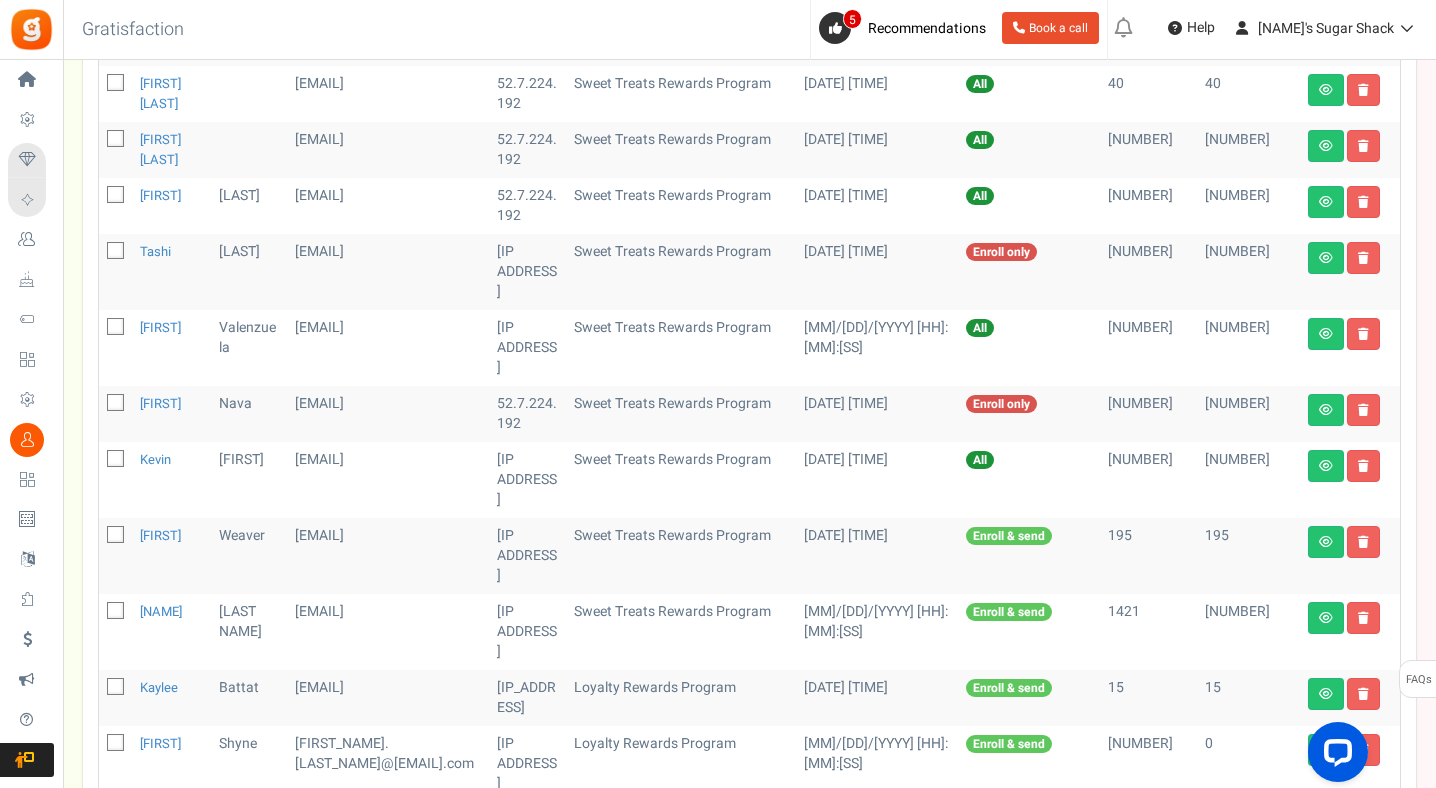 scroll, scrollTop: 500, scrollLeft: 0, axis: vertical 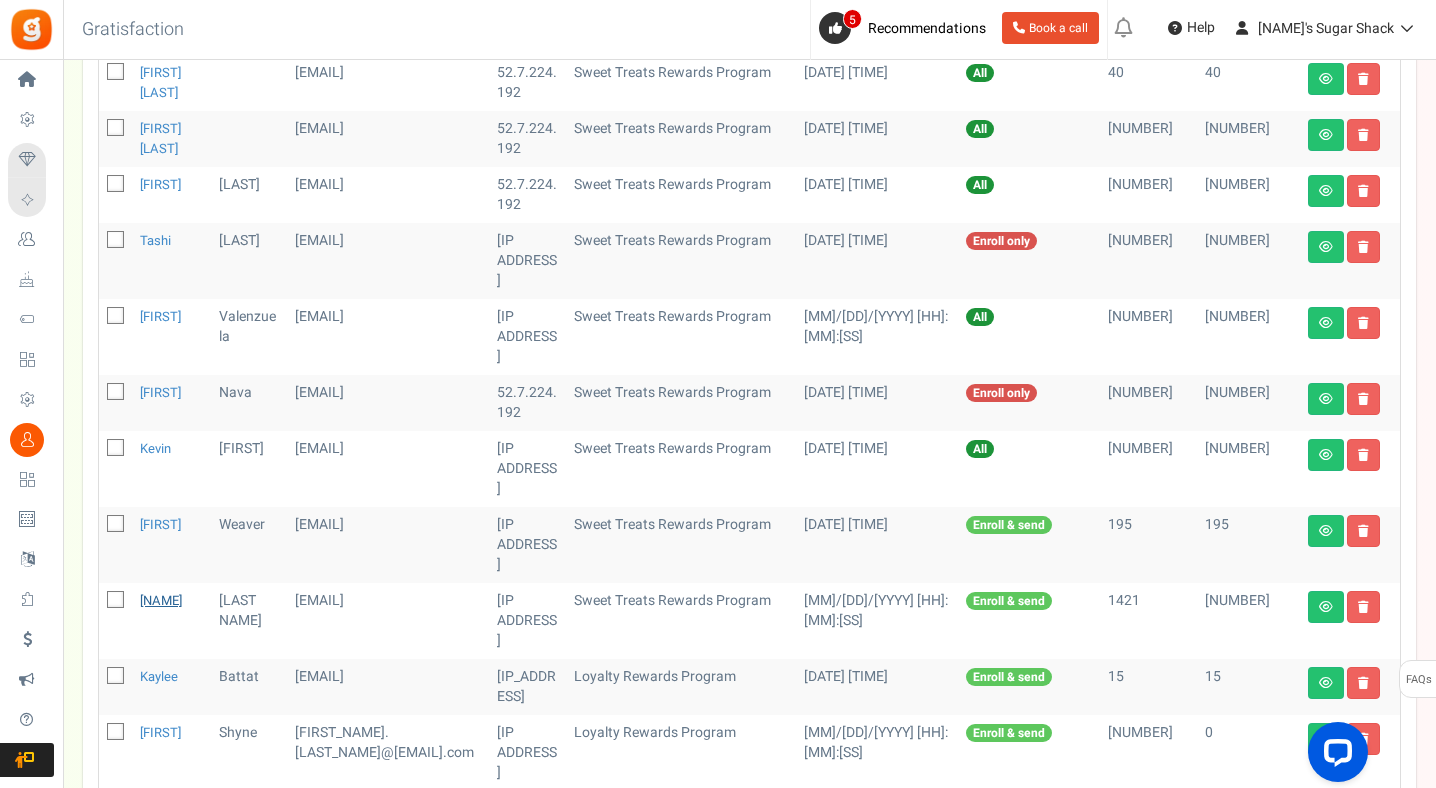 click on "[NAME]" at bounding box center (161, 600) 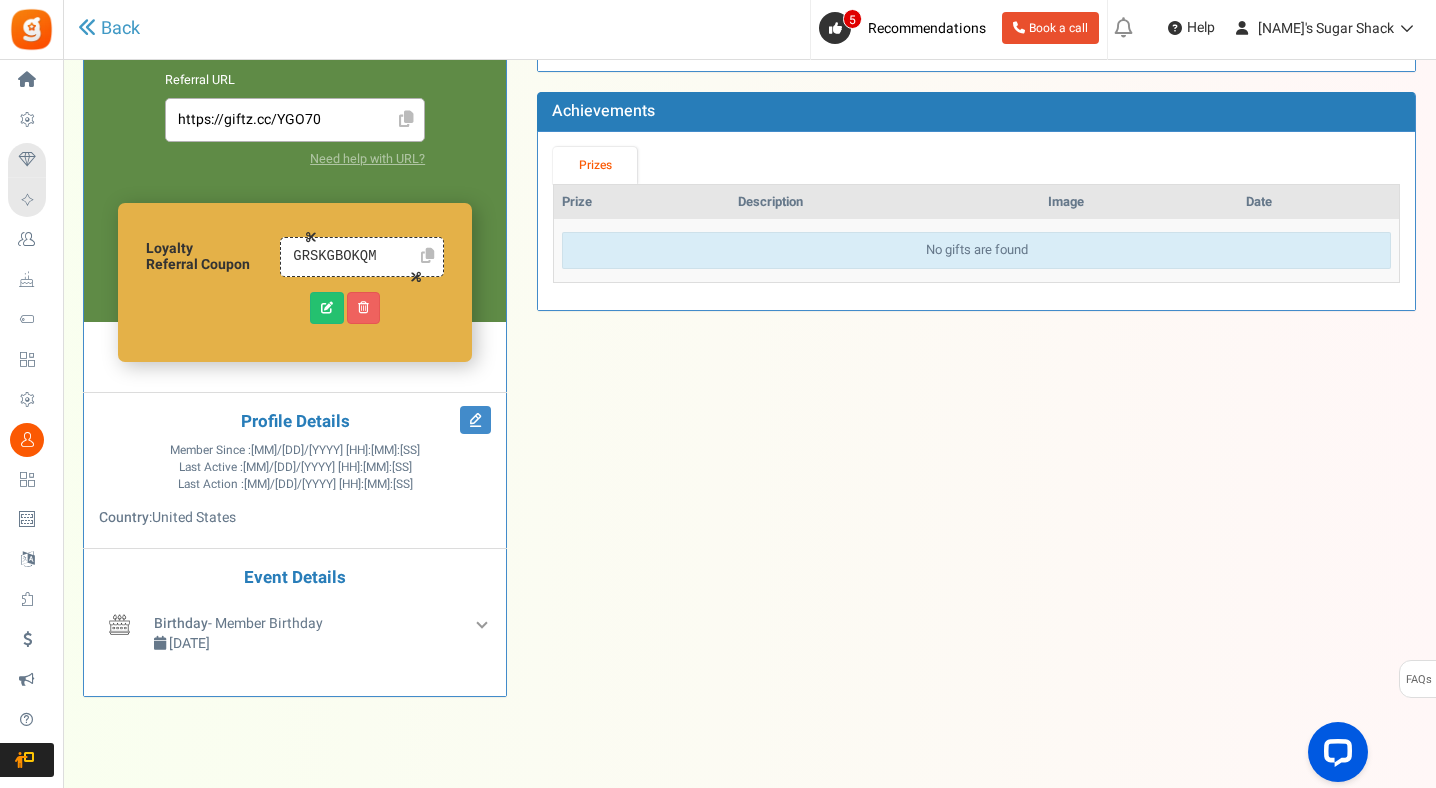 scroll, scrollTop: 613, scrollLeft: 0, axis: vertical 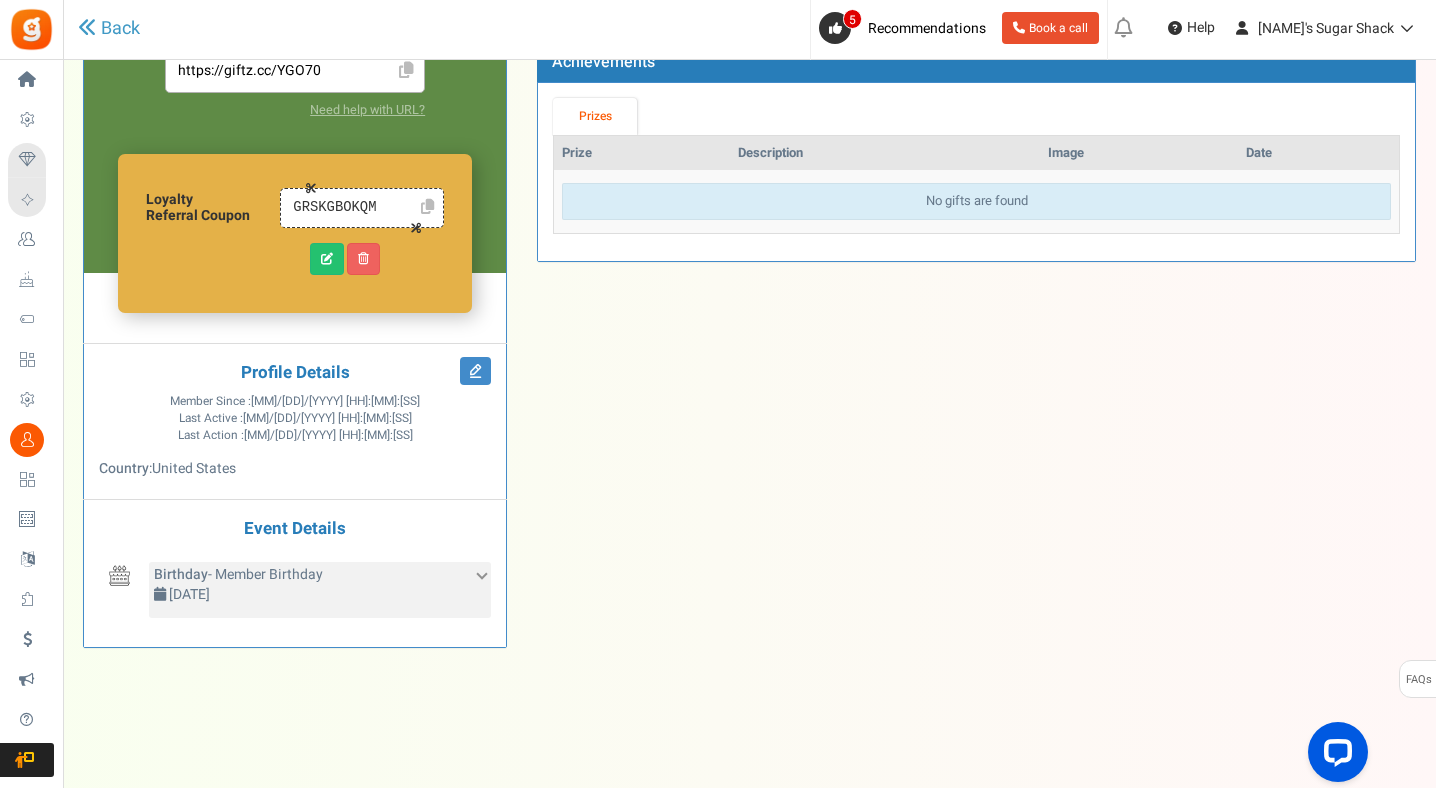 click on "Birthday  - Member Birthday
08/11" at bounding box center (320, 590) 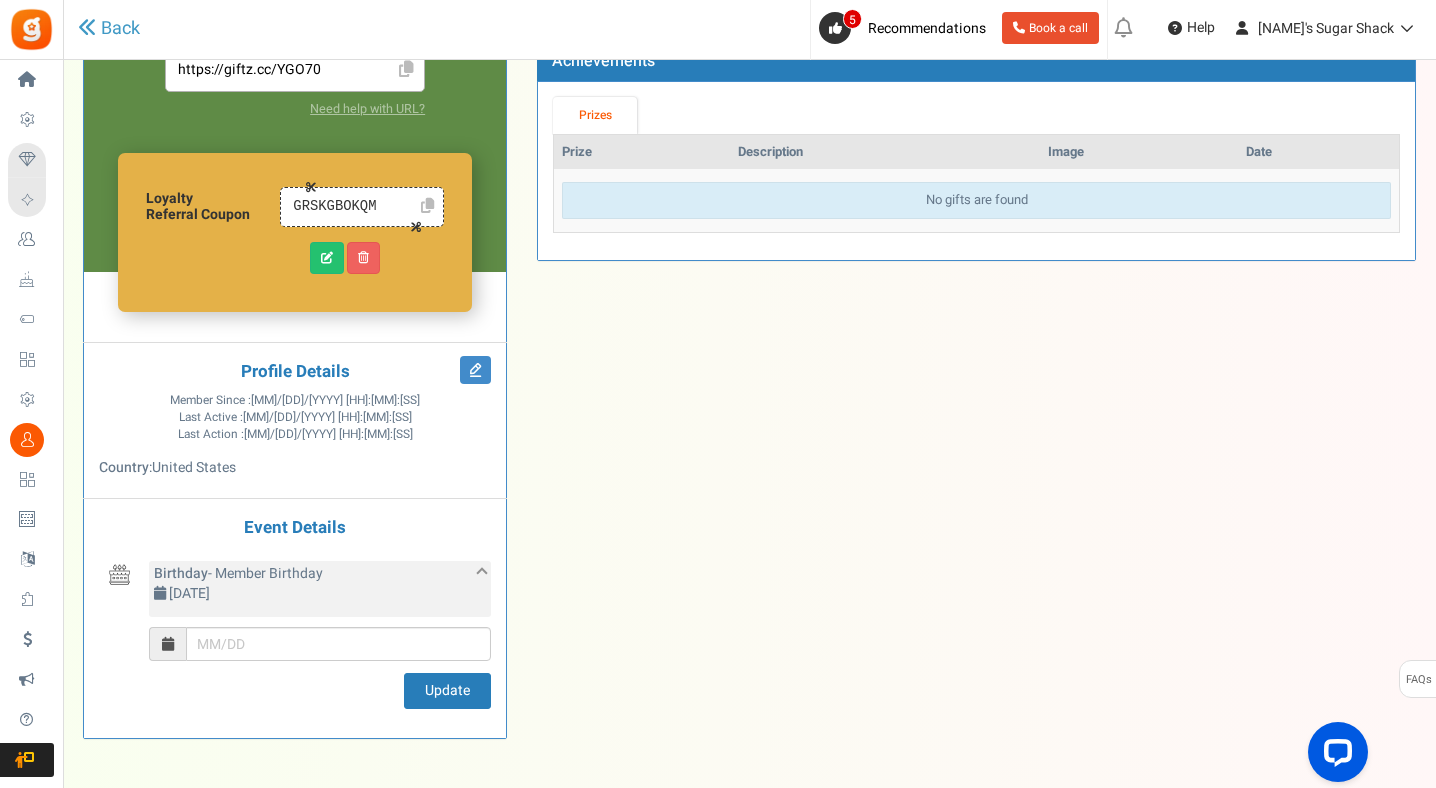 click on "Birthday  - Member Birthday
08/11" at bounding box center [320, 589] 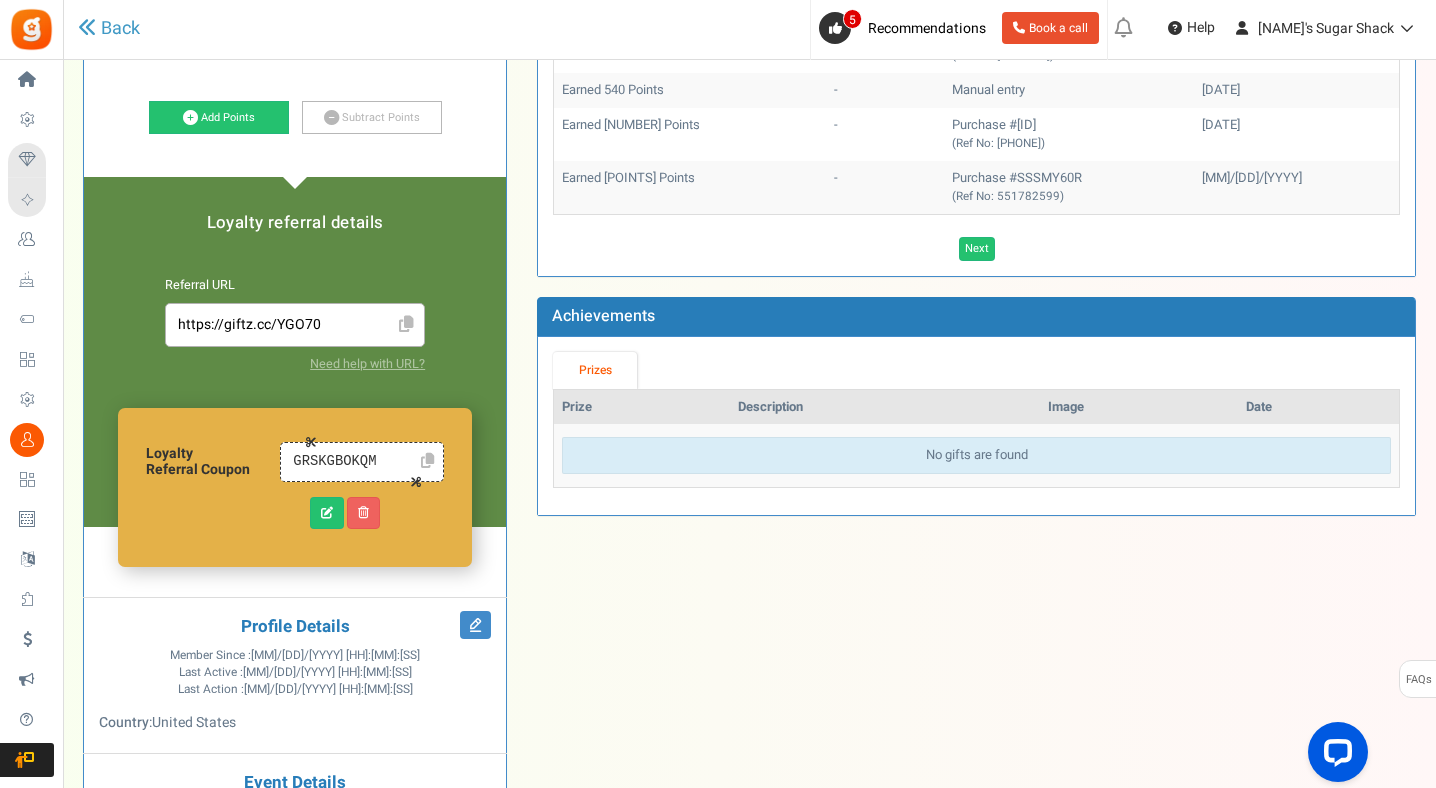 scroll, scrollTop: 0, scrollLeft: 0, axis: both 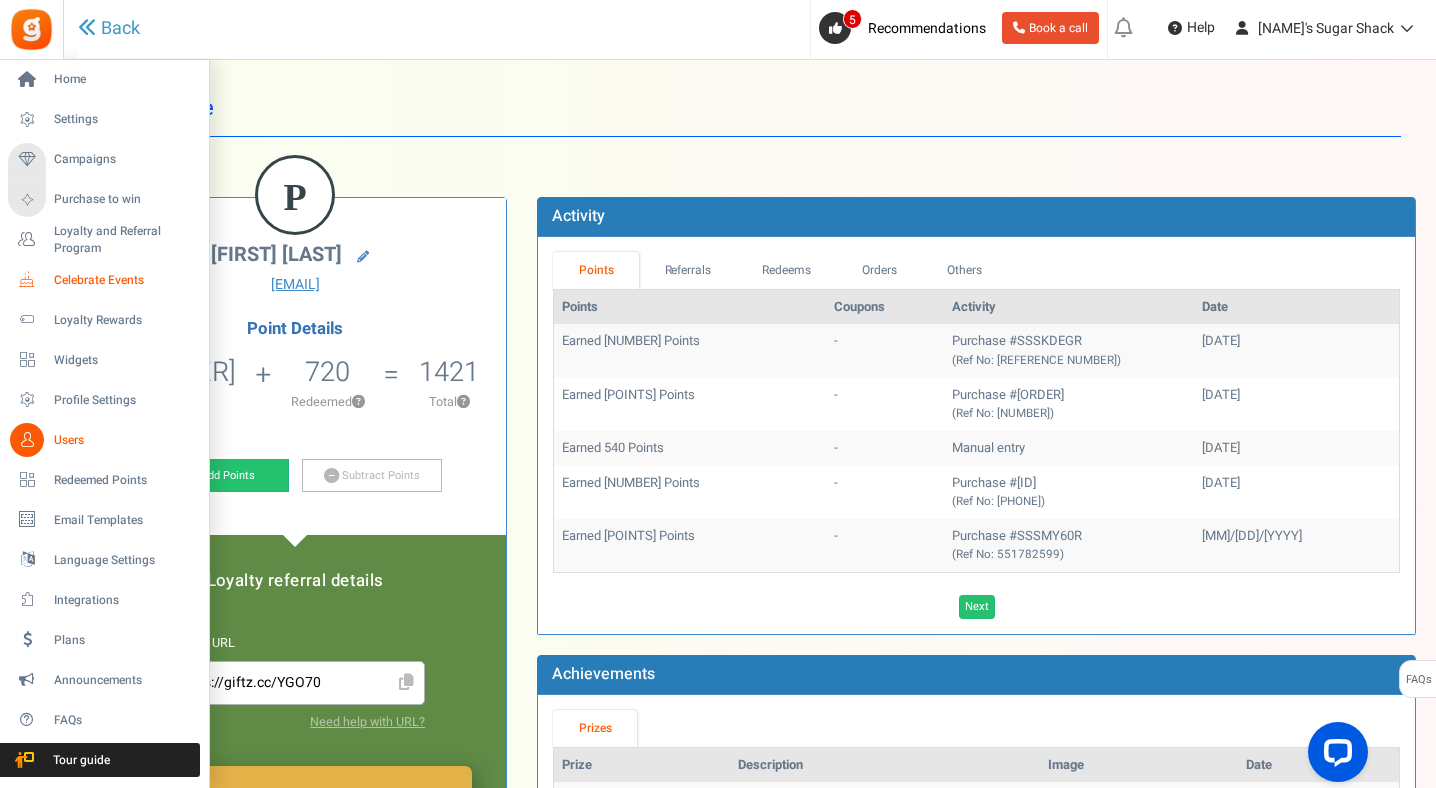 click on "Celebrate Events" at bounding box center [124, 280] 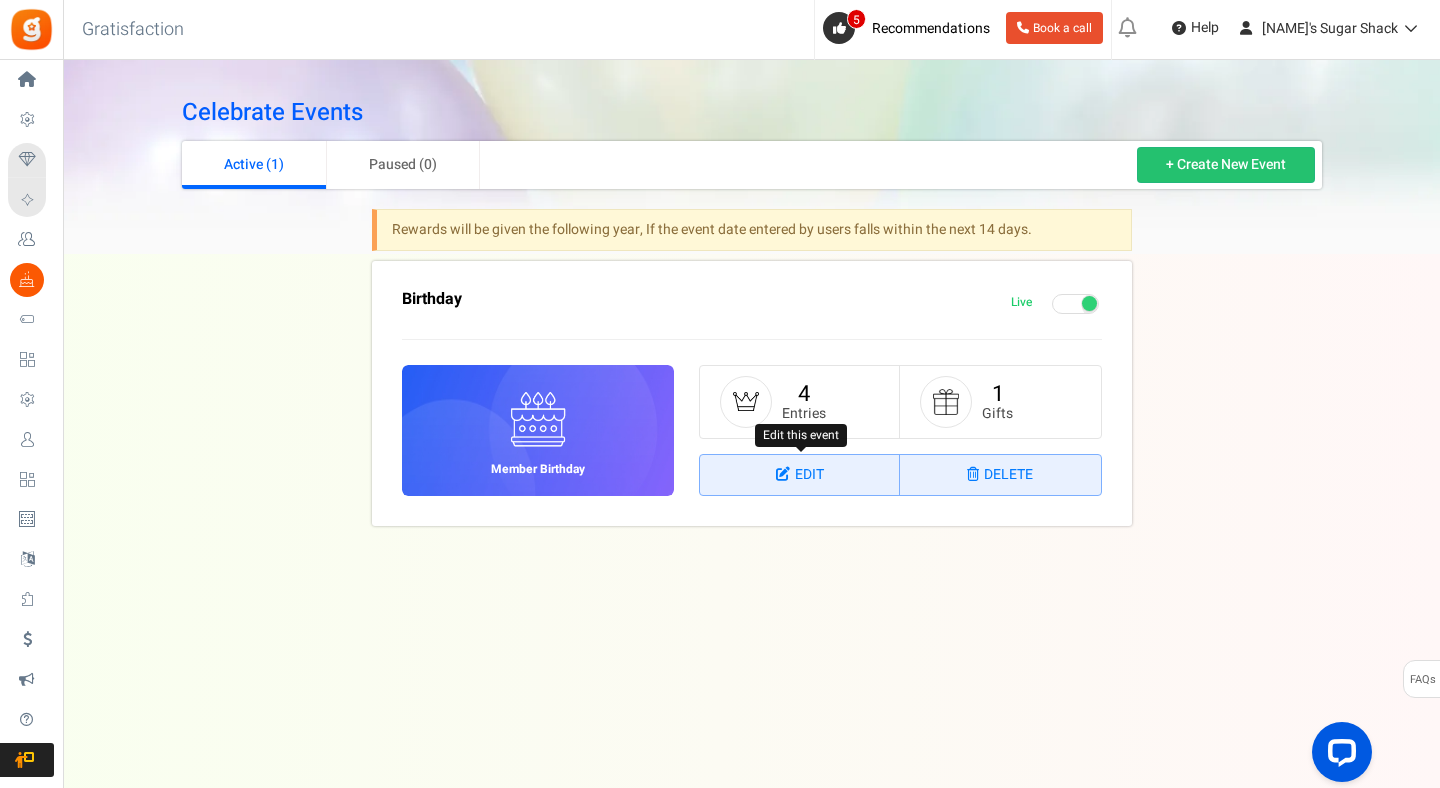 click on "Edit" at bounding box center (800, 475) 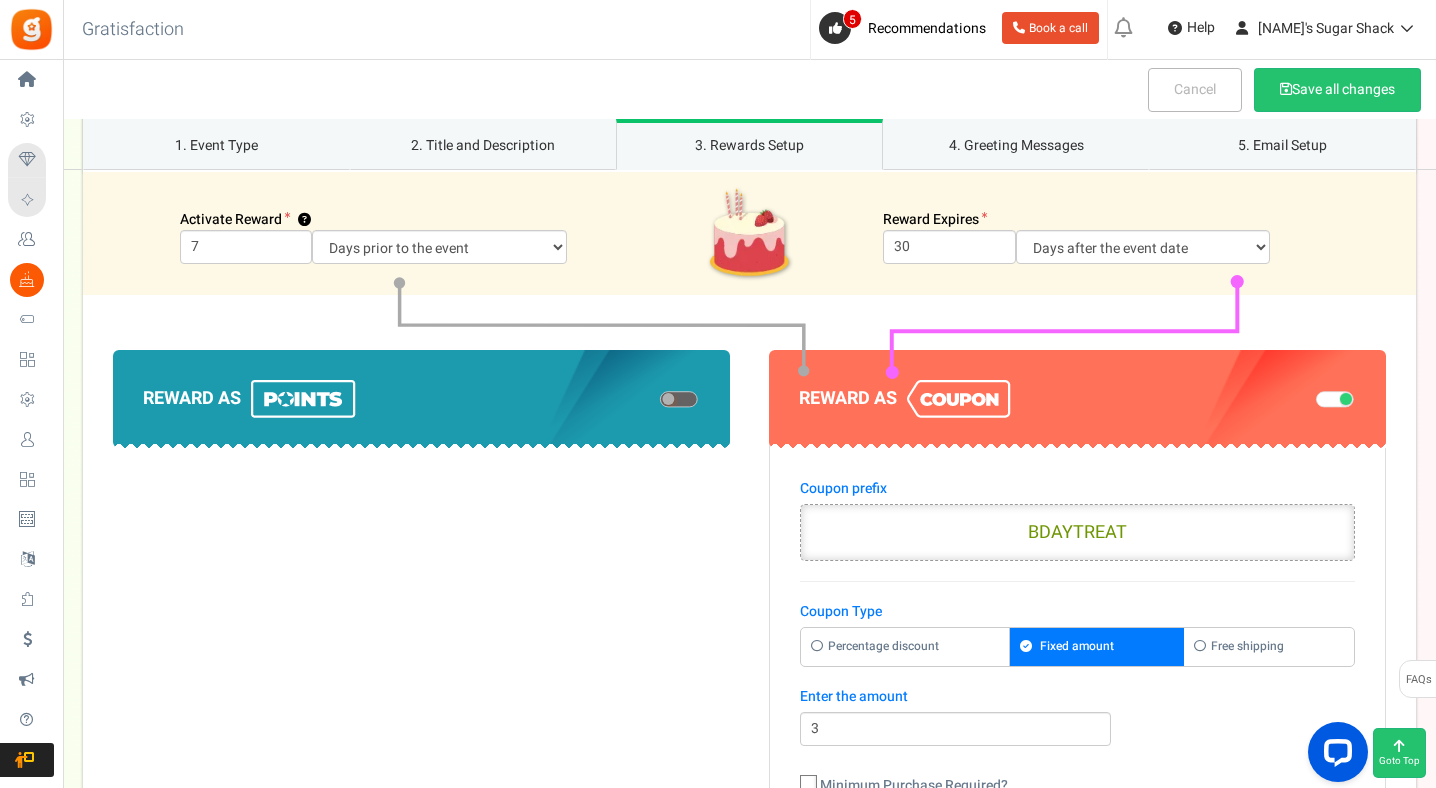 scroll, scrollTop: 1393, scrollLeft: 0, axis: vertical 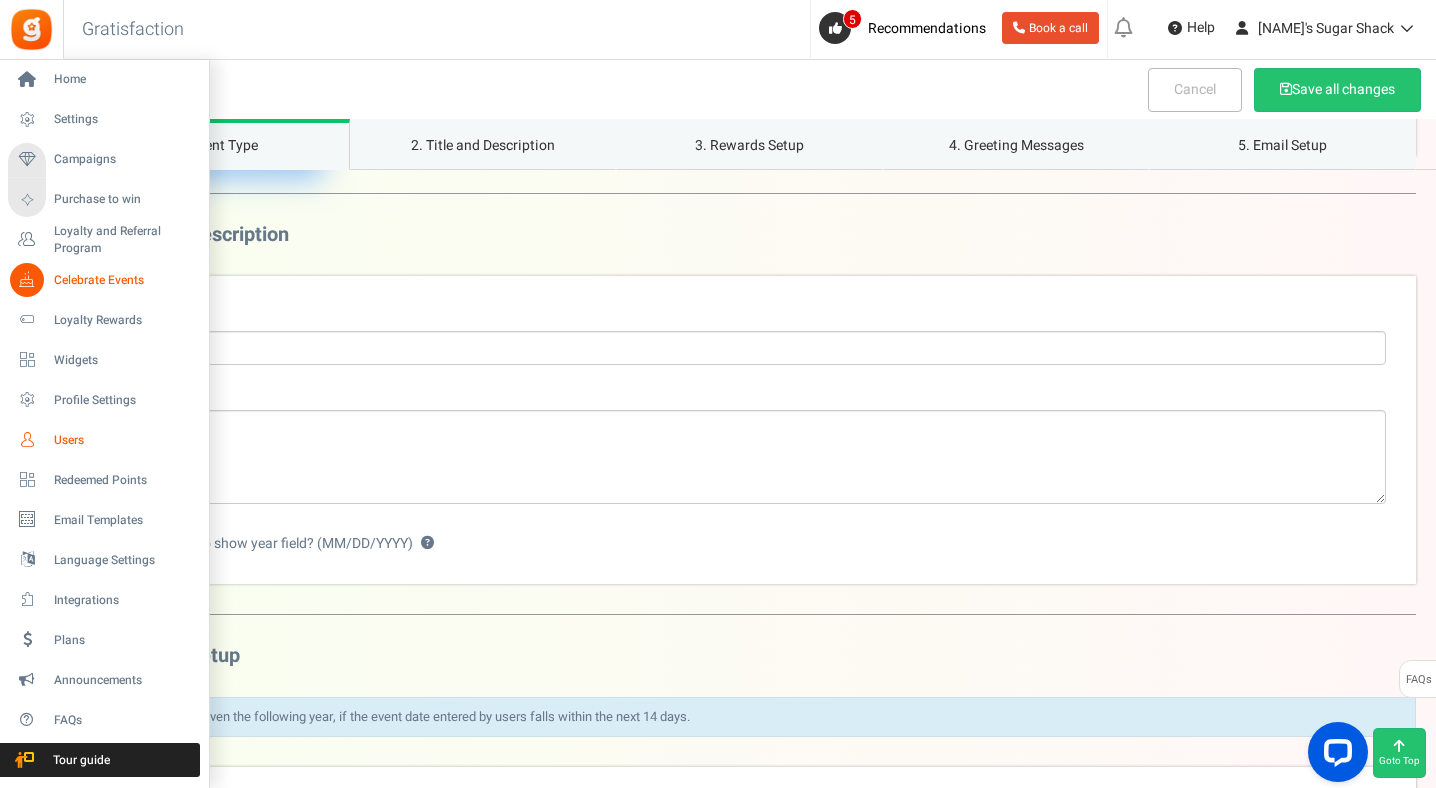 click on "Users" at bounding box center [124, 440] 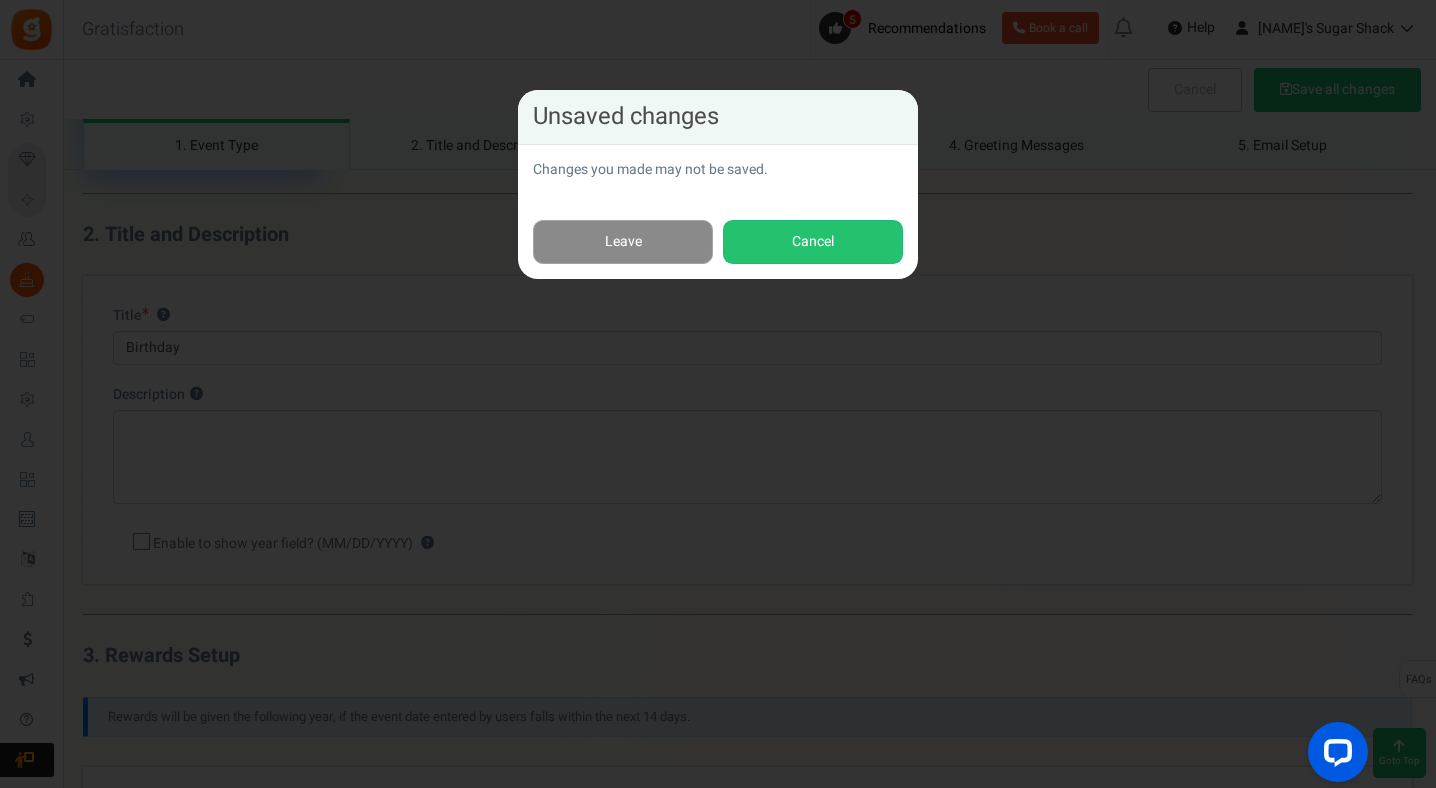 click on "Leave" at bounding box center [623, 242] 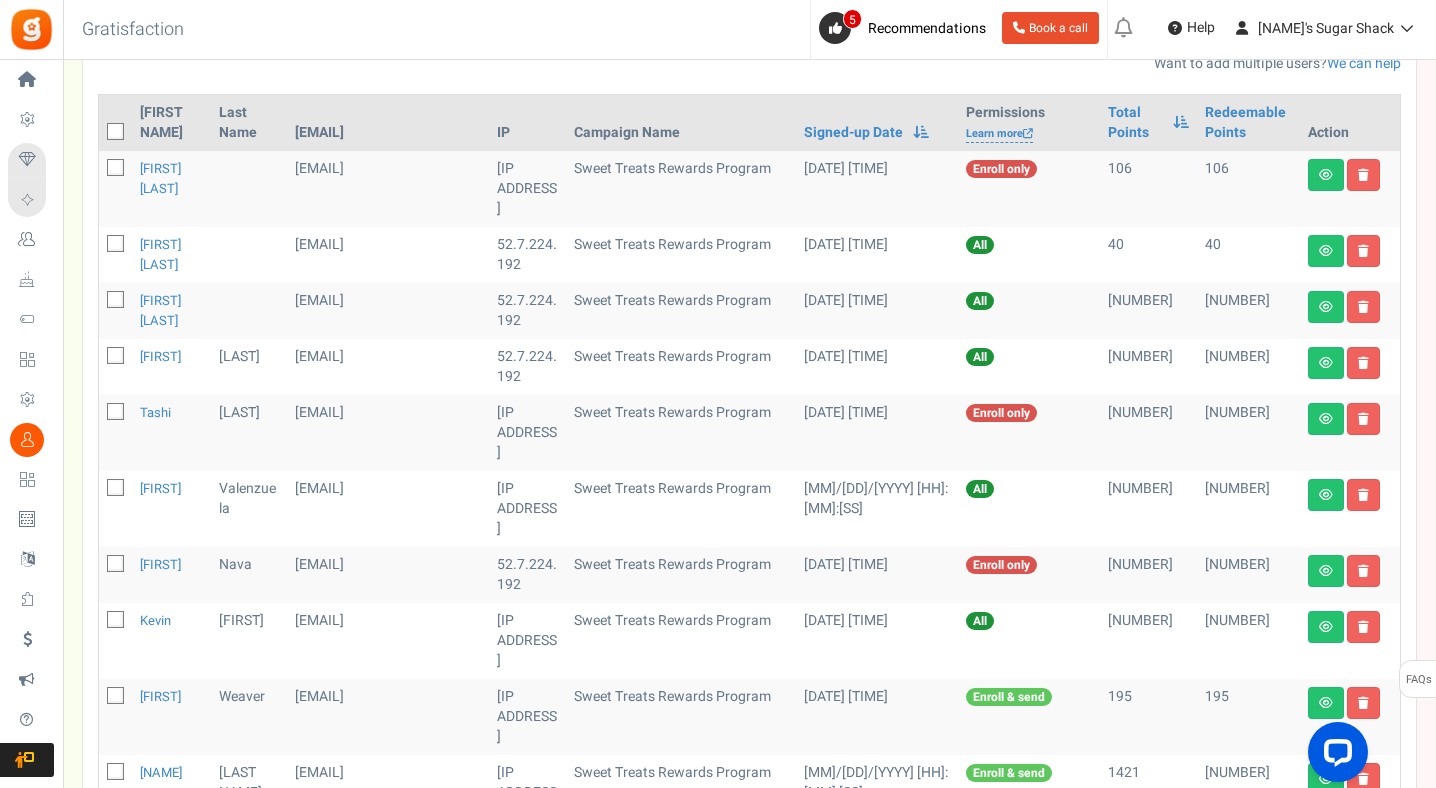 scroll, scrollTop: 0, scrollLeft: 0, axis: both 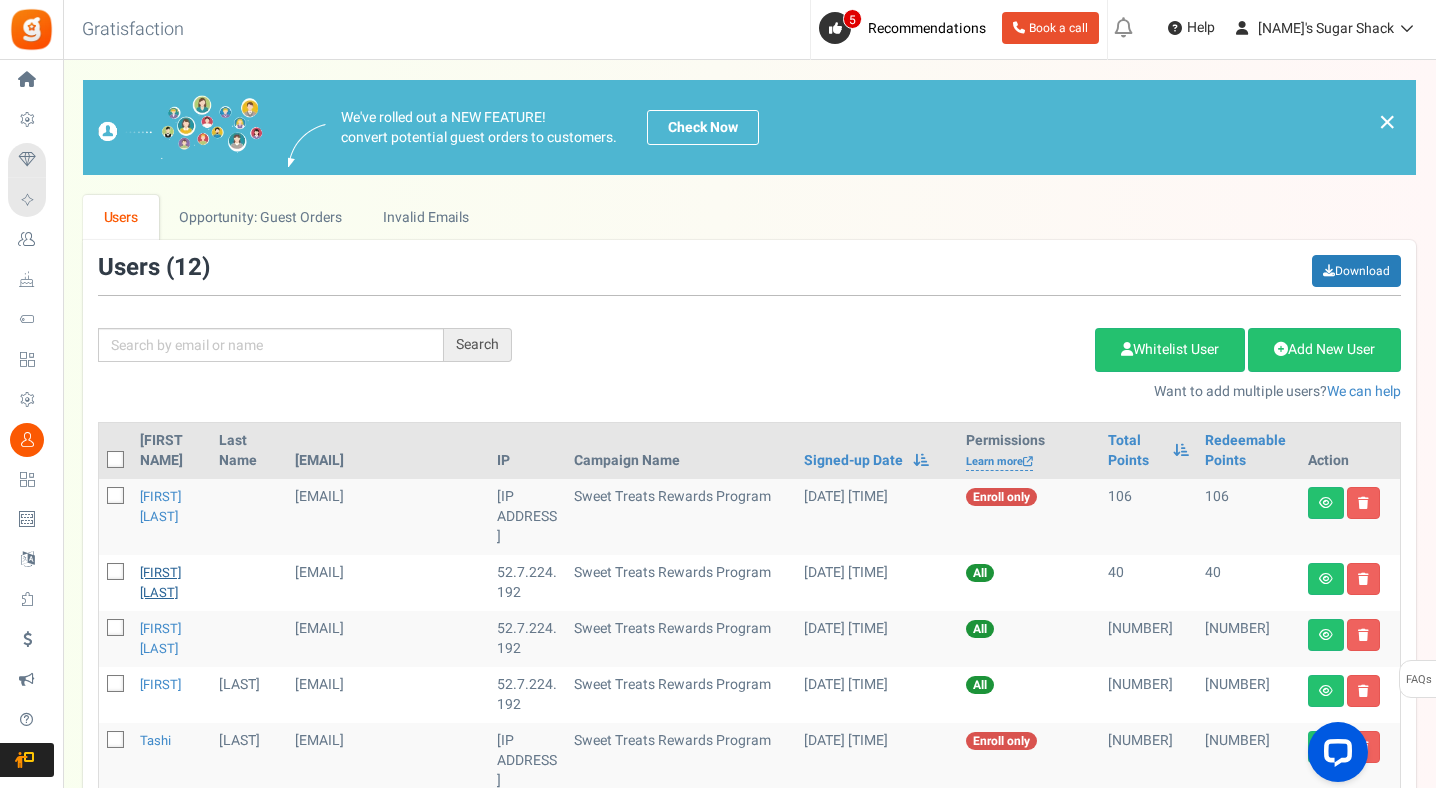 click on "[FIRST] [LAST]" at bounding box center [160, 582] 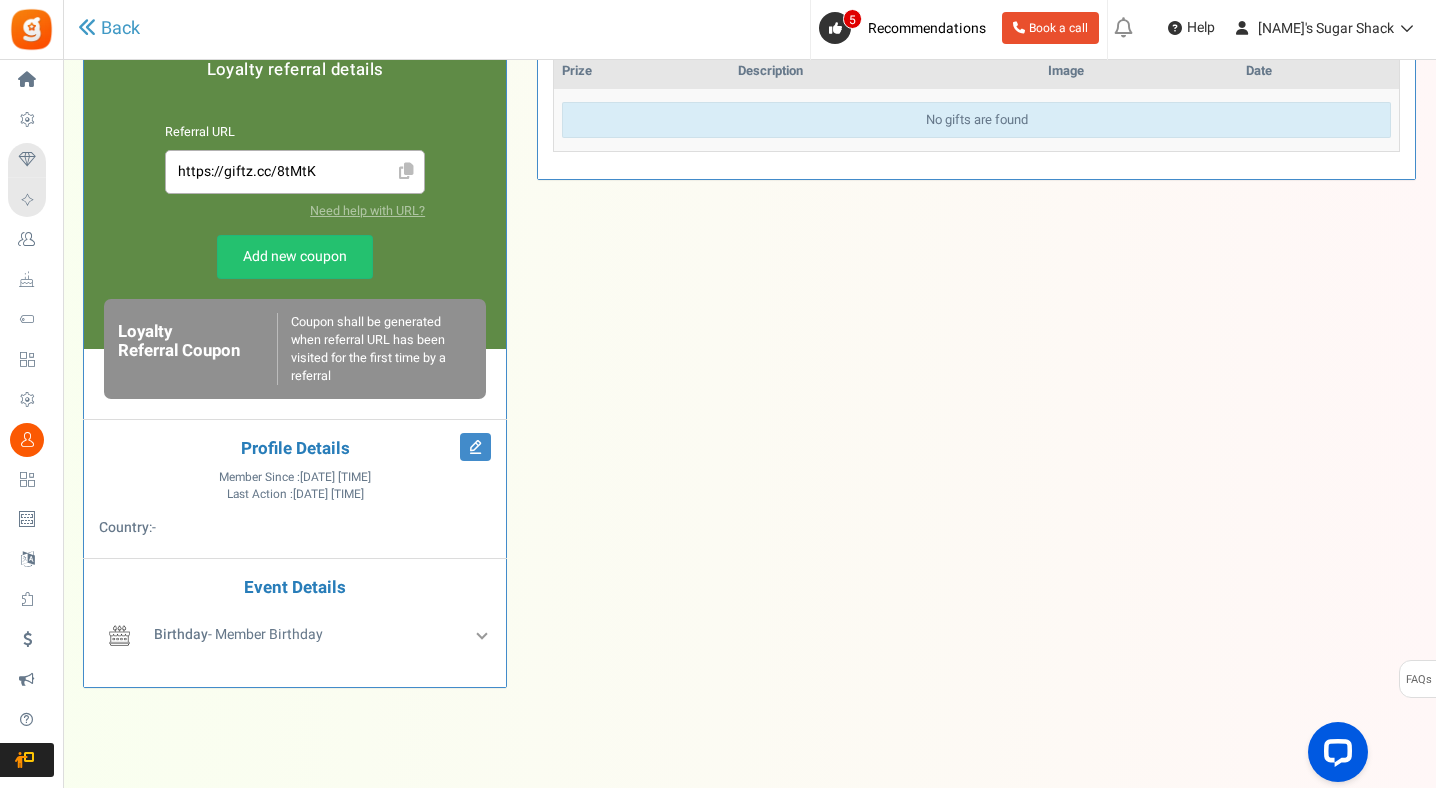 scroll, scrollTop: 516, scrollLeft: 0, axis: vertical 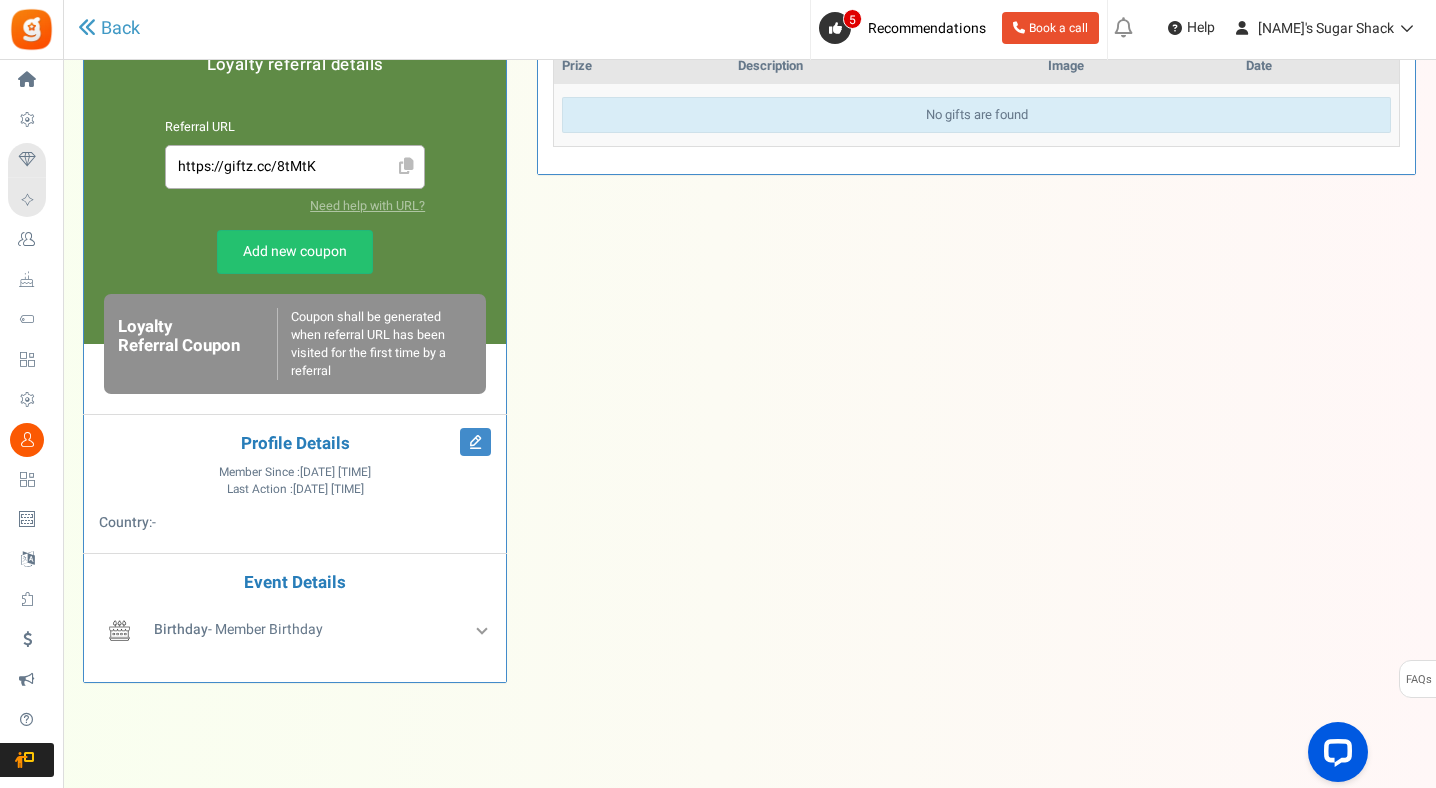 click on "J
Jenn munguia
jennmunguiachavez@gmail.com
Point Details
40
40 Redeemable
0
Exclusion
?
0 ? 40 ?  Add Points" at bounding box center [295, 182] 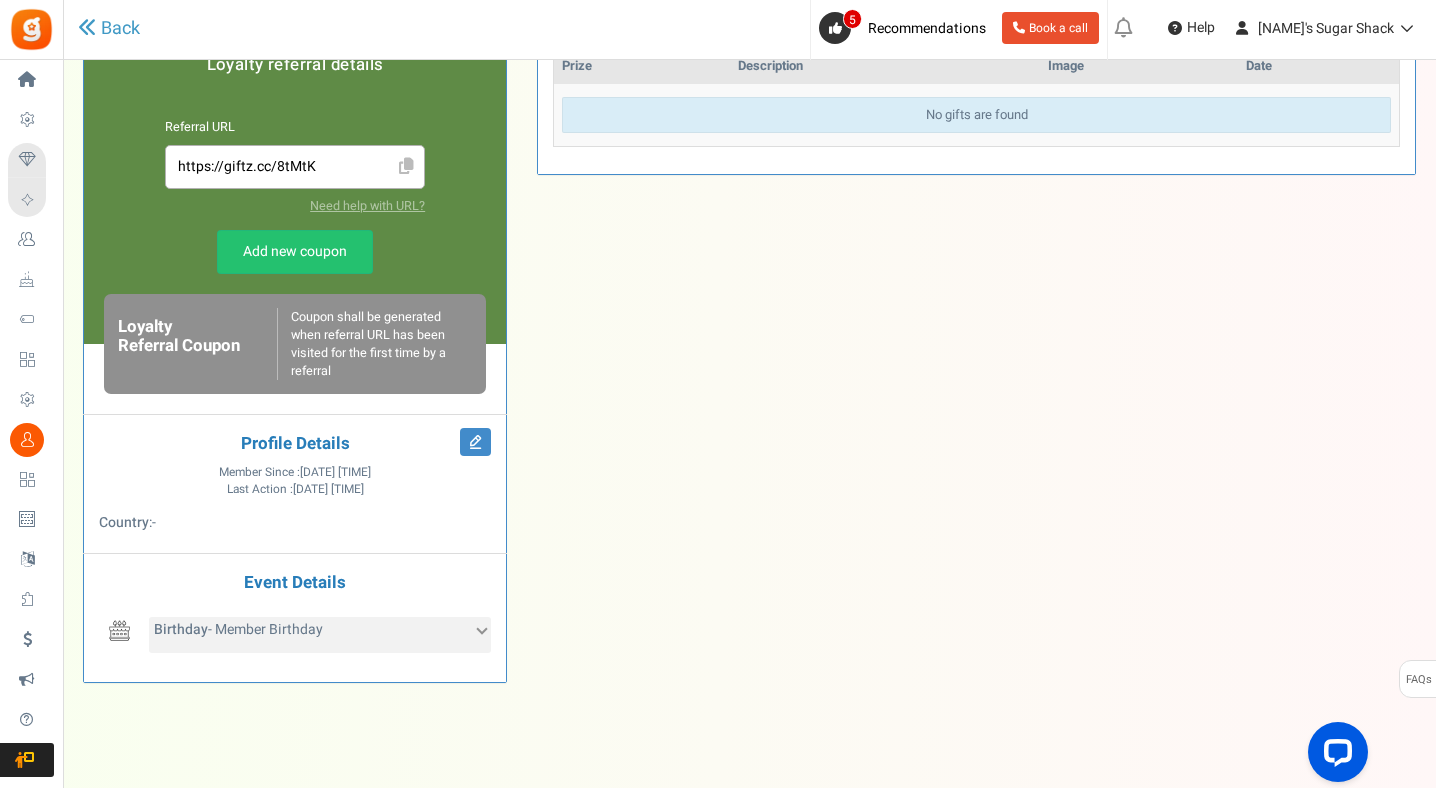 click on "Birthday  - Member Birthday" at bounding box center [320, 635] 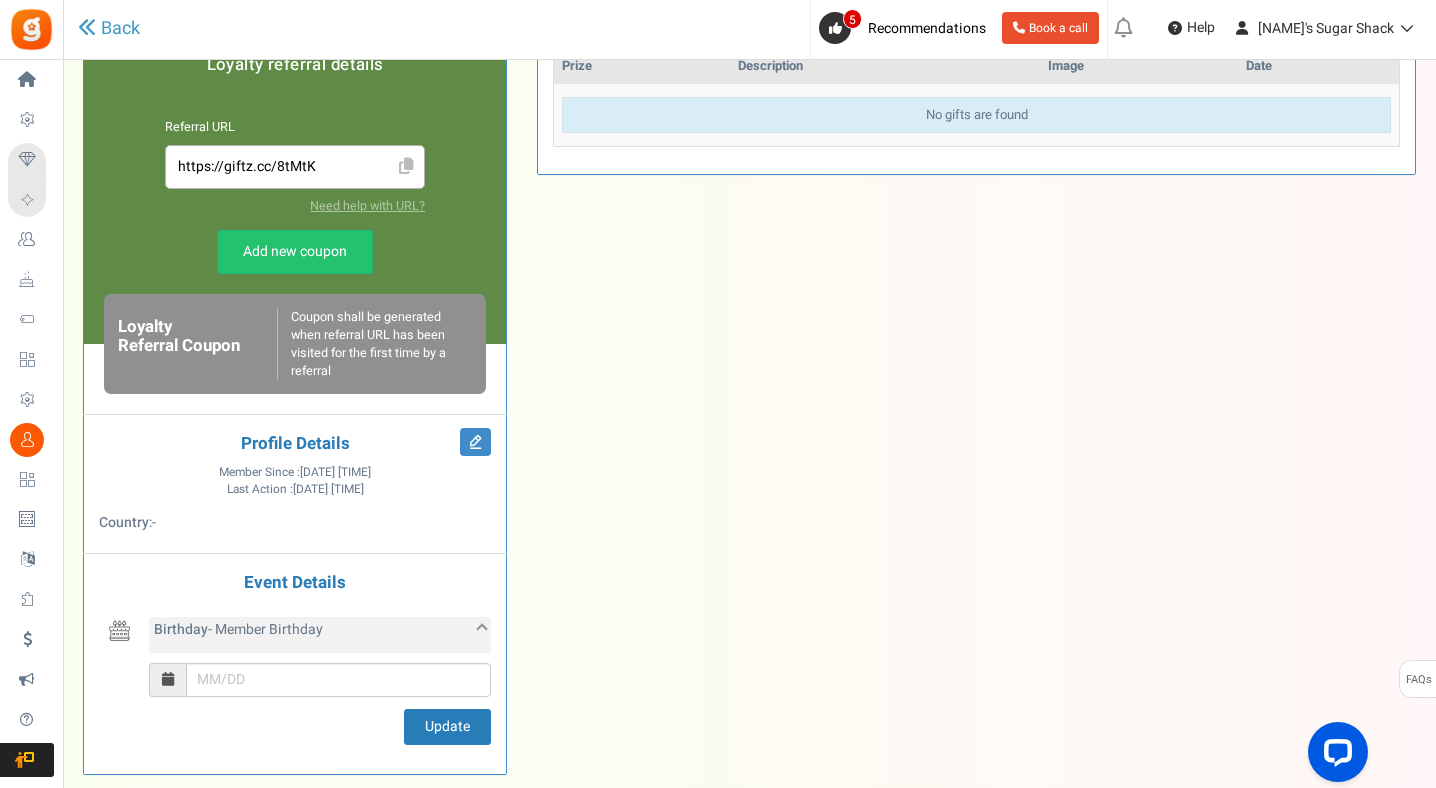 click on "Birthday  - Member Birthday" at bounding box center (320, 635) 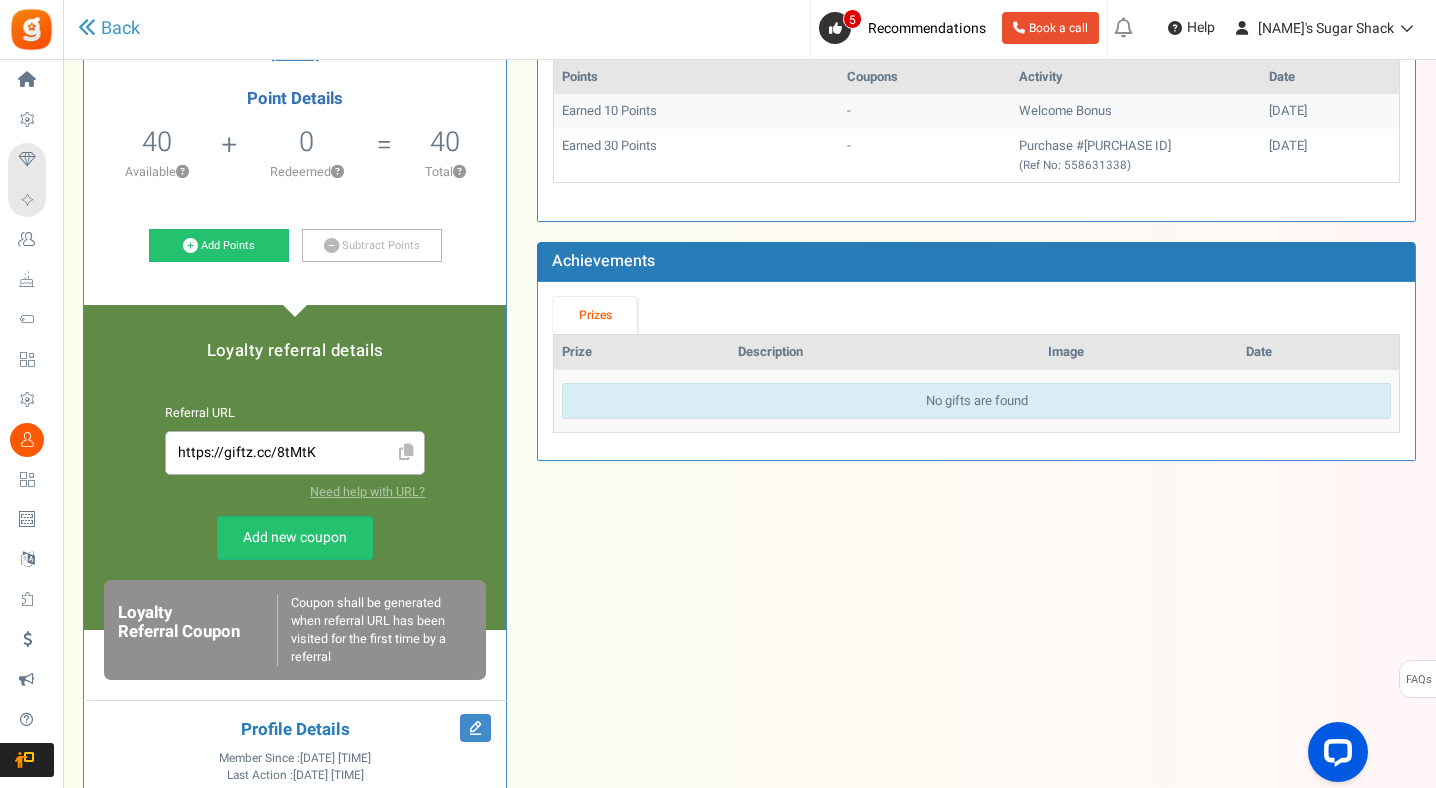 scroll, scrollTop: 83, scrollLeft: 0, axis: vertical 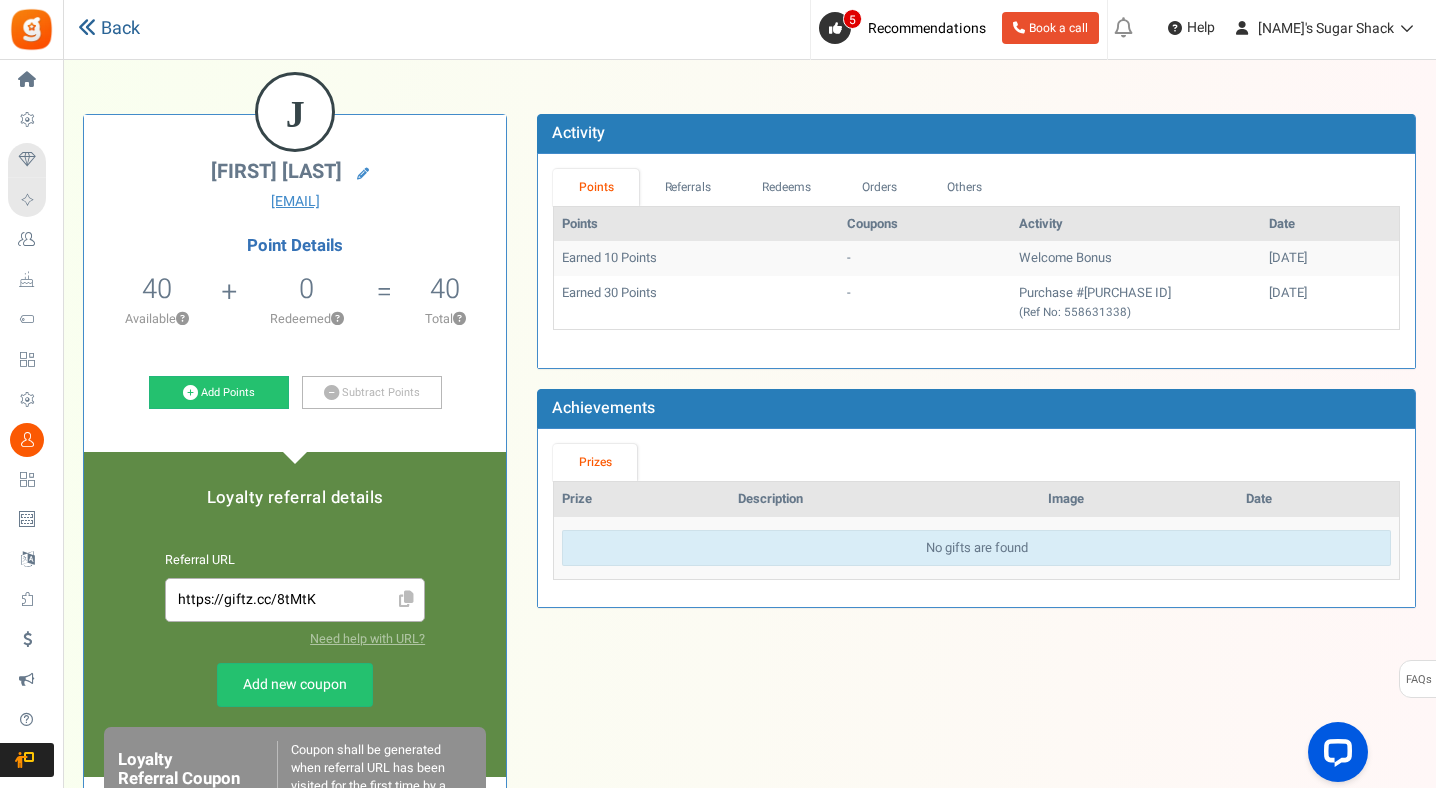 click on "Back" at bounding box center [109, 29] 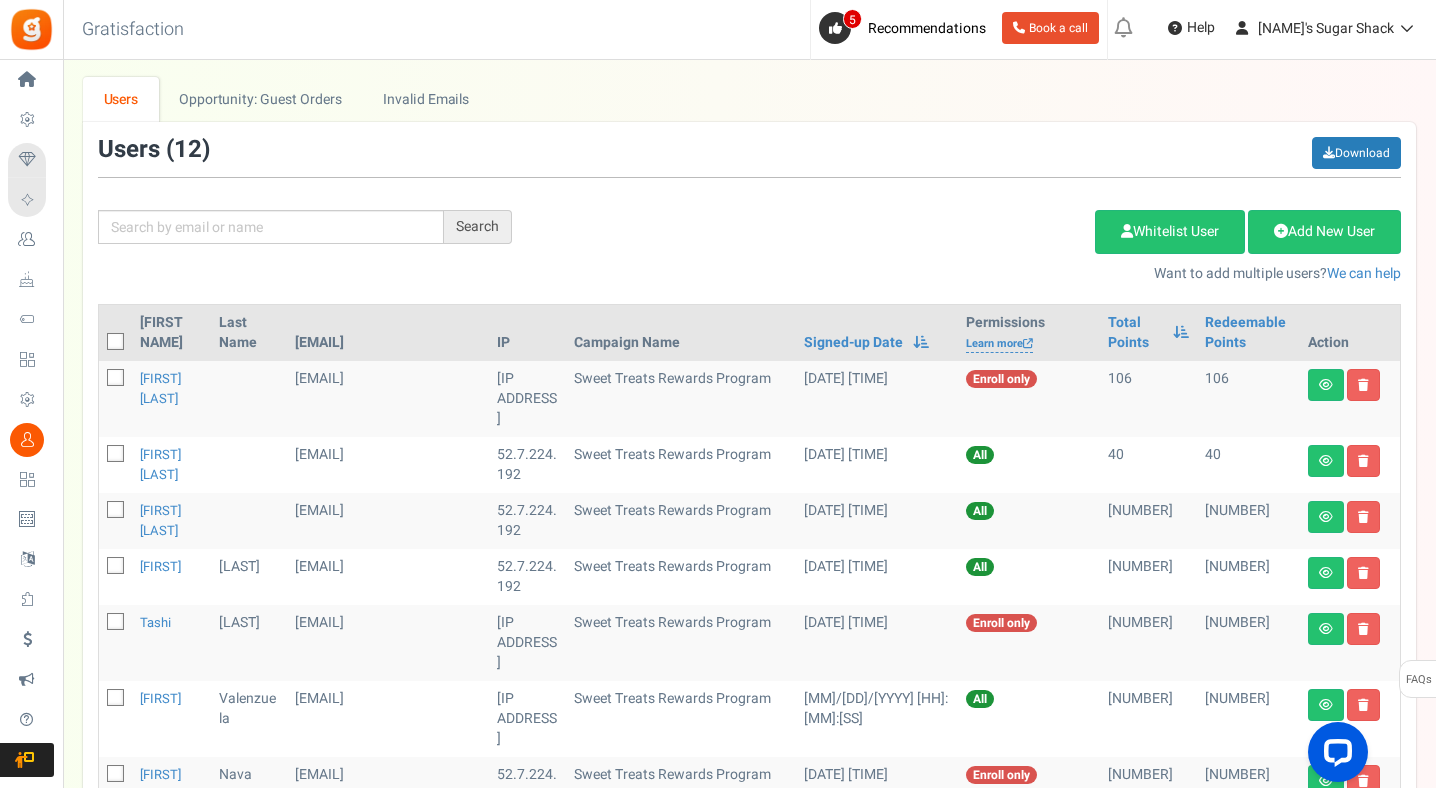 scroll, scrollTop: 126, scrollLeft: 0, axis: vertical 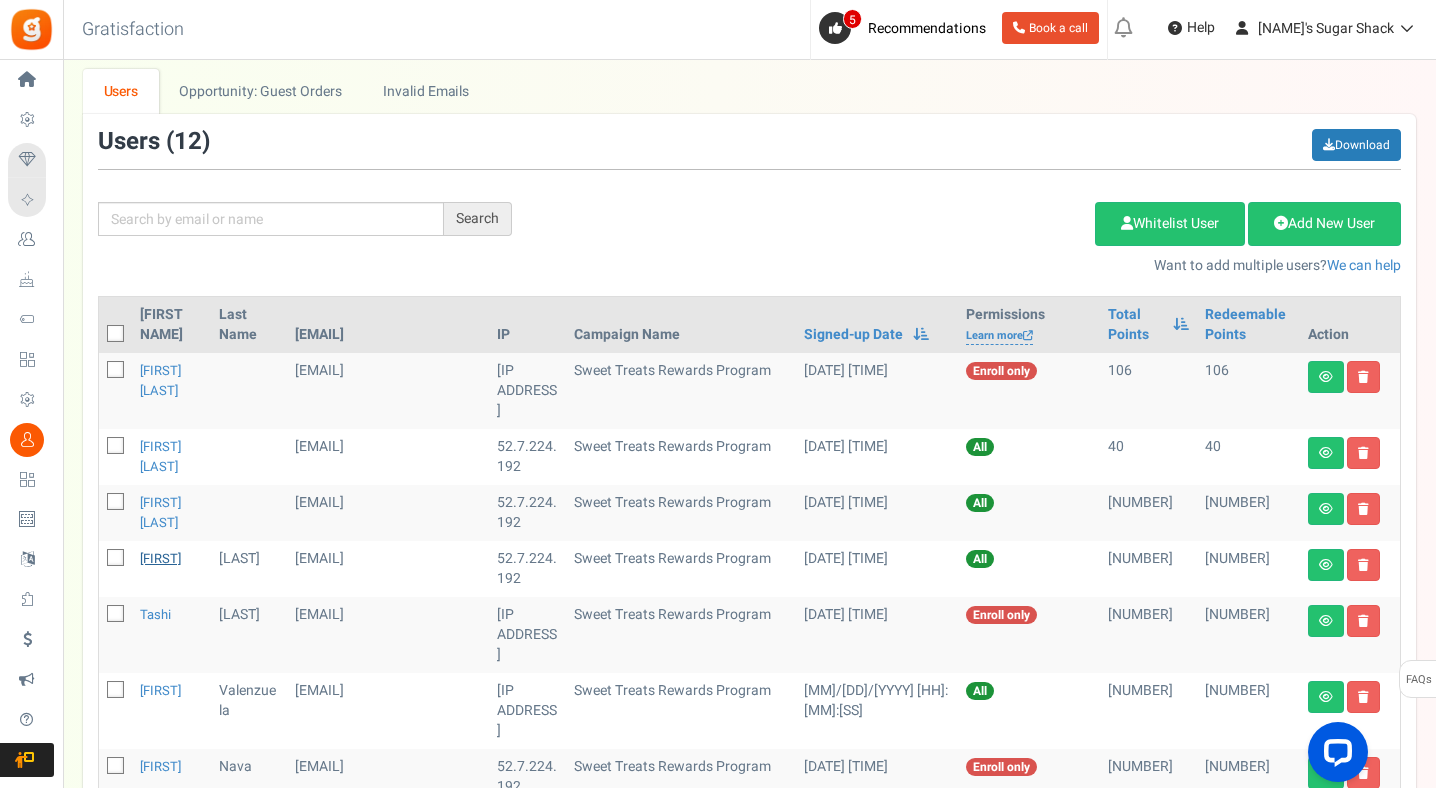 click on "Bobby" at bounding box center [160, 558] 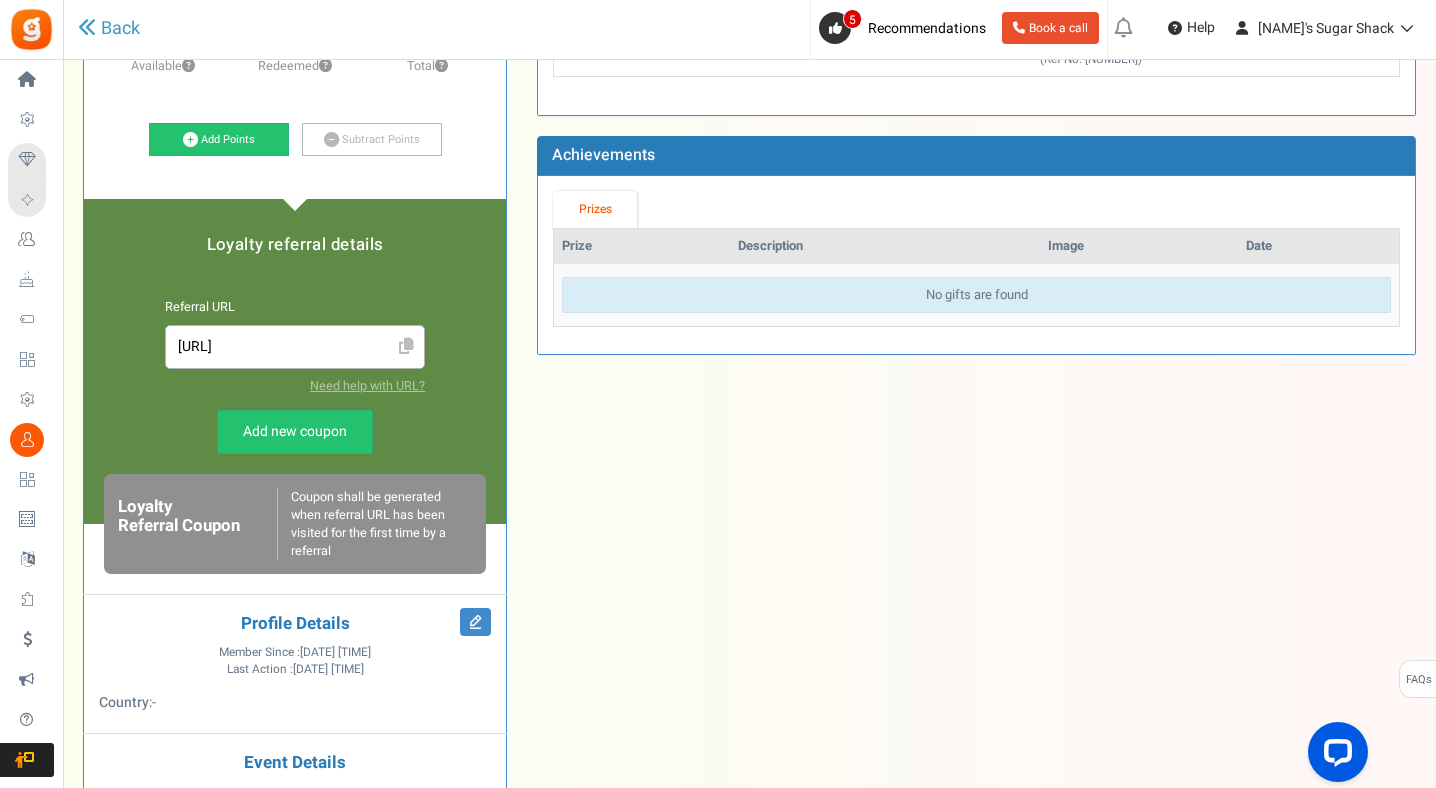 scroll, scrollTop: 456, scrollLeft: 0, axis: vertical 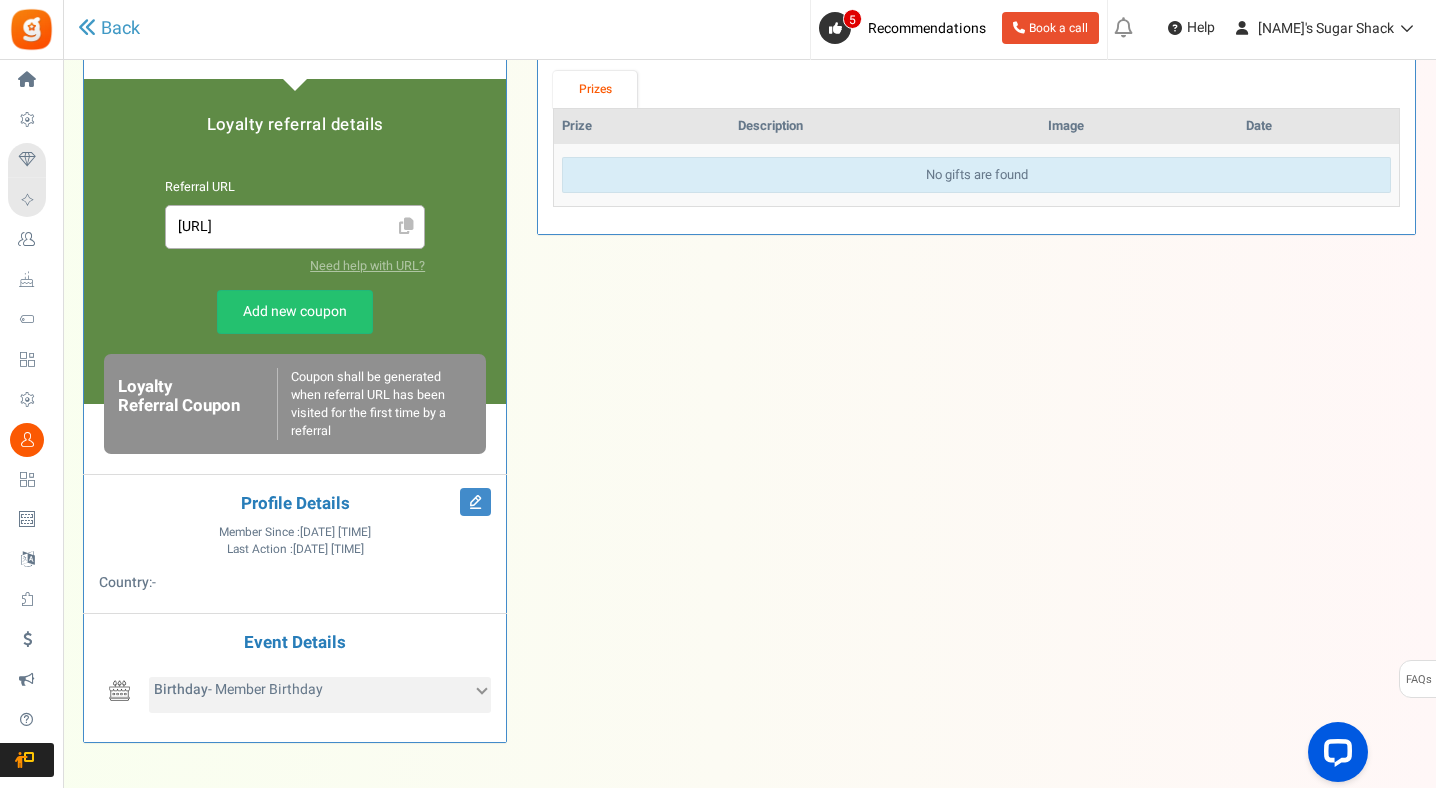 click on "Birthday  - Member Birthday" at bounding box center [320, 695] 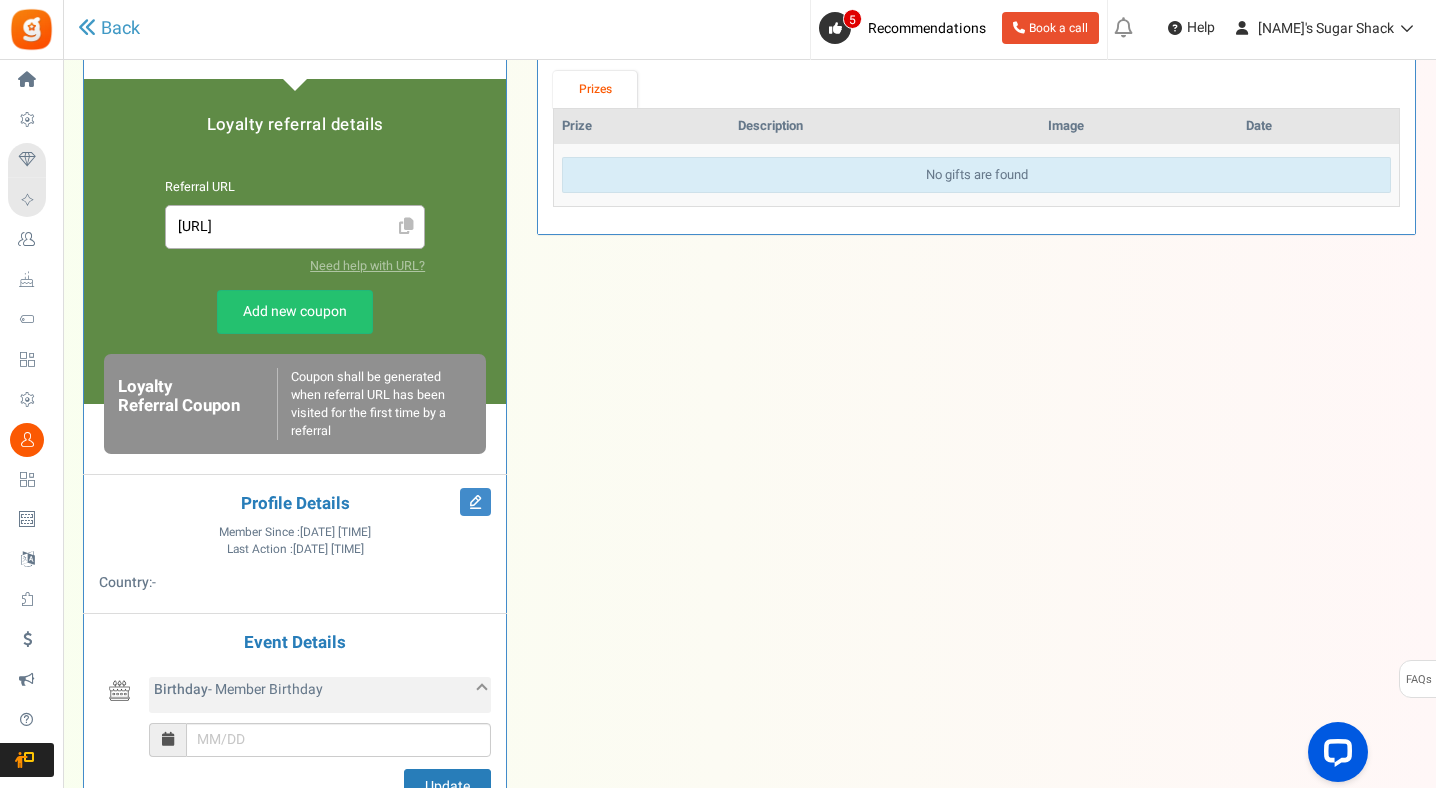 click on "Birthday  - Member Birthday" at bounding box center (320, 695) 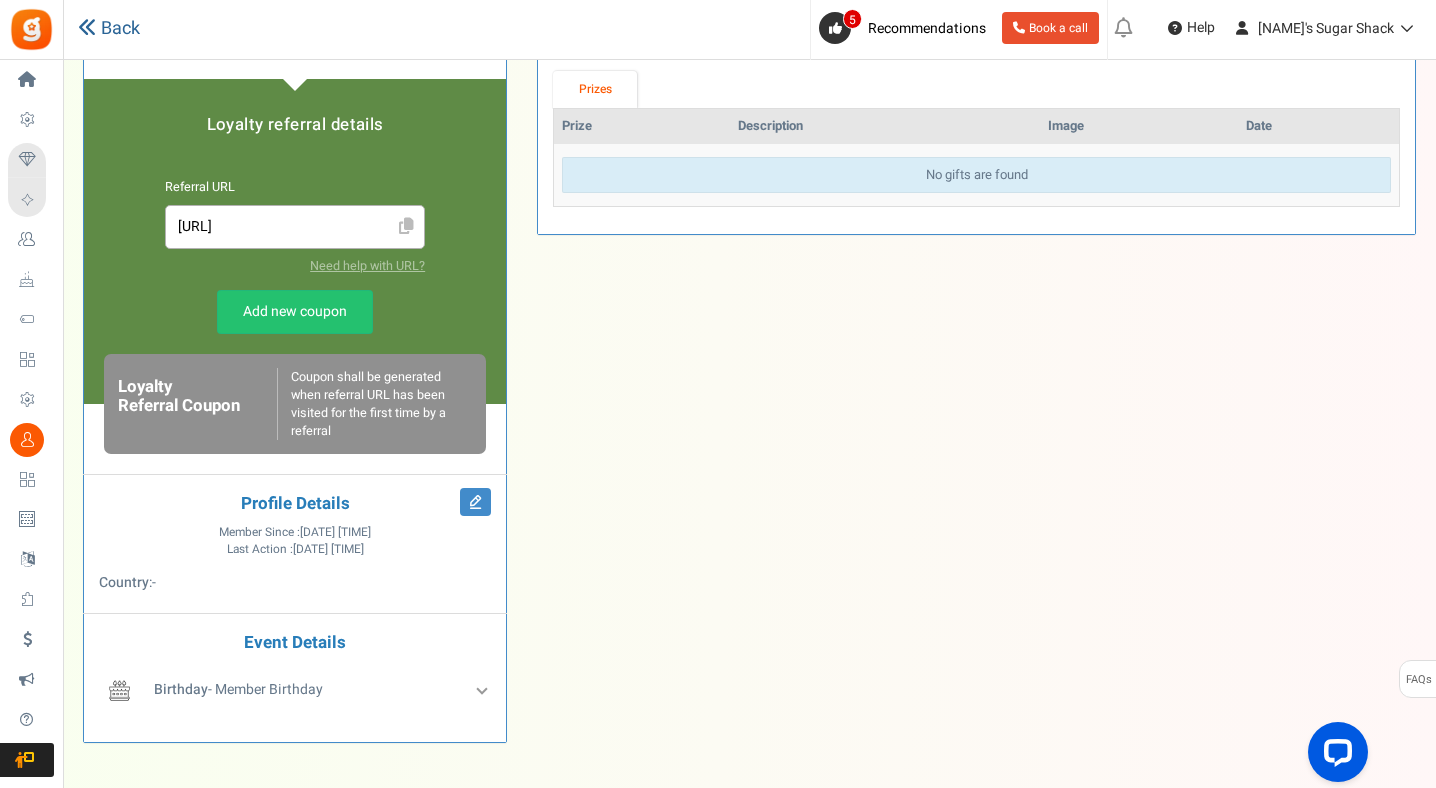 click on "Back" at bounding box center (109, 29) 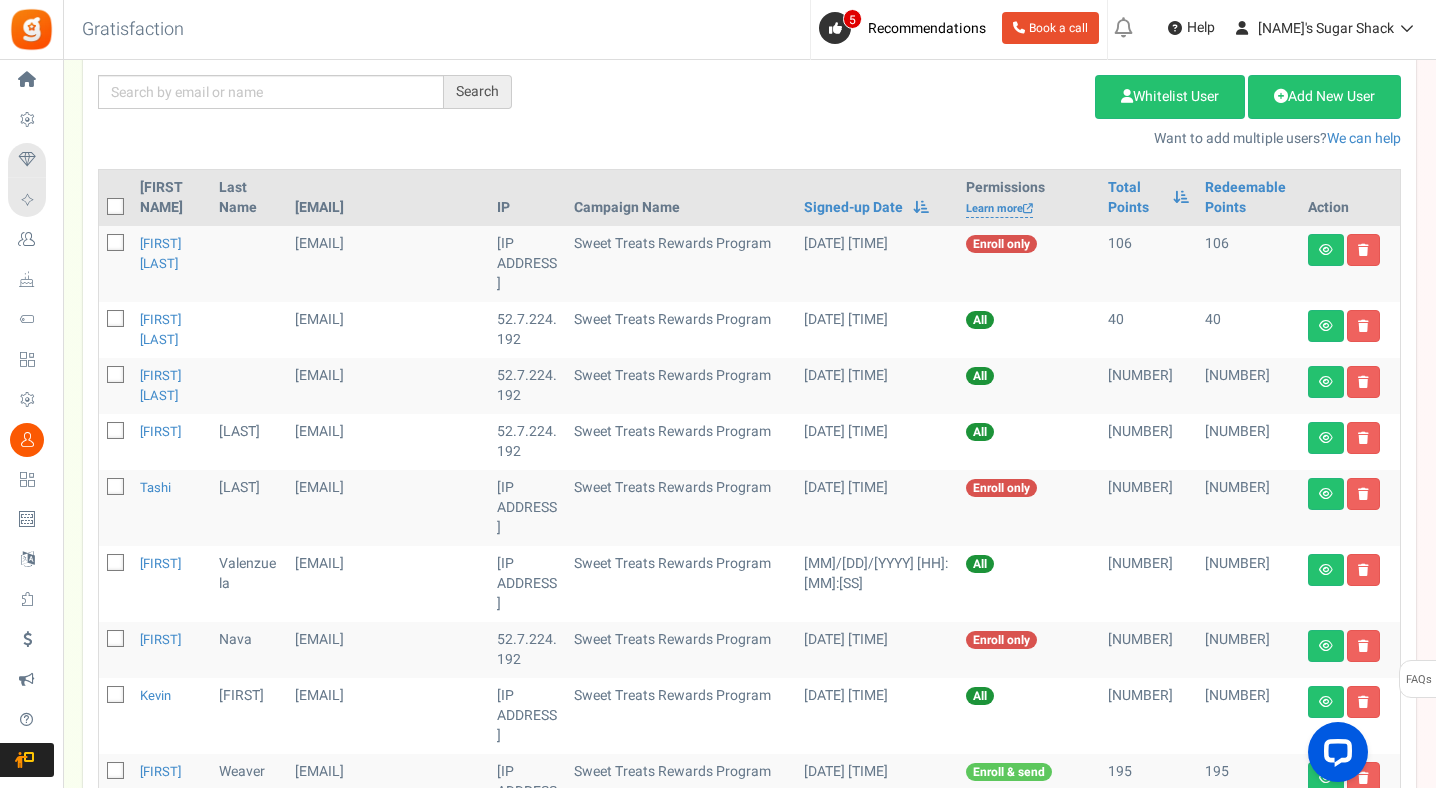 scroll, scrollTop: 270, scrollLeft: 0, axis: vertical 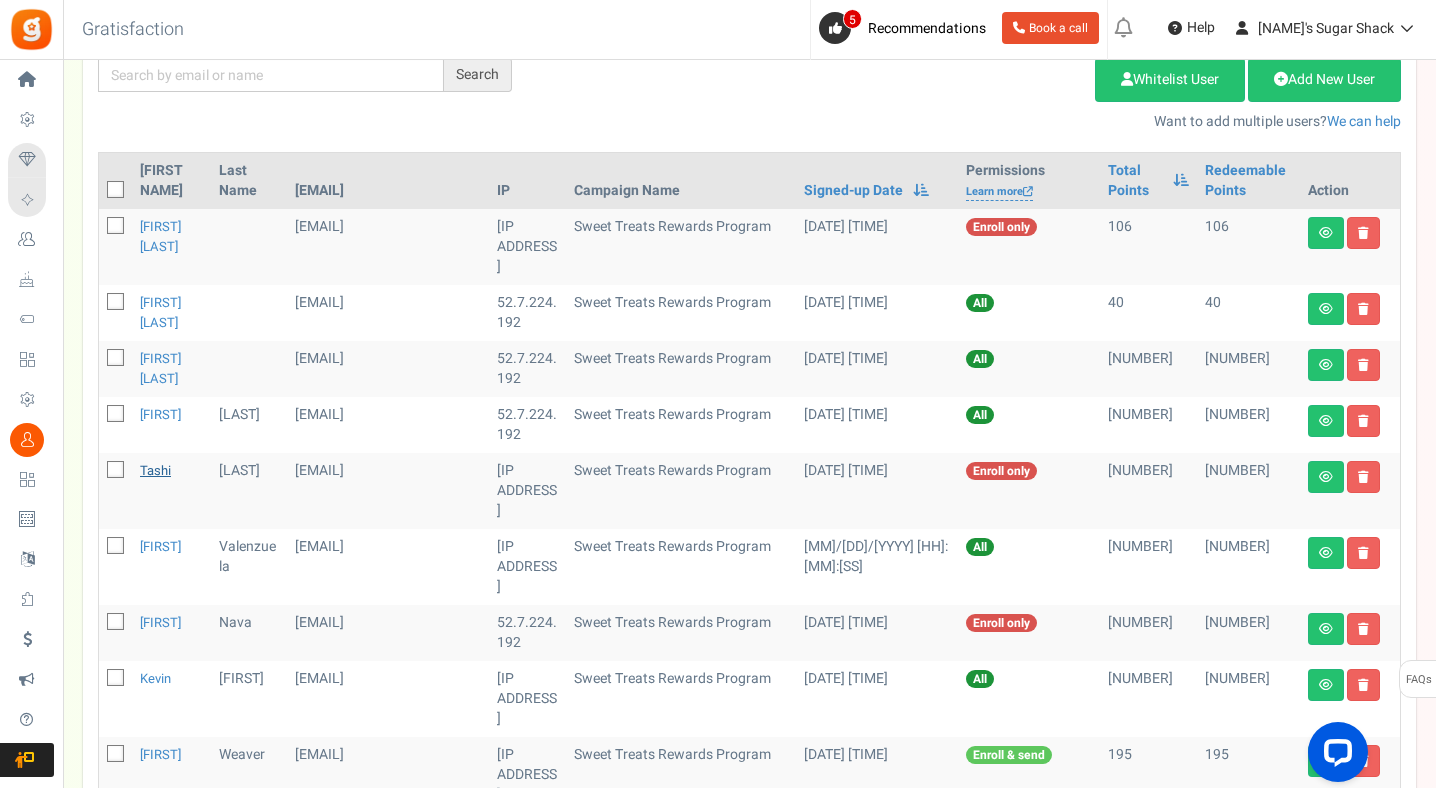 click on "Tashi" at bounding box center (155, 470) 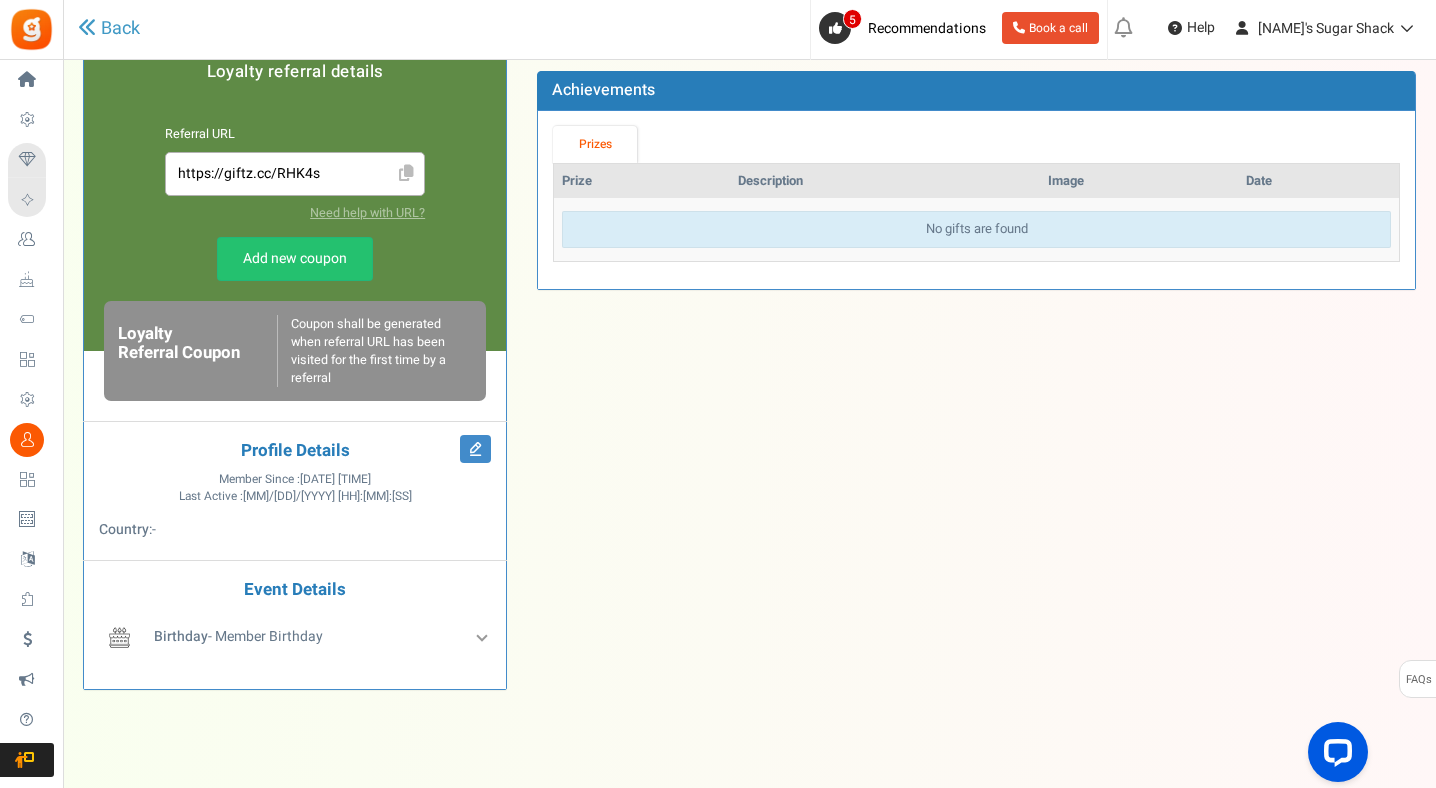 scroll, scrollTop: 510, scrollLeft: 0, axis: vertical 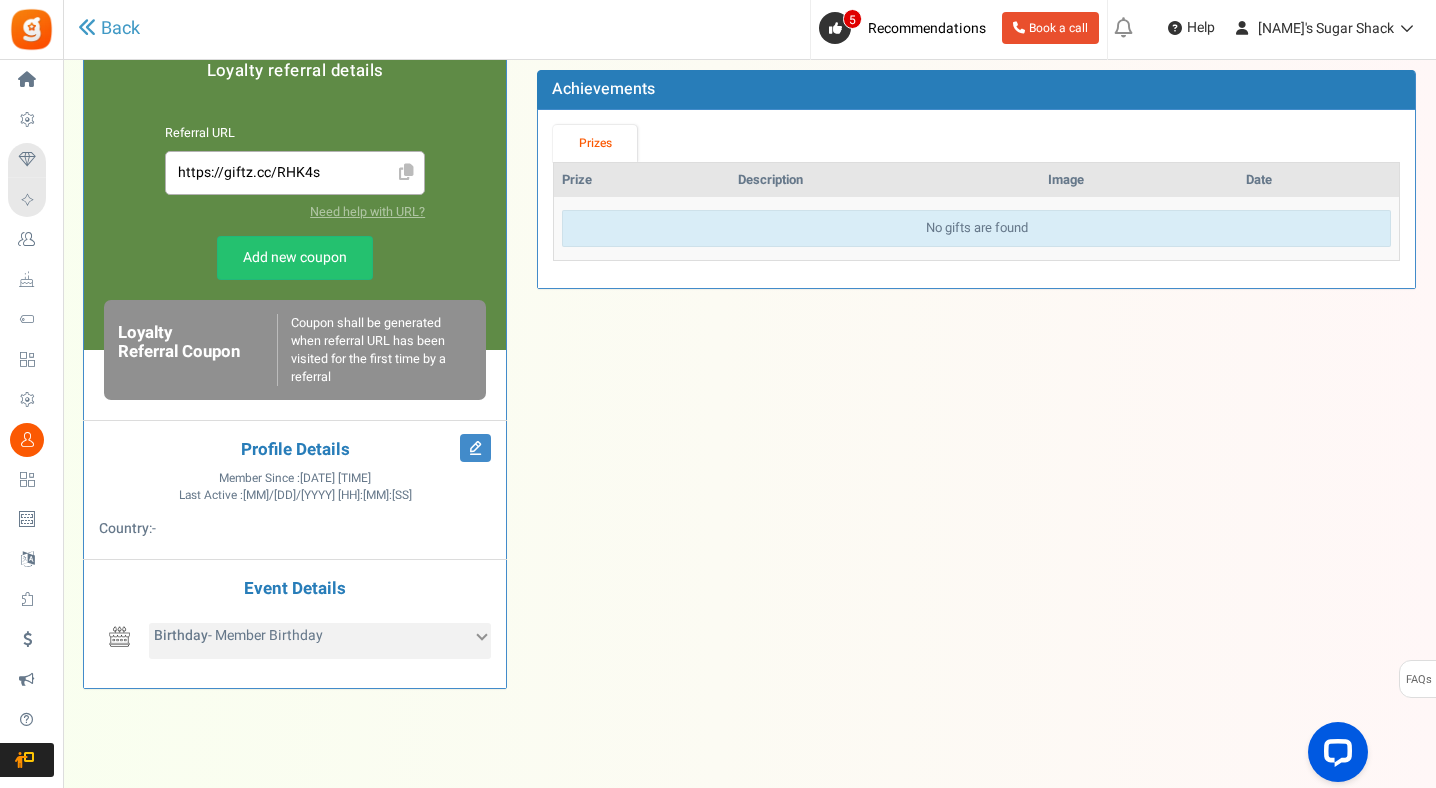 click on "Birthday  - Member Birthday" at bounding box center (320, 641) 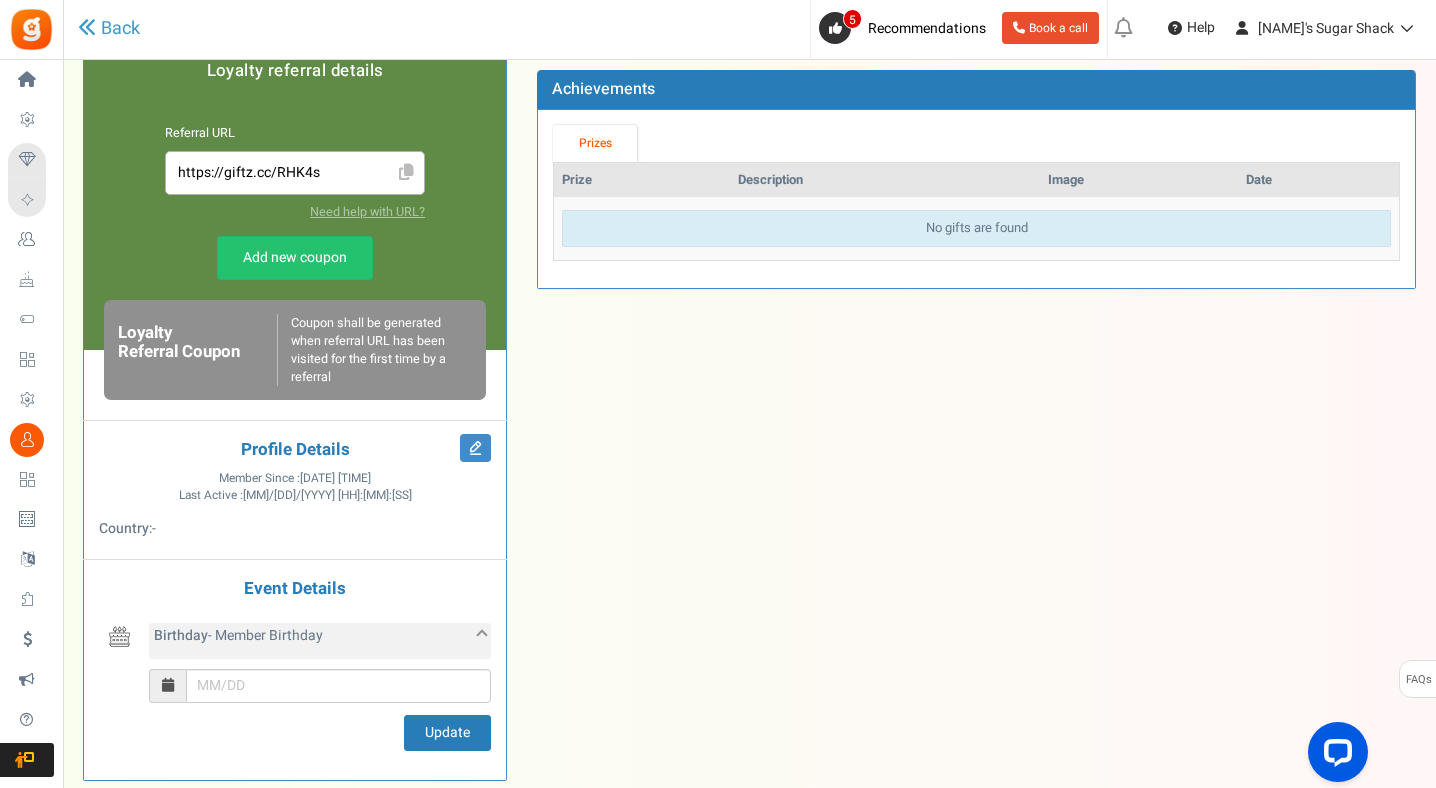 click on "Birthday  - Member Birthday" at bounding box center (320, 641) 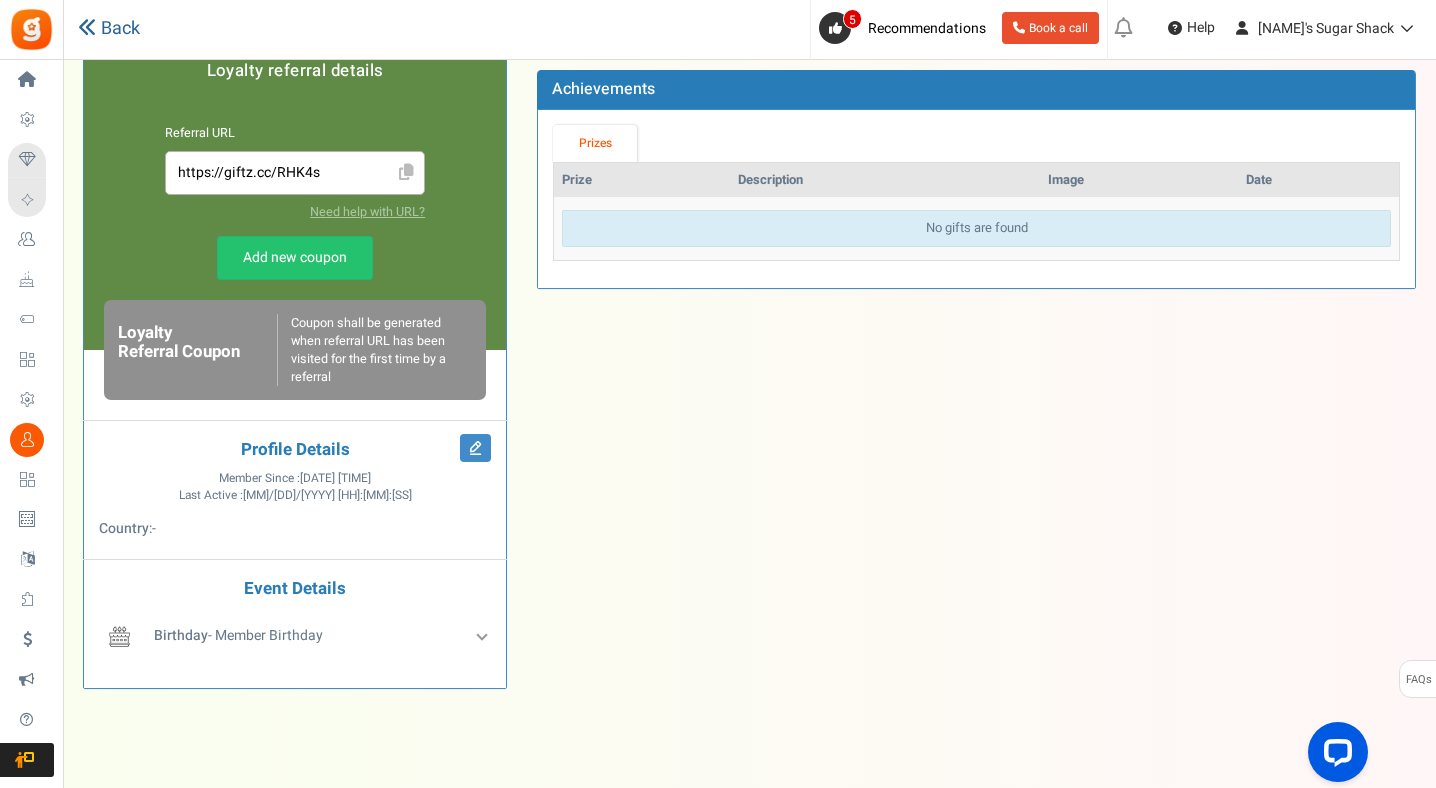click on "Back" at bounding box center [109, 29] 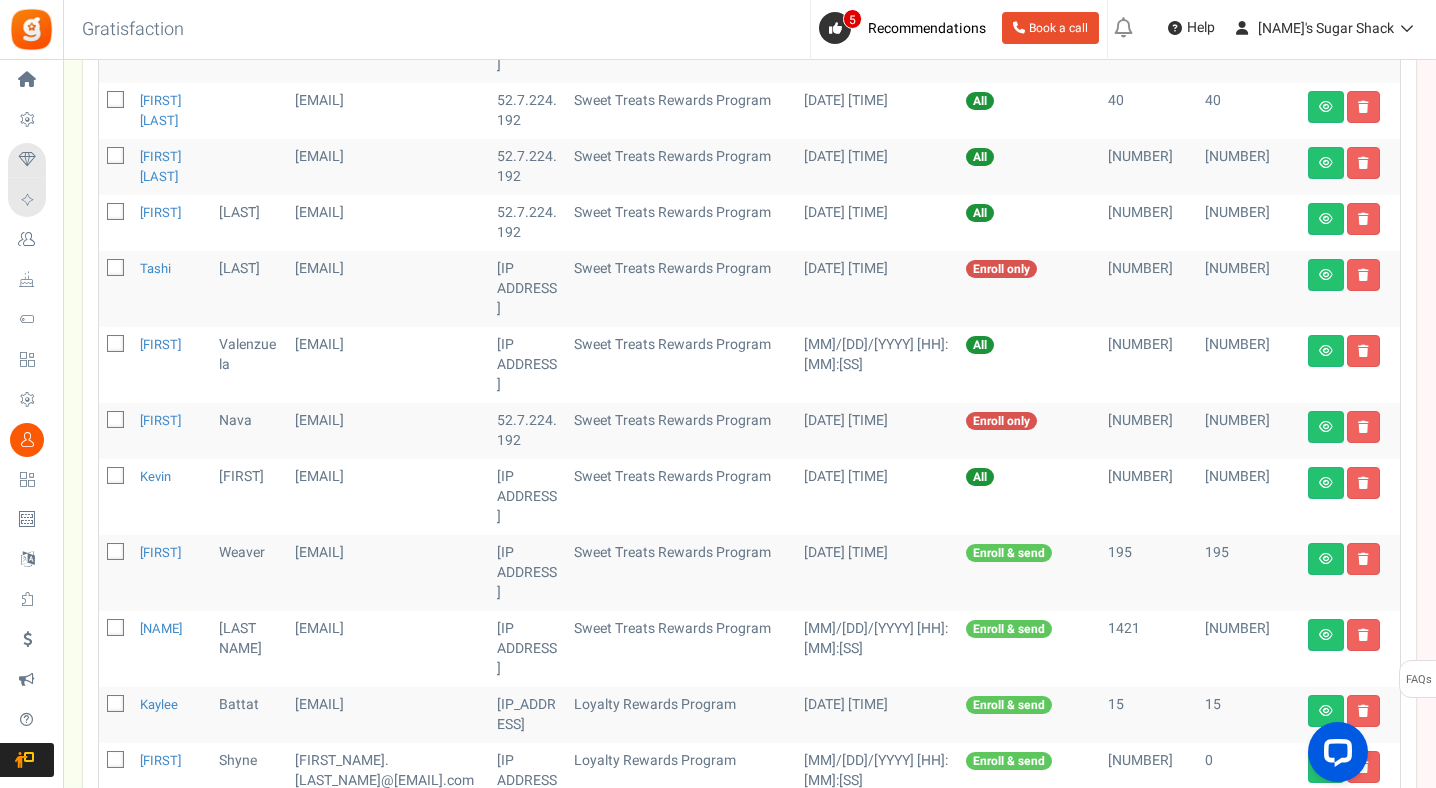 scroll, scrollTop: 473, scrollLeft: 0, axis: vertical 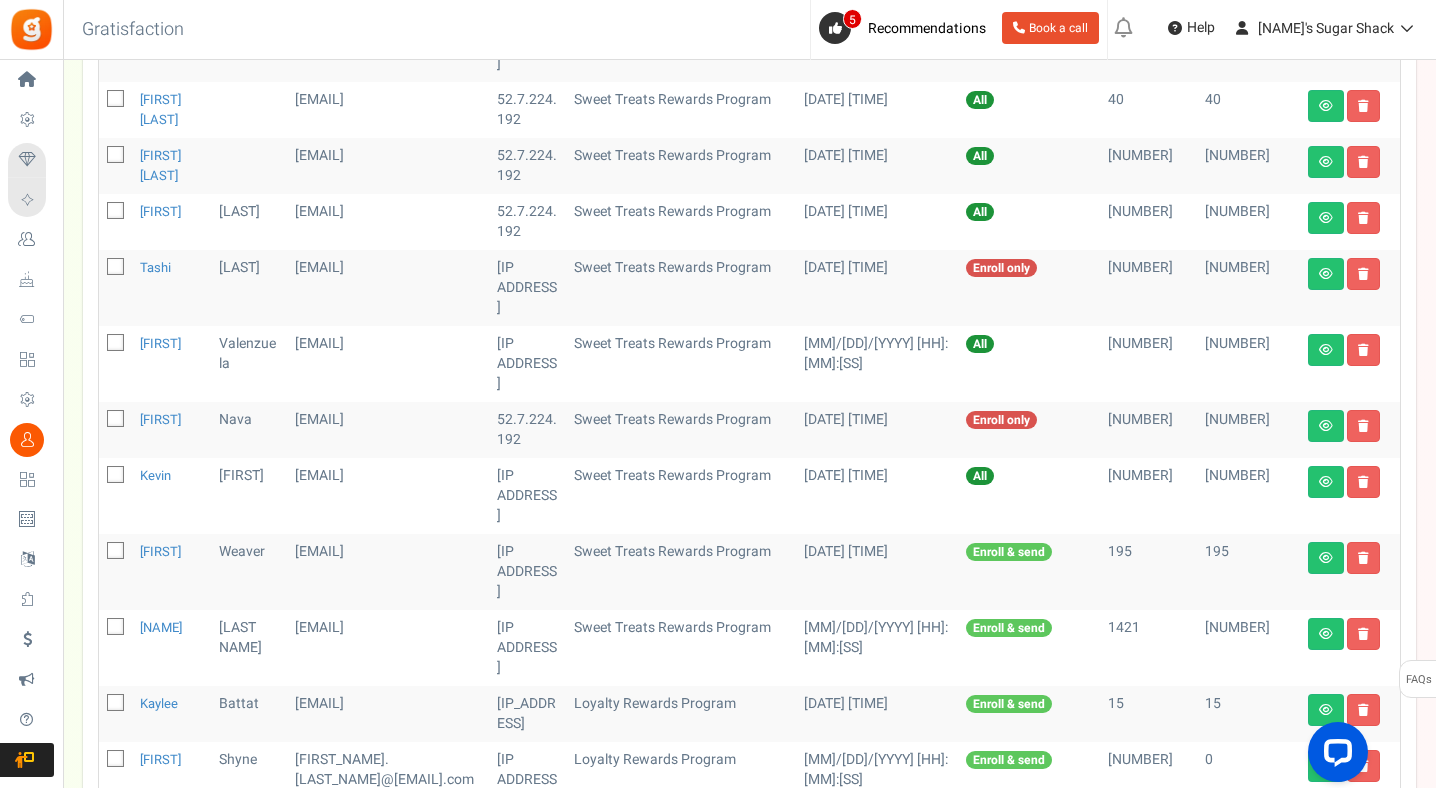 click on "Kaylee" at bounding box center (171, 714) 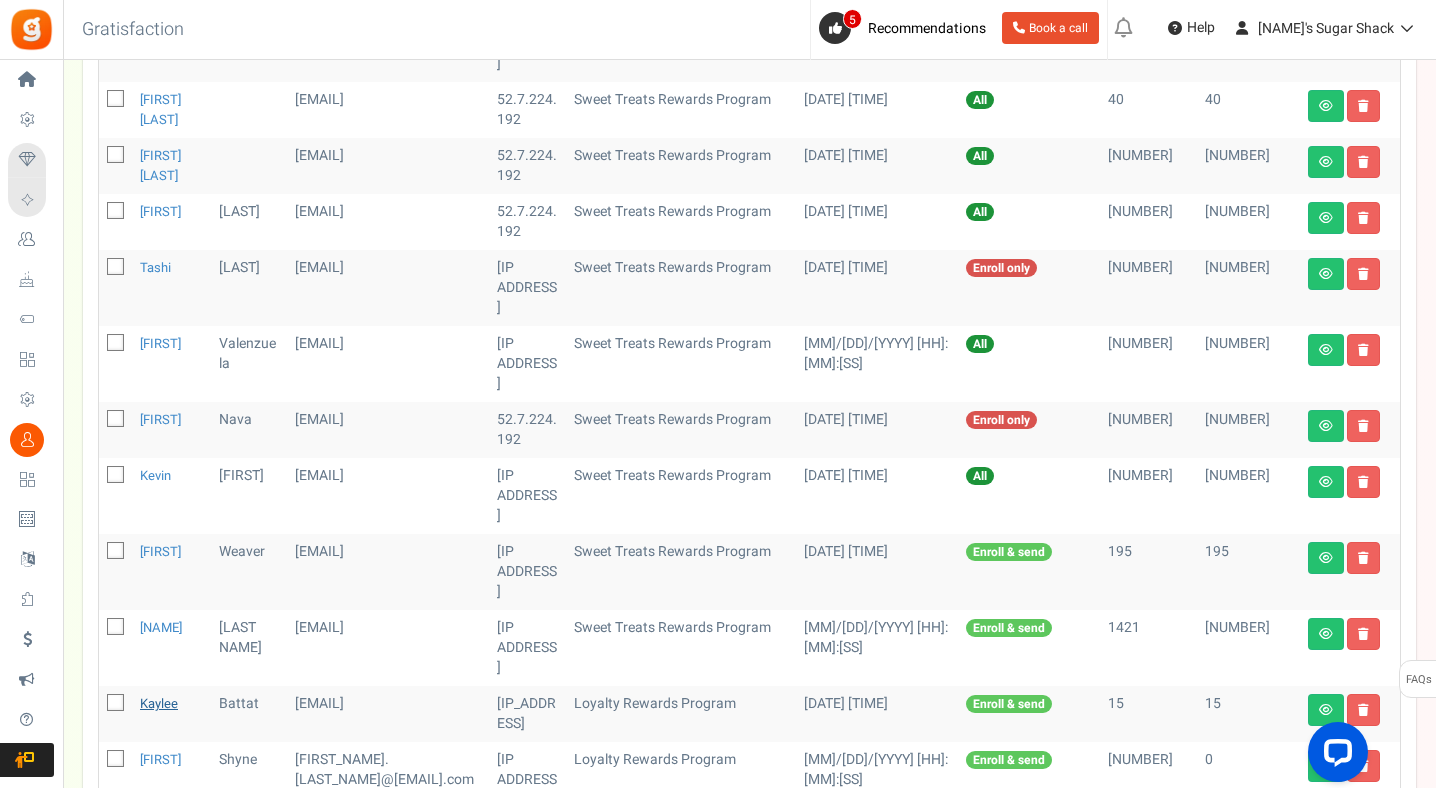 click on "Kaylee" at bounding box center [159, 703] 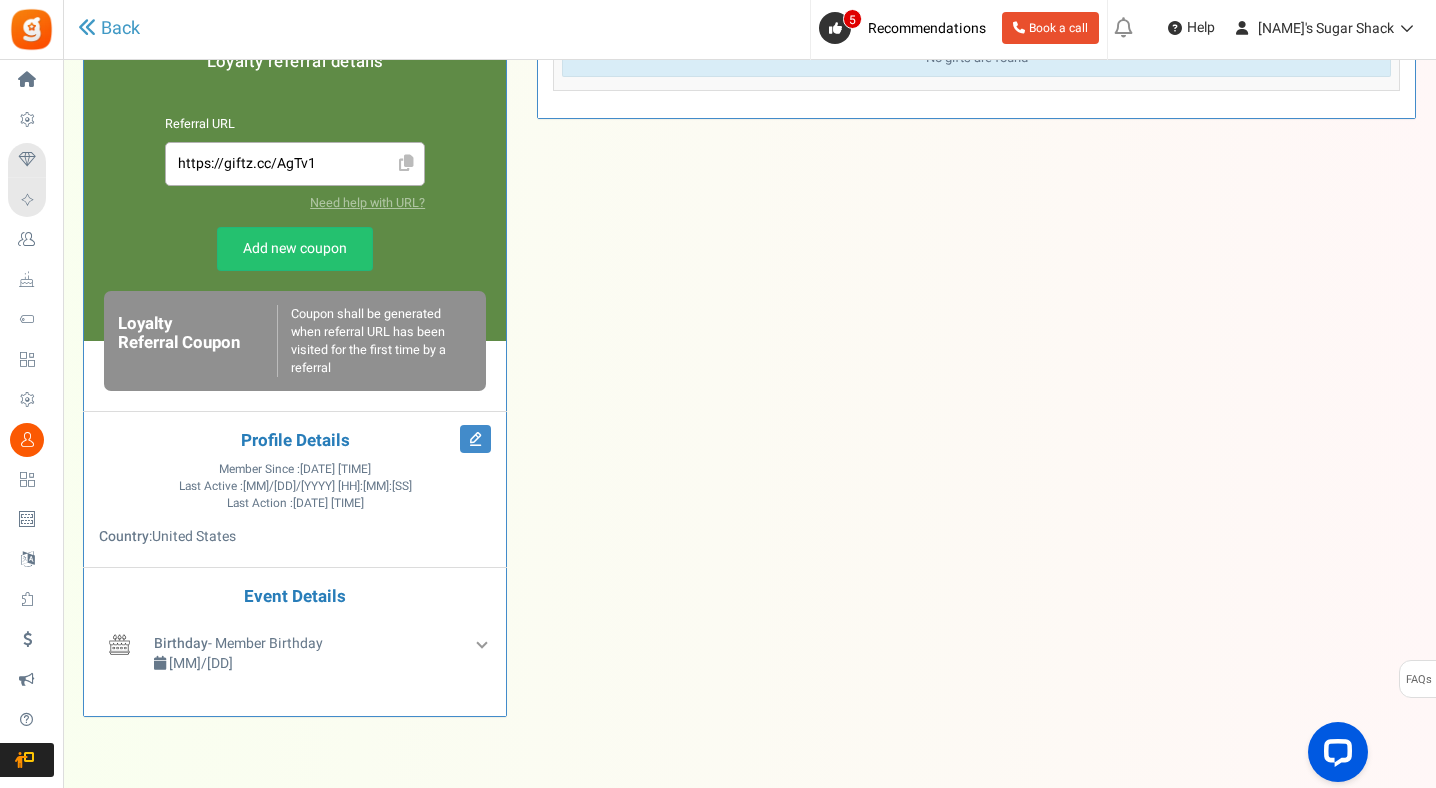 scroll, scrollTop: 0, scrollLeft: 0, axis: both 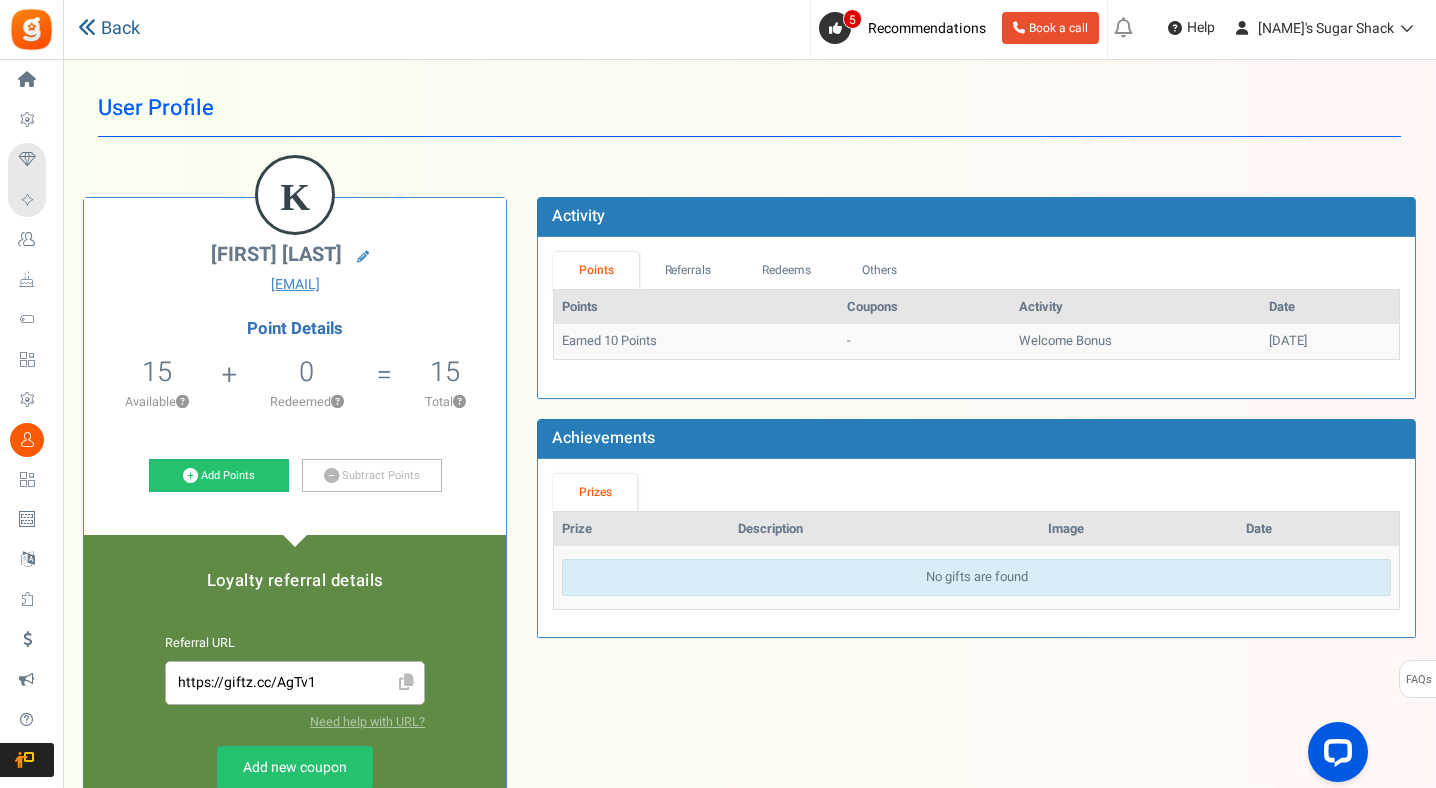 click on "Back" at bounding box center (109, 29) 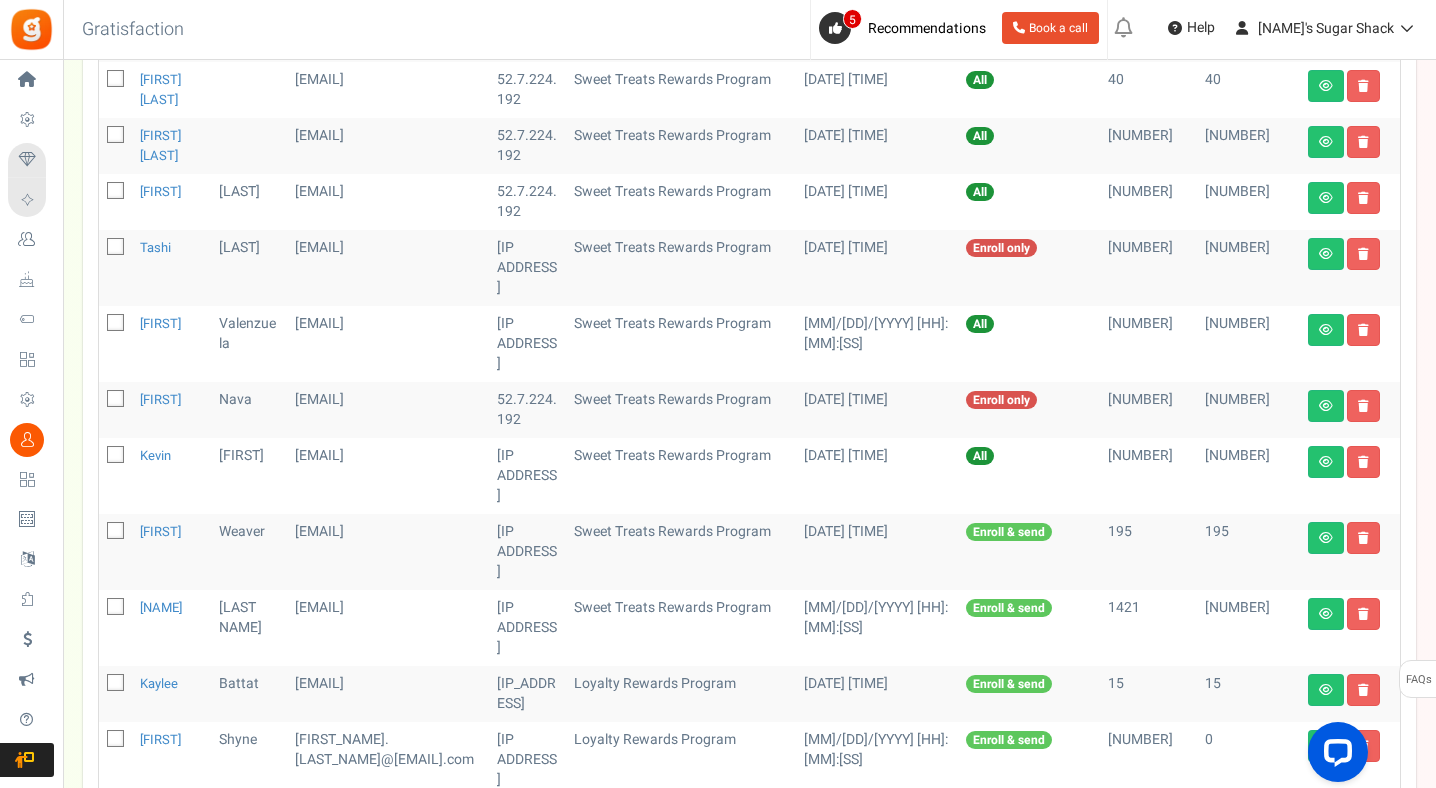 scroll, scrollTop: 554, scrollLeft: 0, axis: vertical 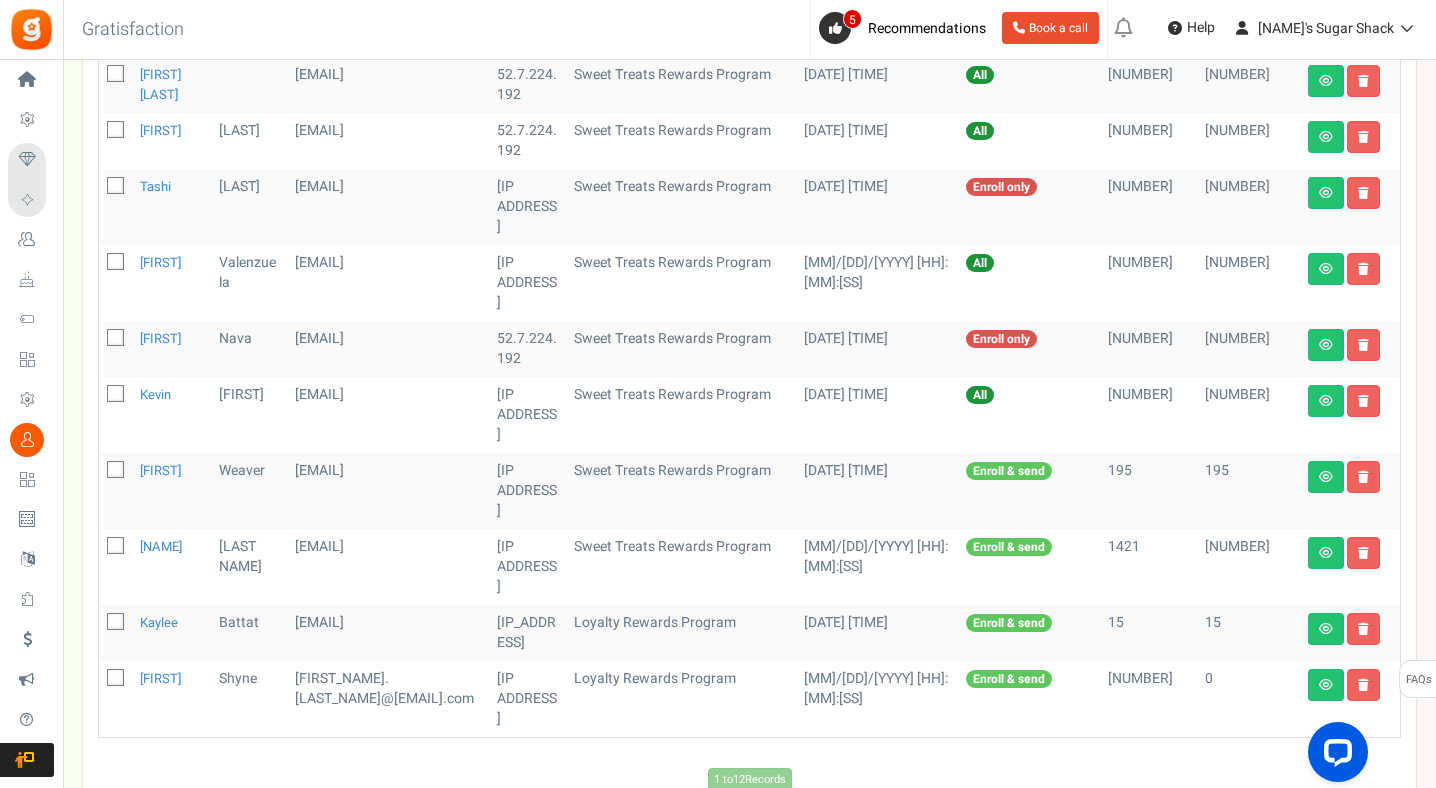 click on "[FIRST]" at bounding box center (171, 699) 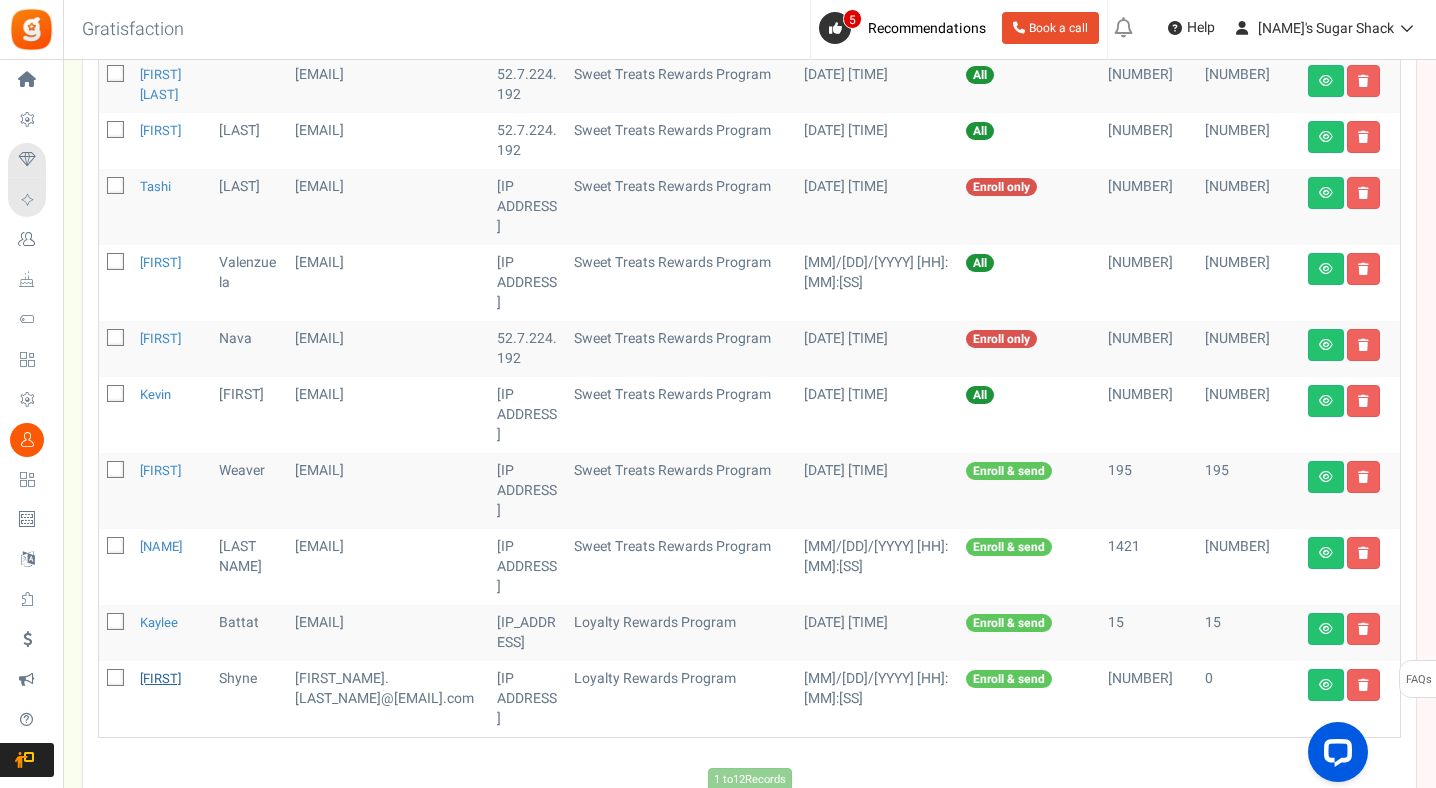 click on "[FIRST]" at bounding box center [160, 678] 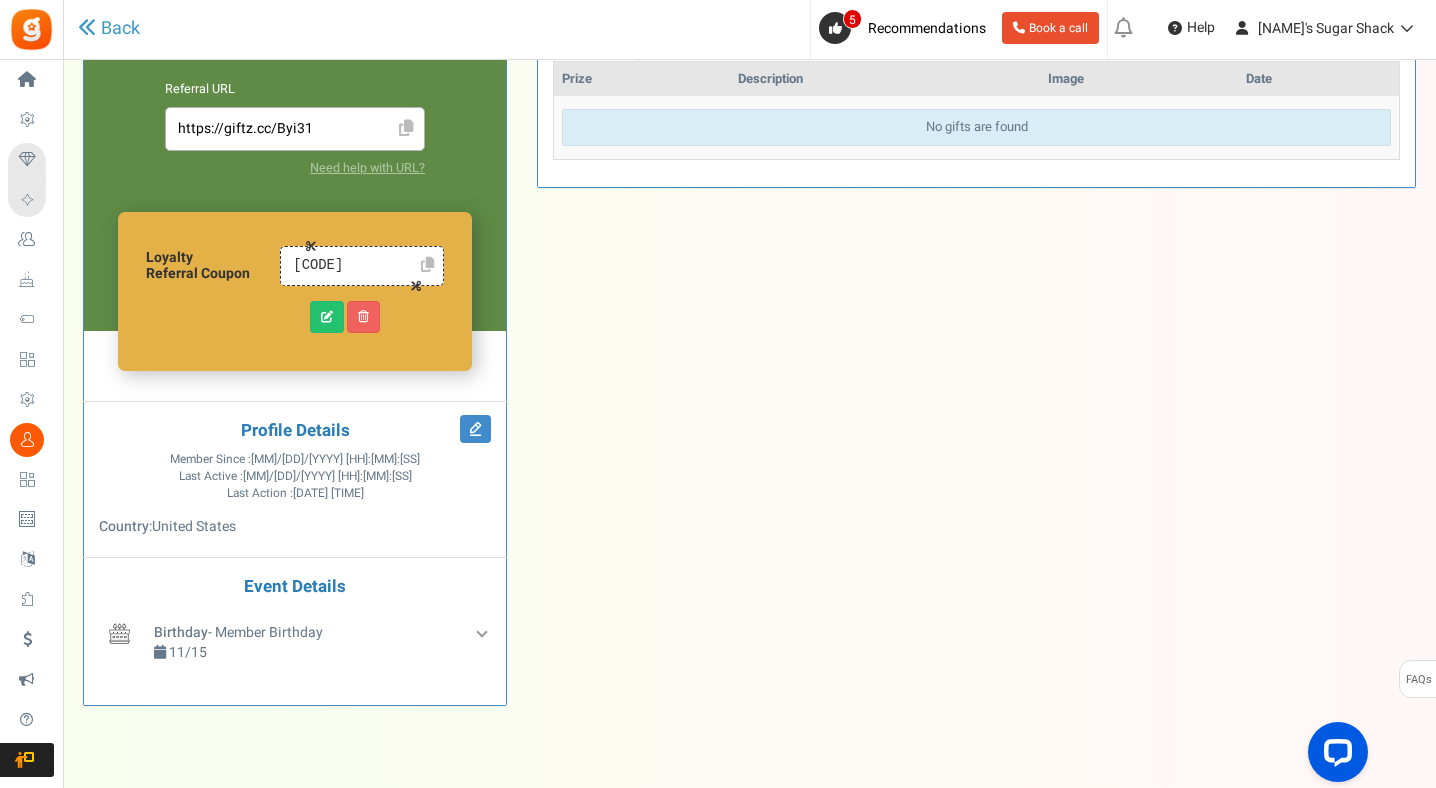 scroll, scrollTop: 0, scrollLeft: 0, axis: both 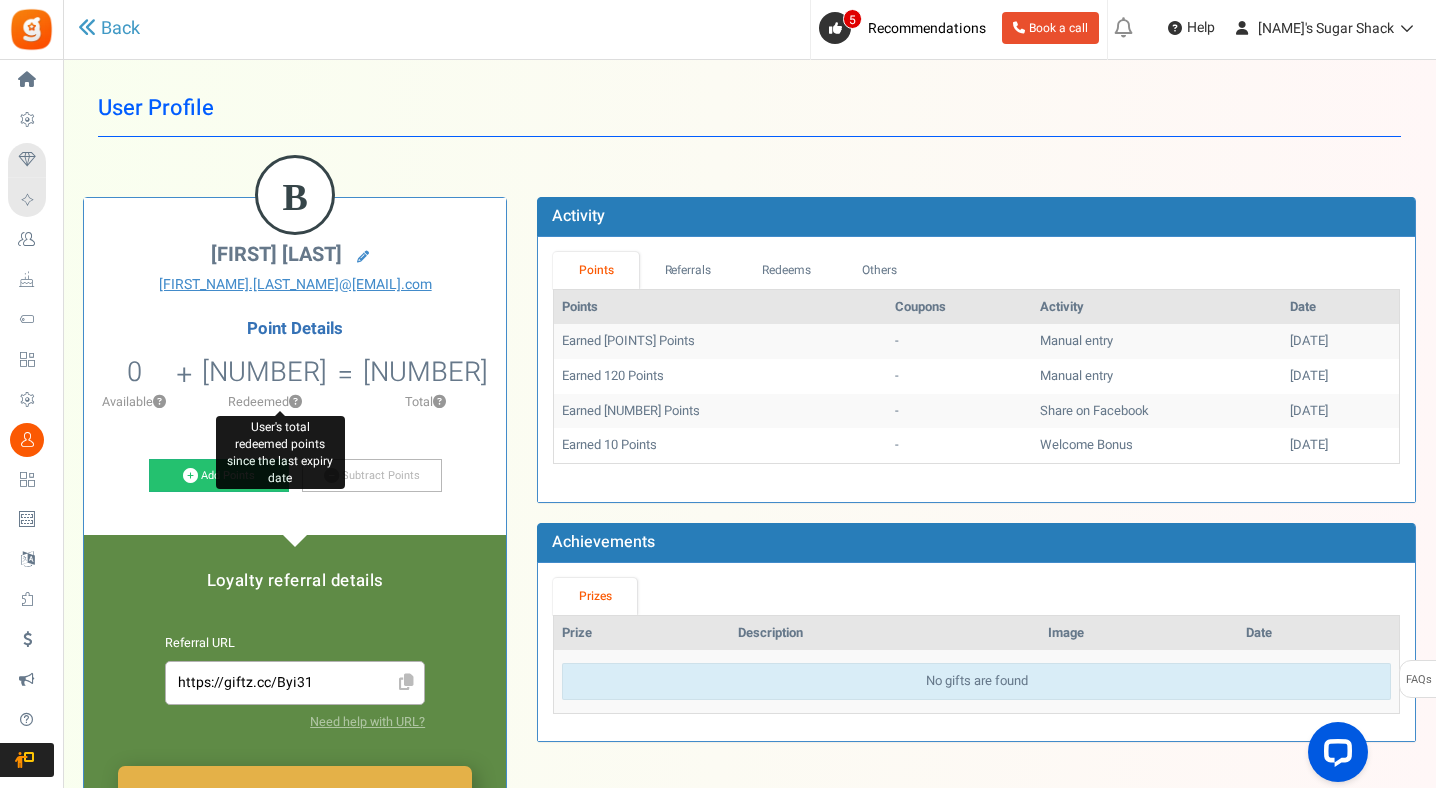 click on "?" at bounding box center (295, 402) 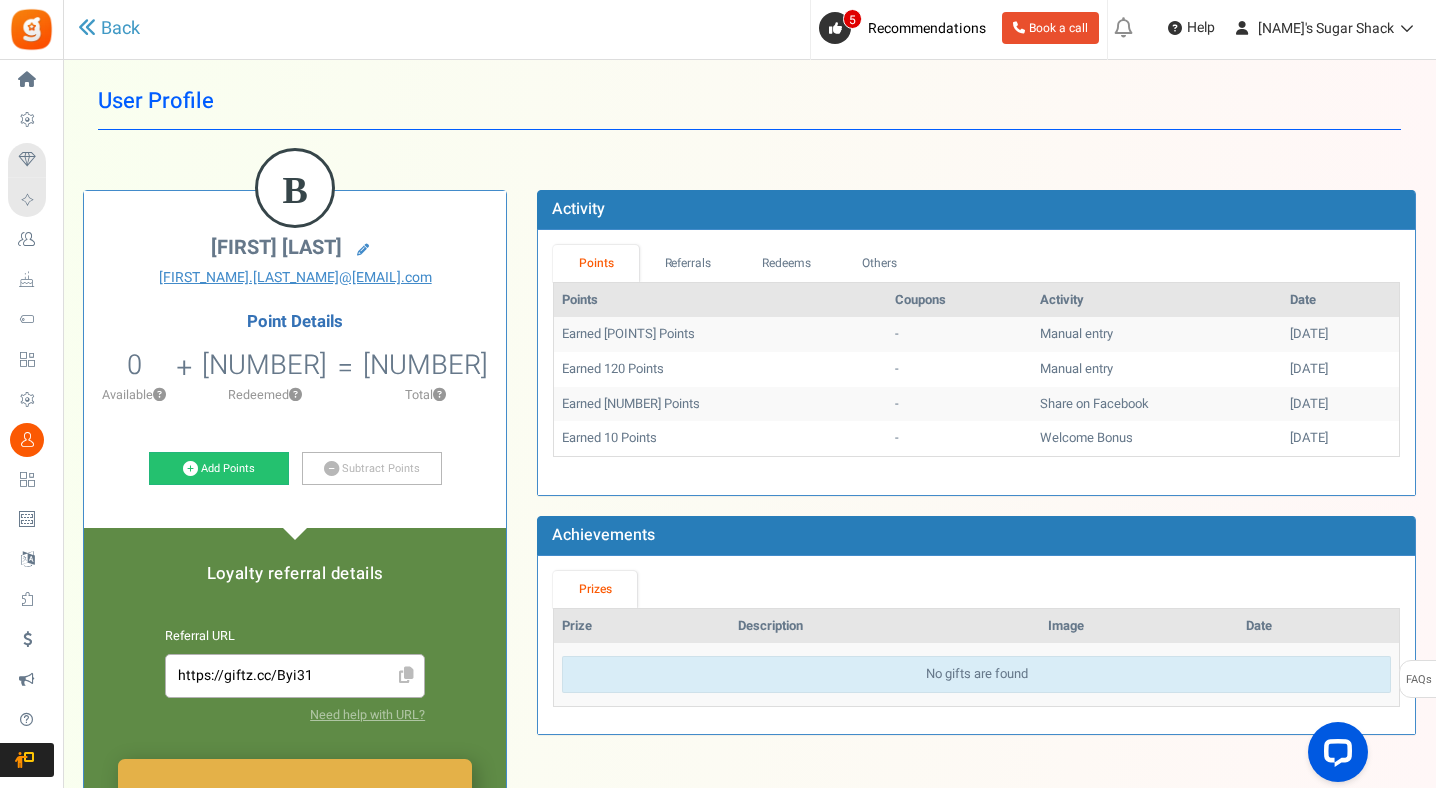 scroll, scrollTop: 0, scrollLeft: 0, axis: both 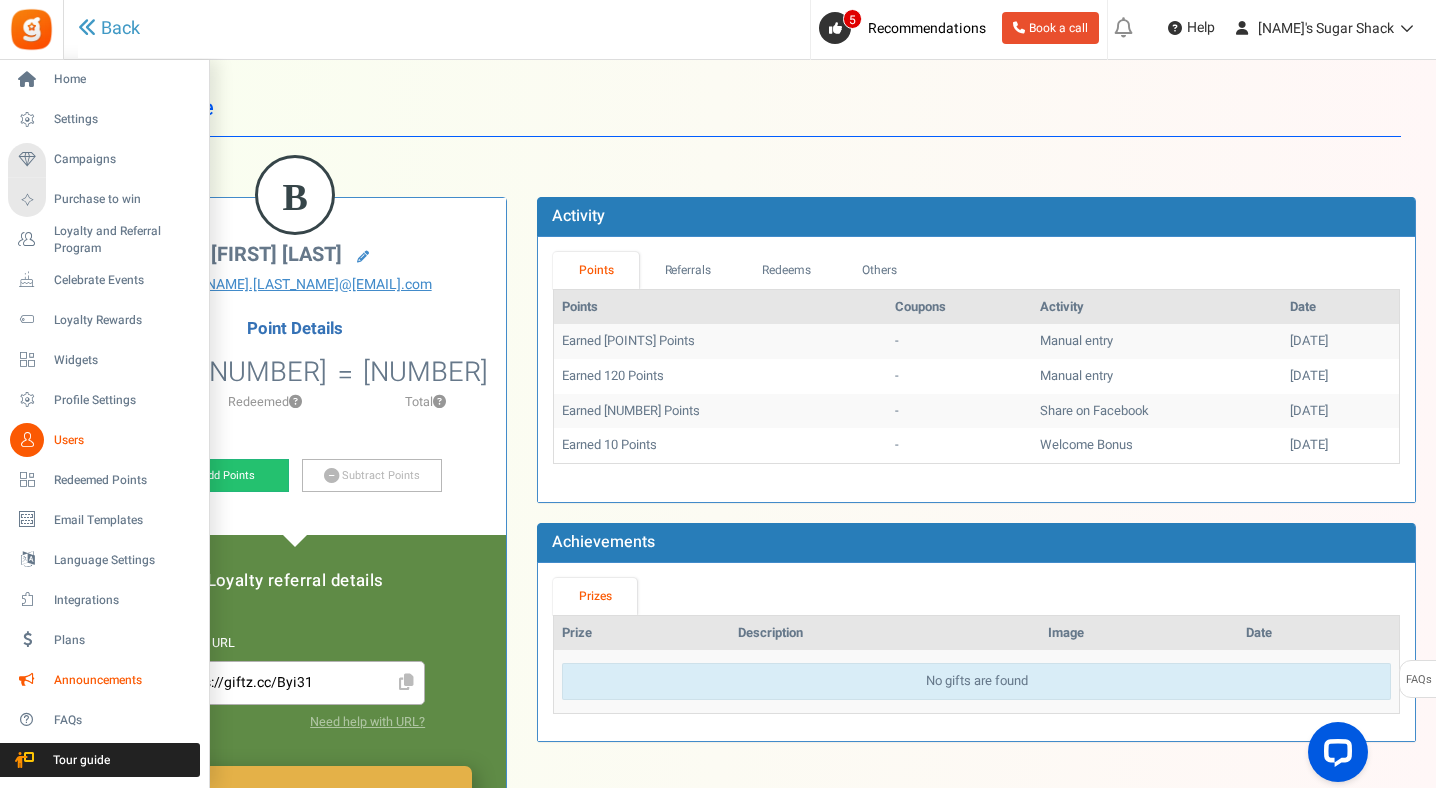 click on "Announcements" at bounding box center (104, 680) 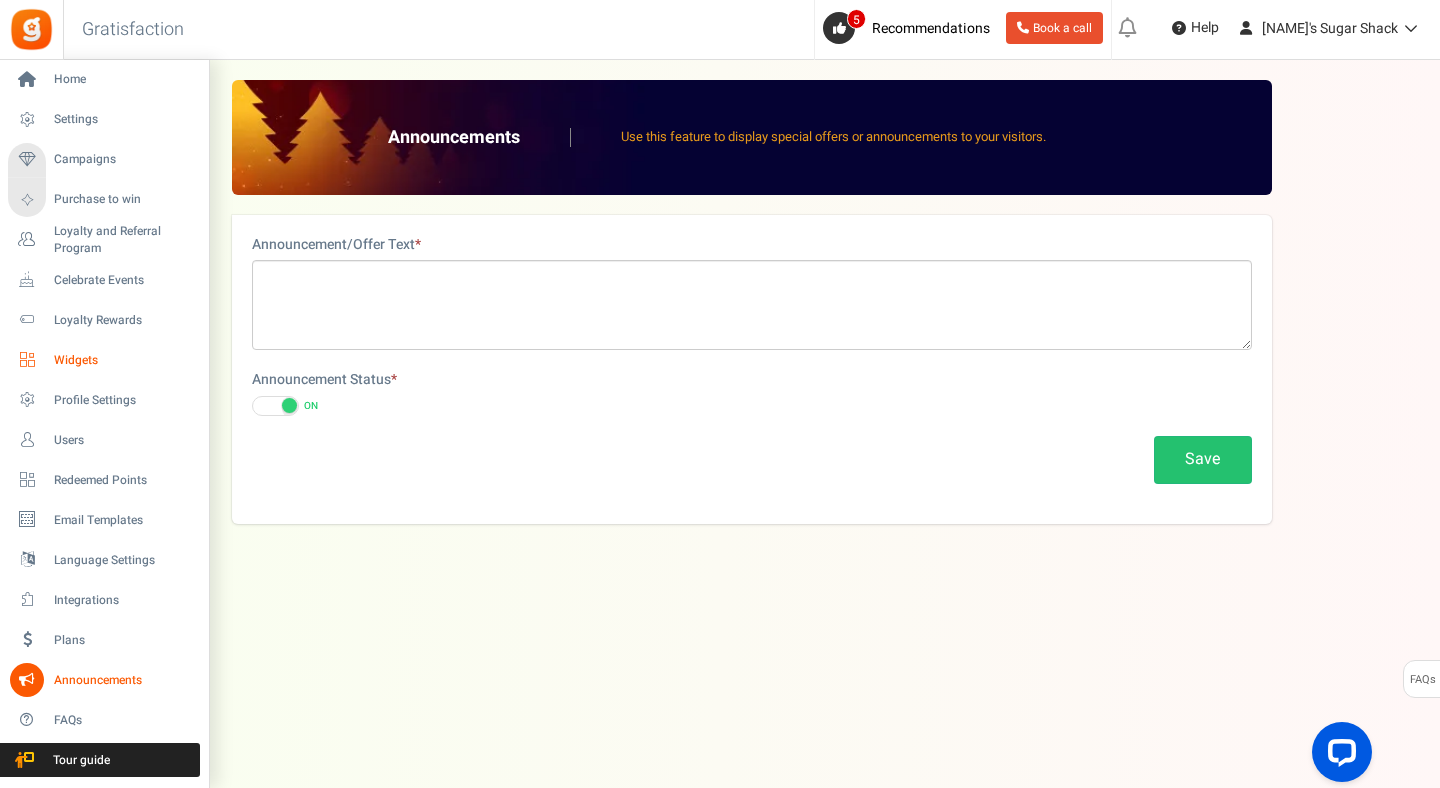 click on "Widgets" at bounding box center (104, 360) 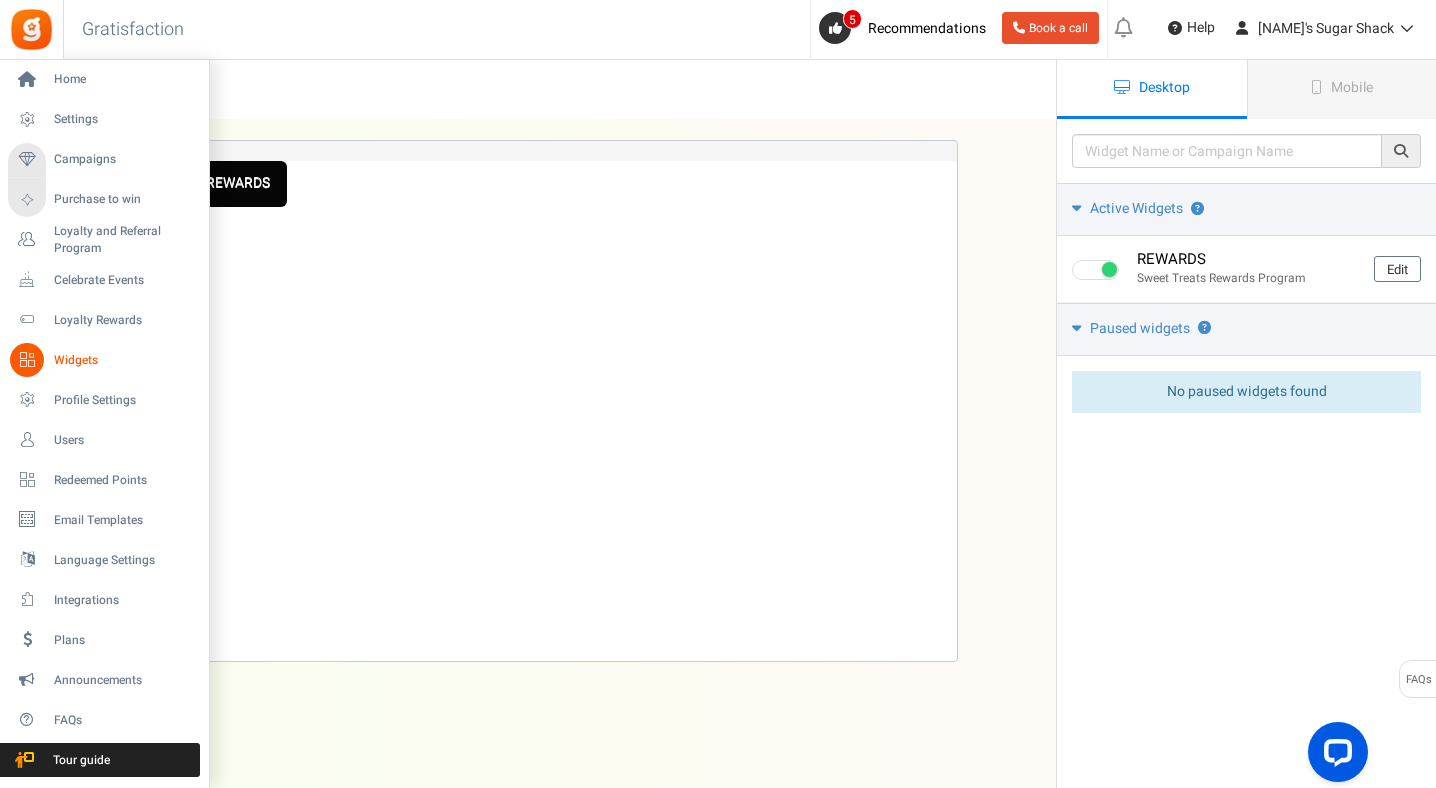 scroll, scrollTop: 0, scrollLeft: 0, axis: both 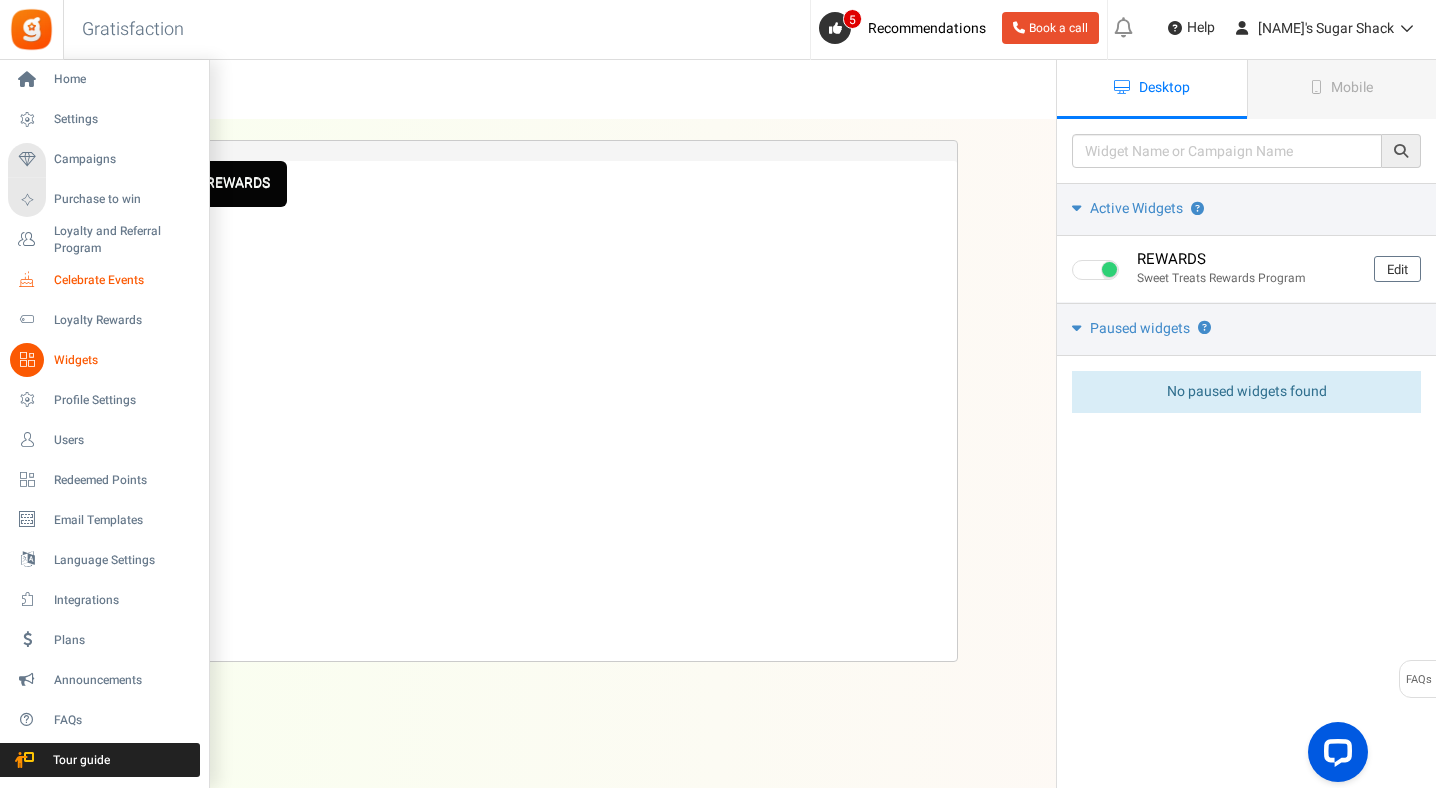 click on "Celebrate Events" at bounding box center (124, 280) 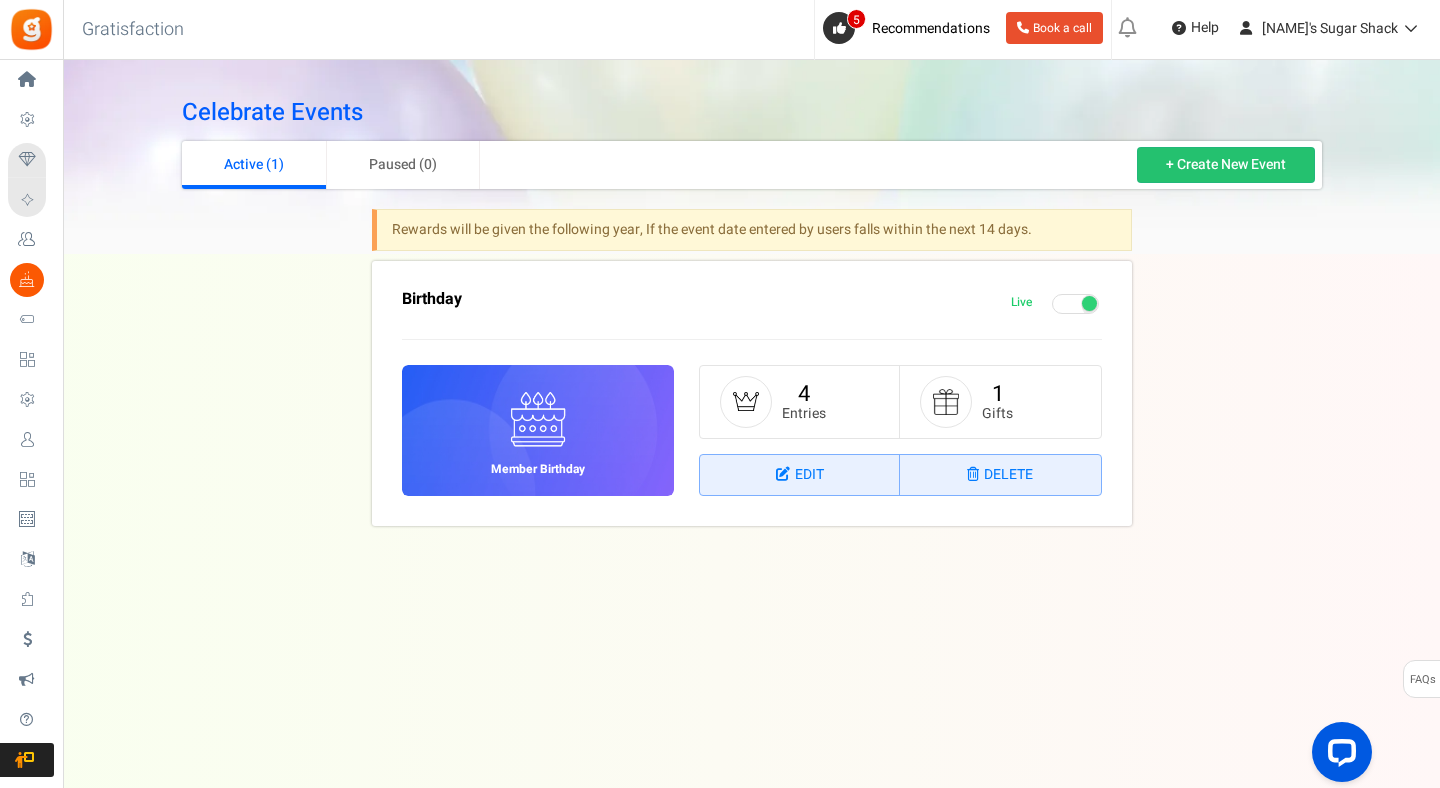 click on "Active (1)
Paused (0)
+ Create New Event" at bounding box center (752, 165) 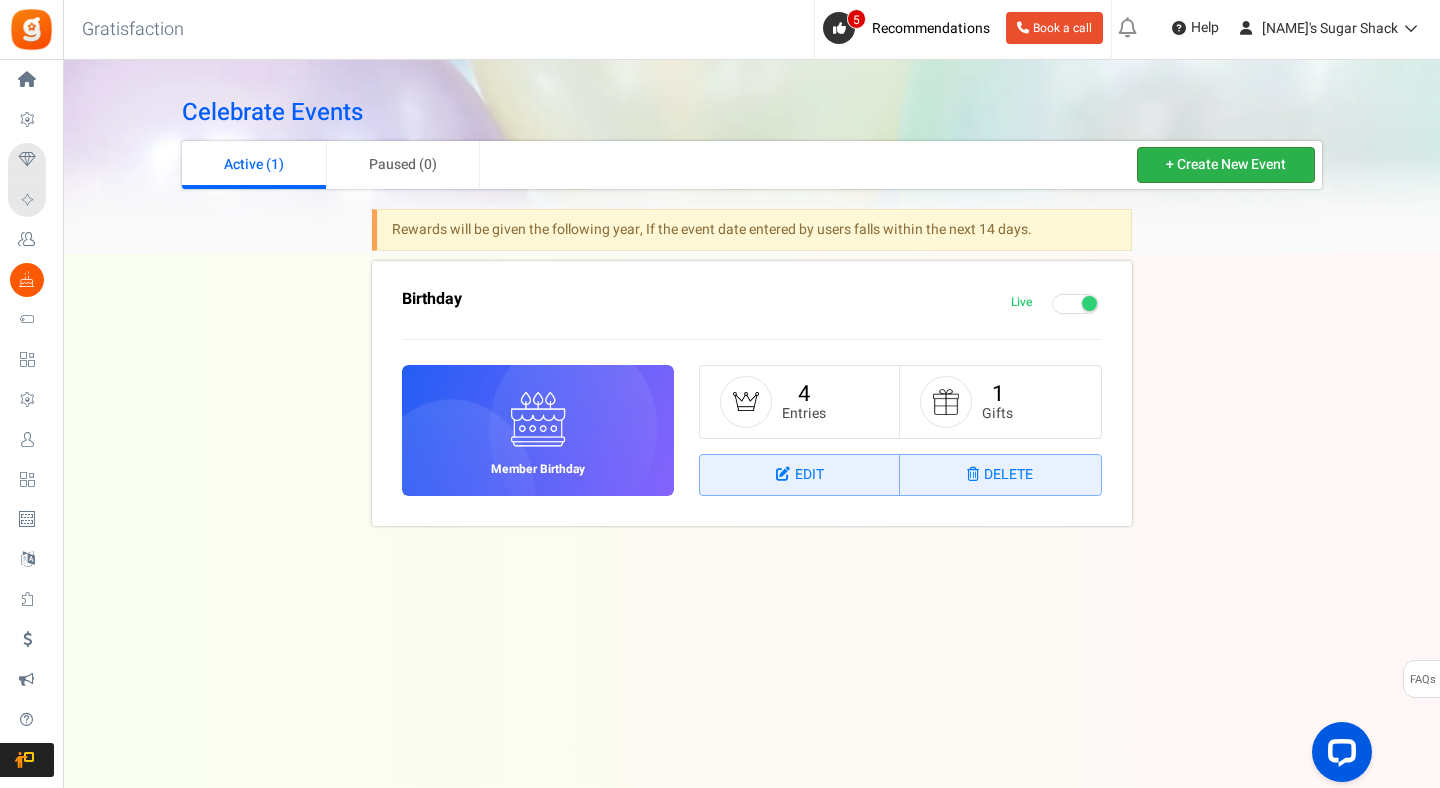 click on "+ Create New Event" at bounding box center (1226, 165) 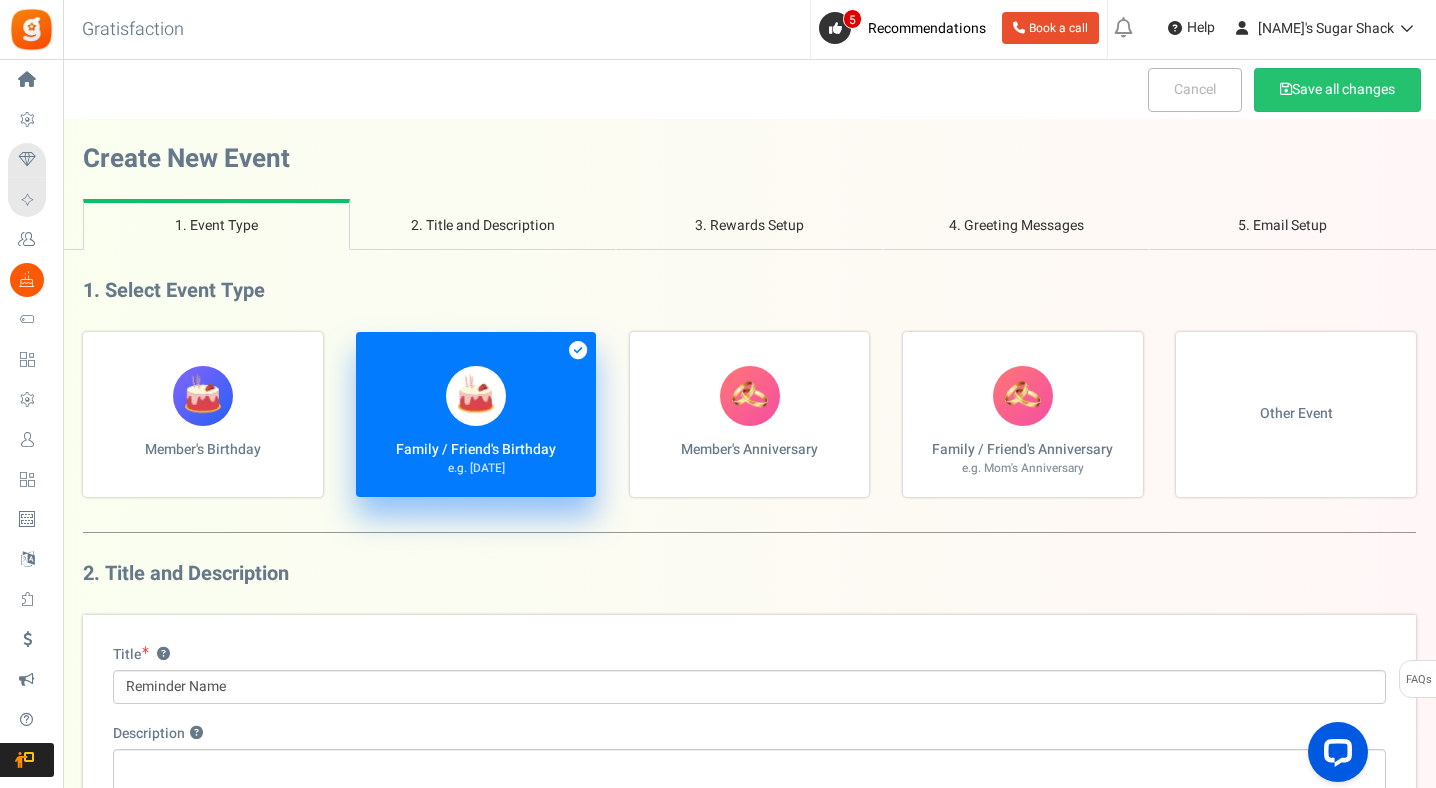 click on "Other Event" at bounding box center [1296, 414] 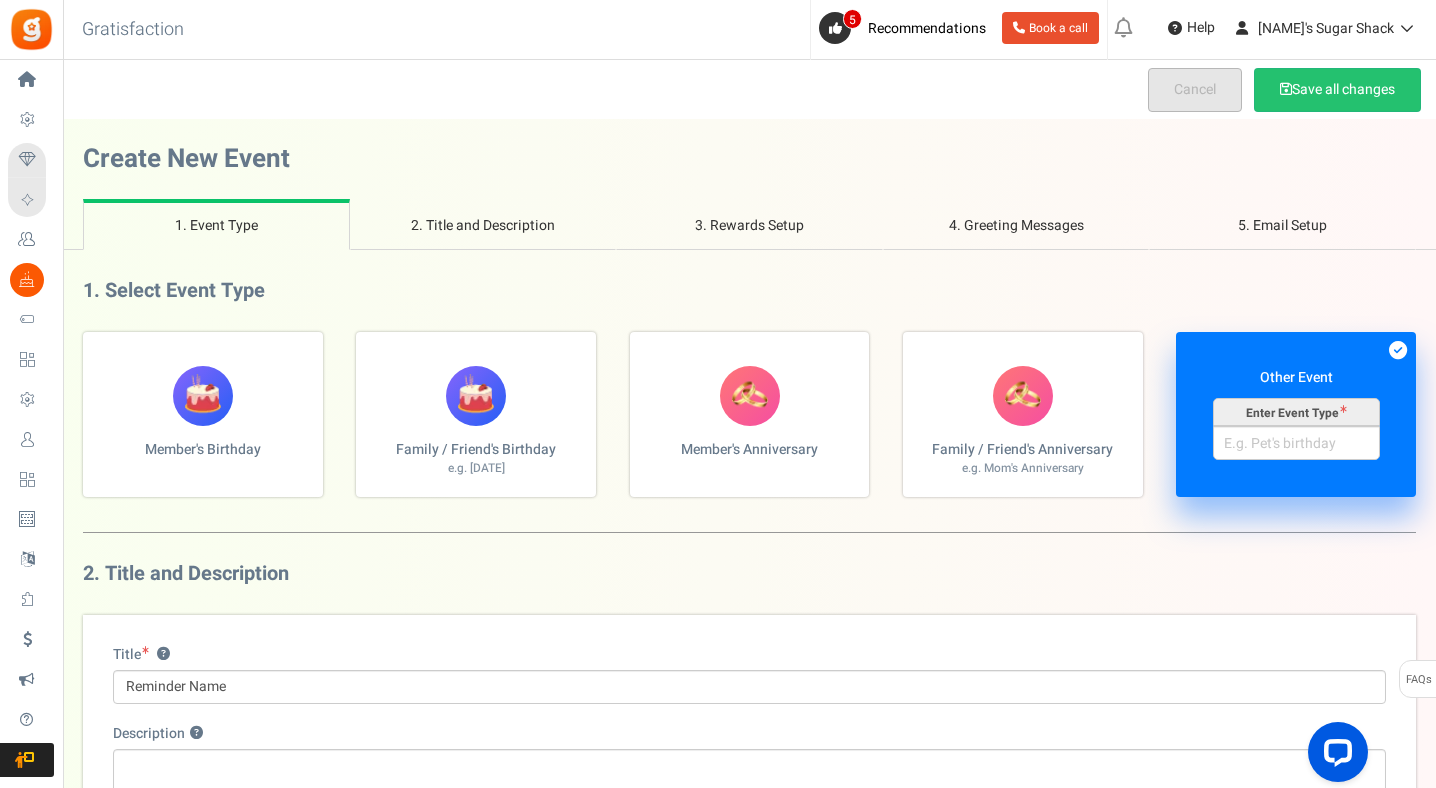 click on "Cancel" at bounding box center (1195, 90) 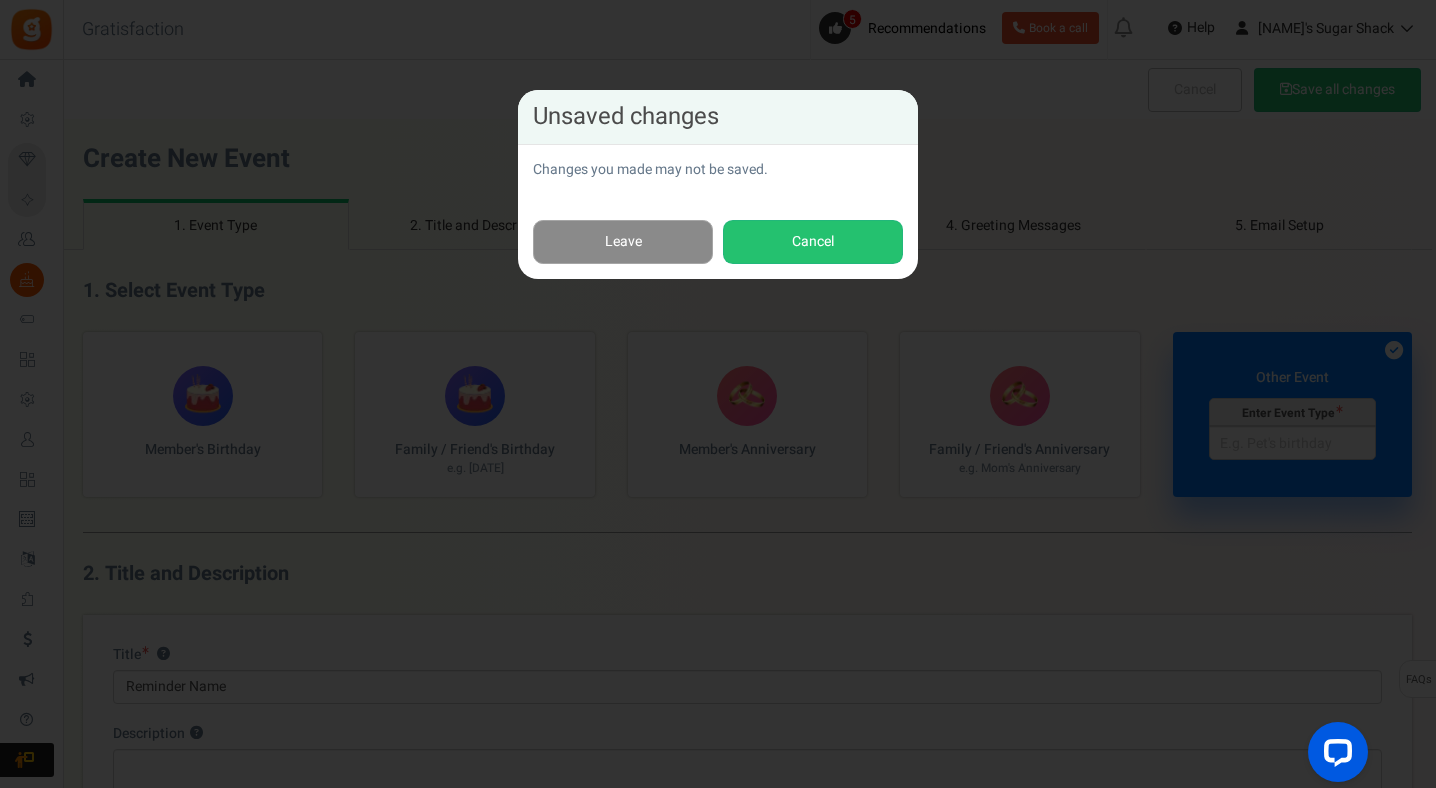click on "Leave" at bounding box center (623, 242) 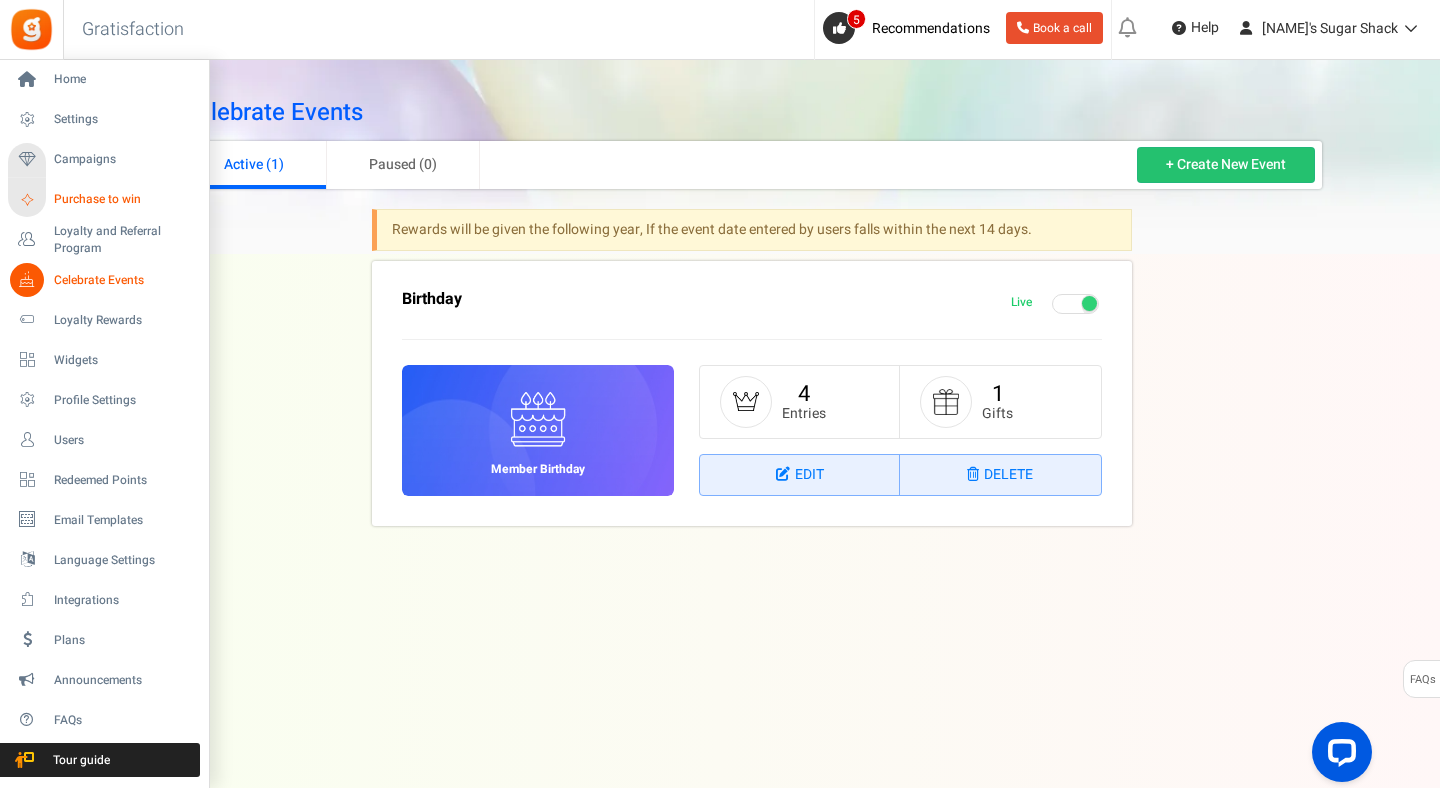 click on "Purchase to win" at bounding box center [124, 199] 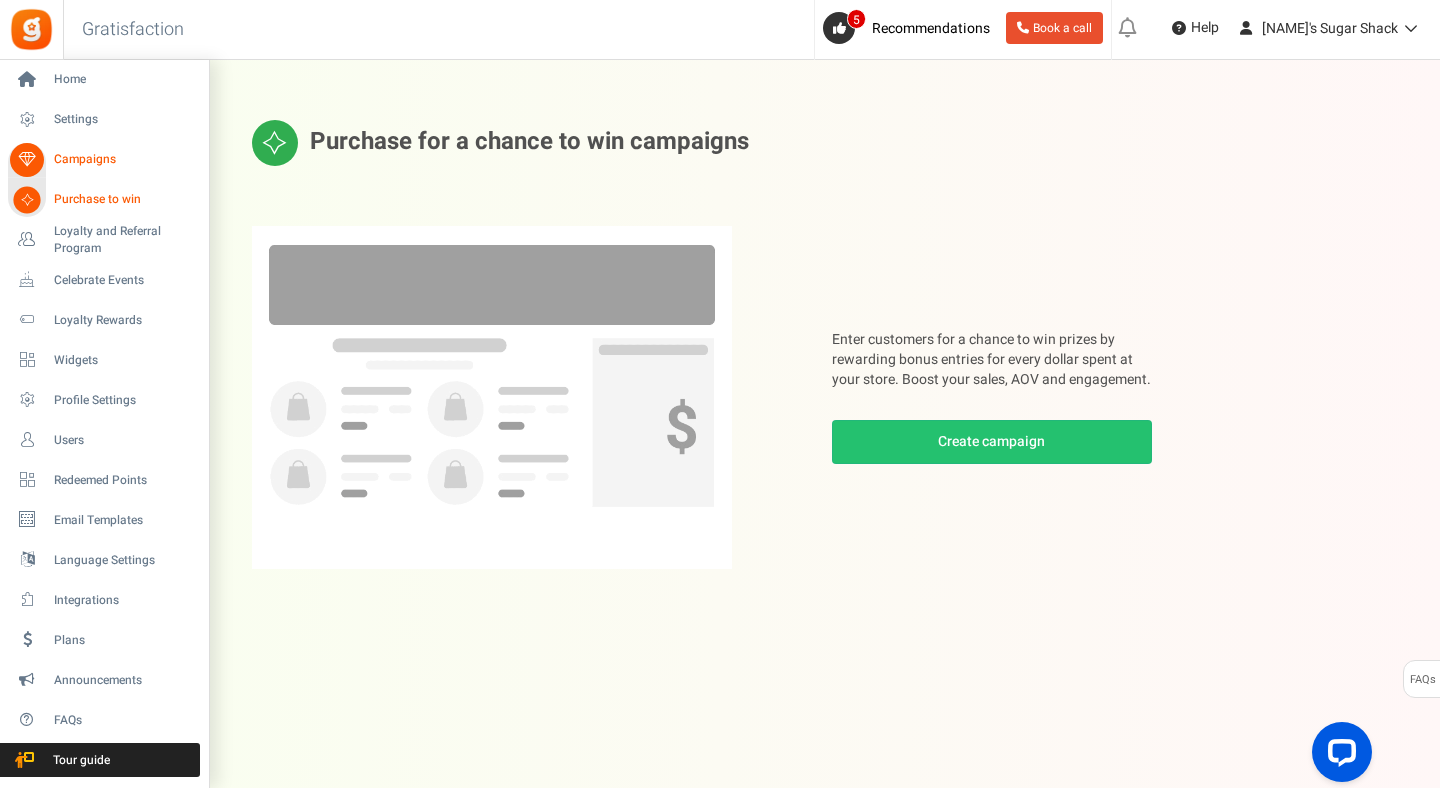click on "Campaigns" at bounding box center (124, 159) 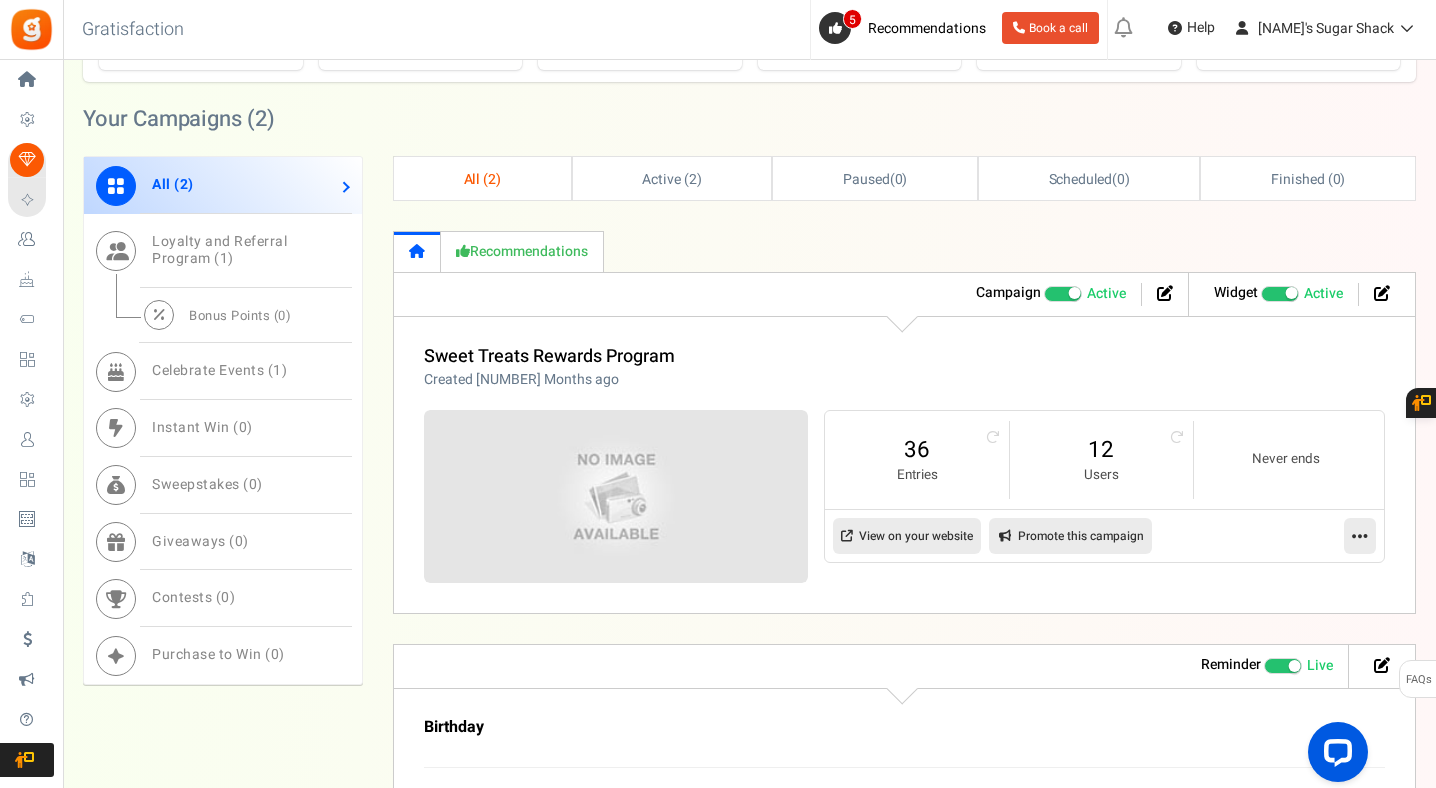 scroll, scrollTop: 852, scrollLeft: 0, axis: vertical 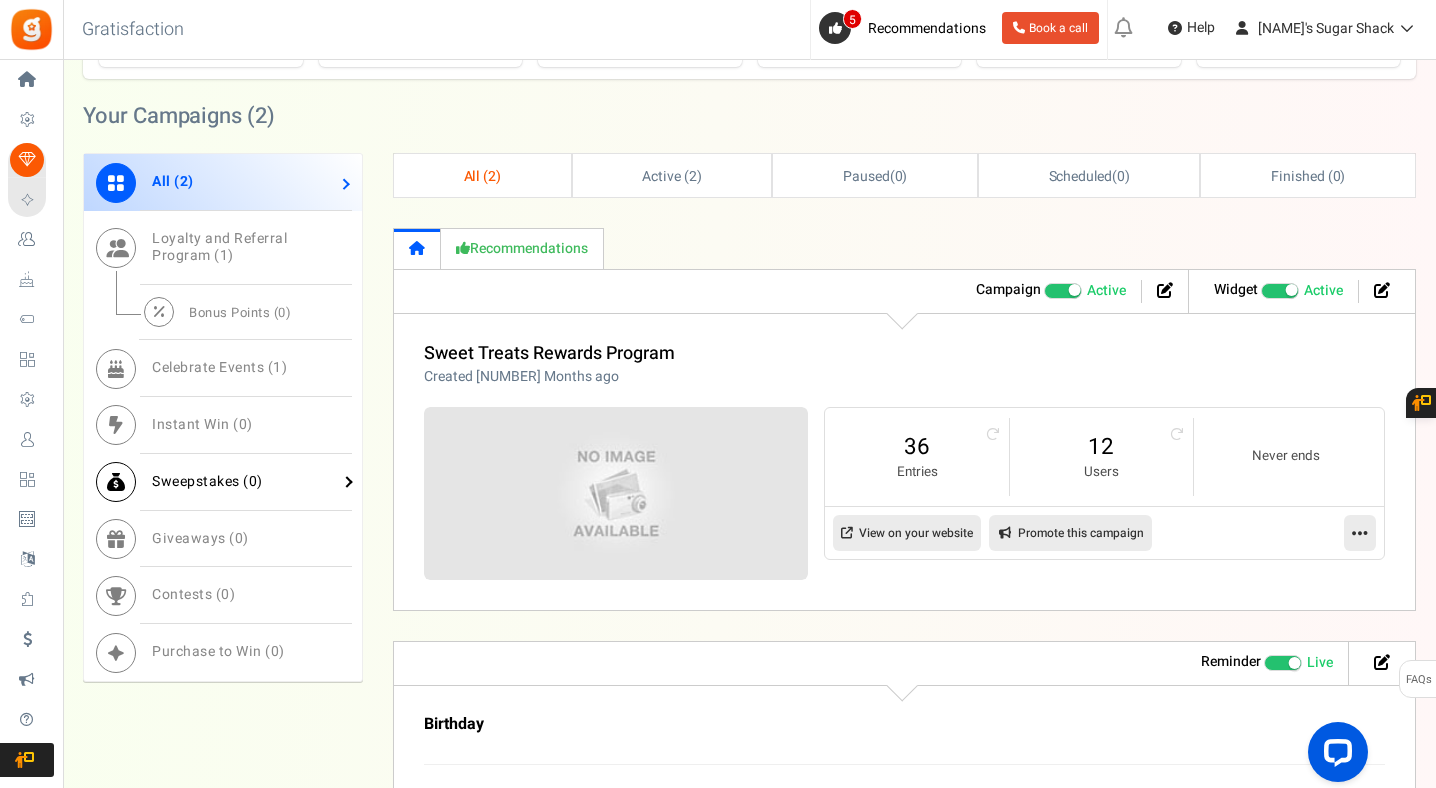 click on "Sweepstakes ( 0 )" at bounding box center (207, 481) 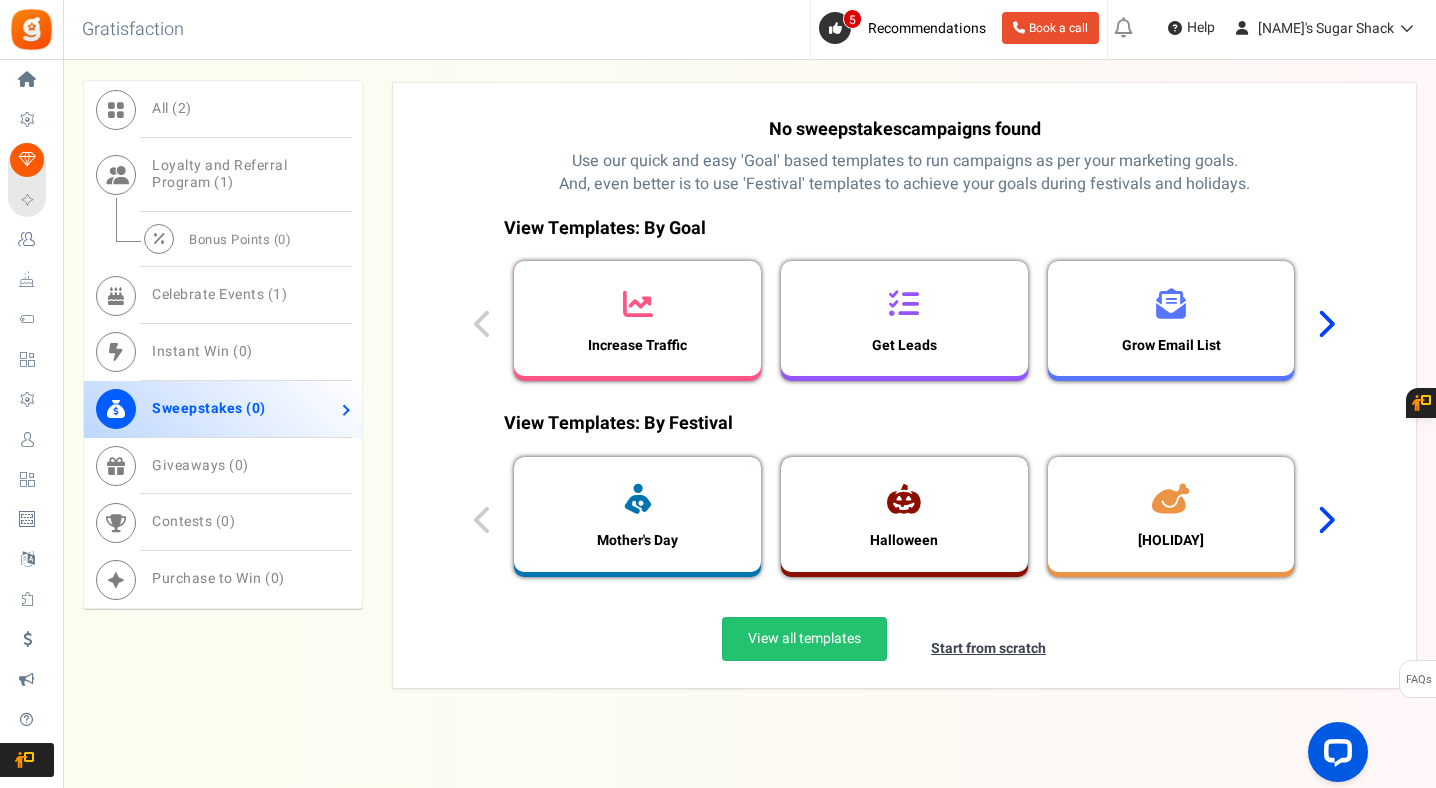 scroll, scrollTop: 1113, scrollLeft: 0, axis: vertical 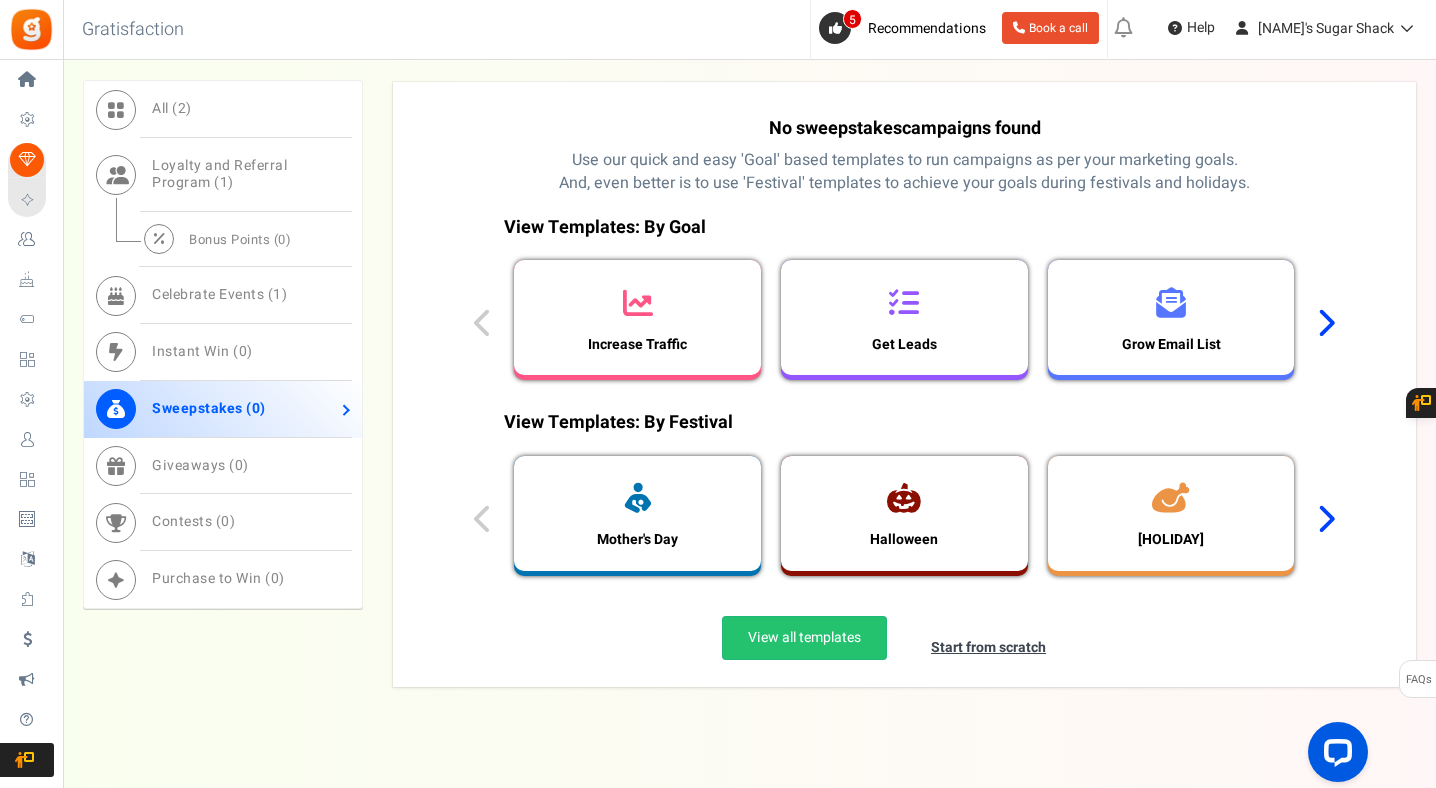 click at bounding box center (1325, 323) 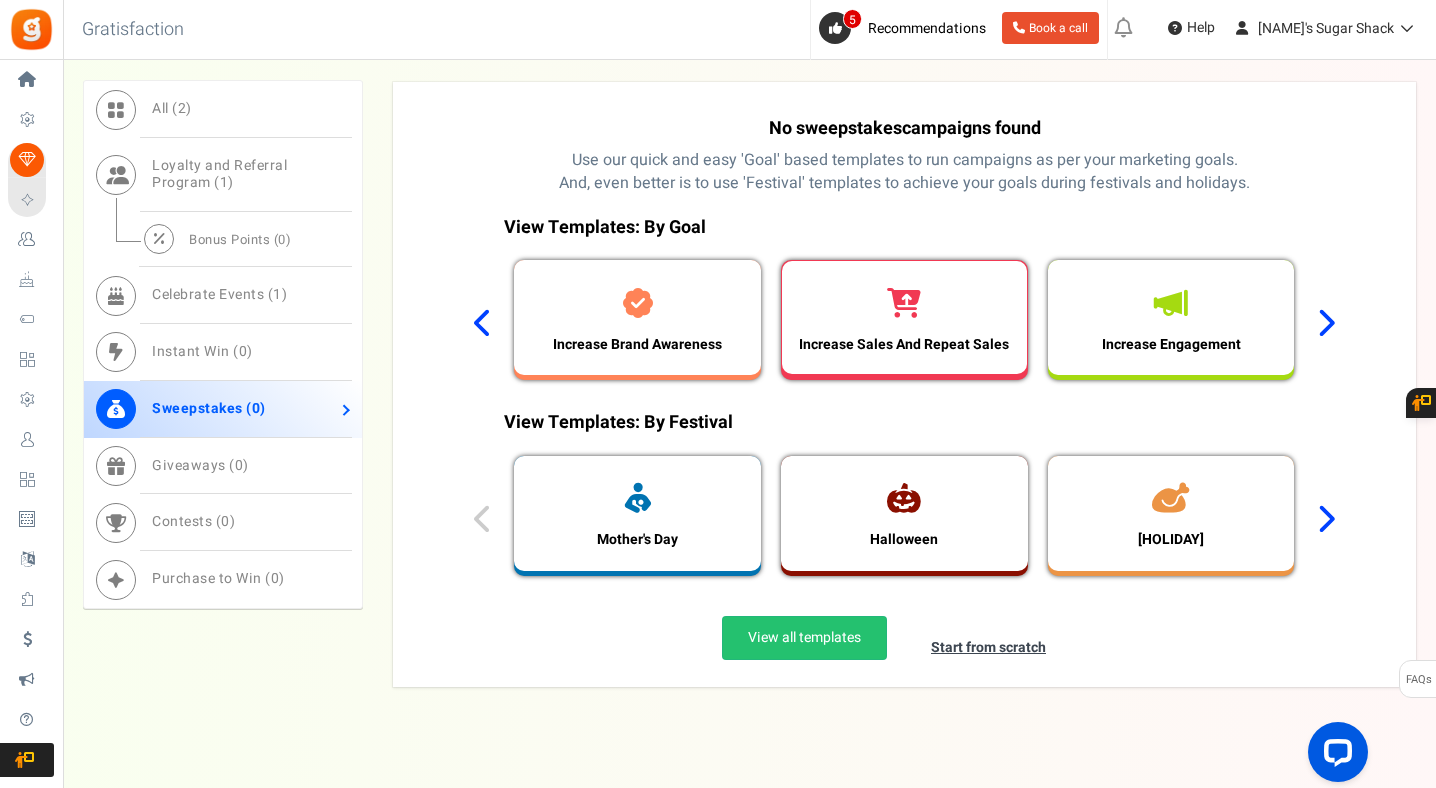 click on "Increase Sales And Repeat Sales" at bounding box center (904, 317) 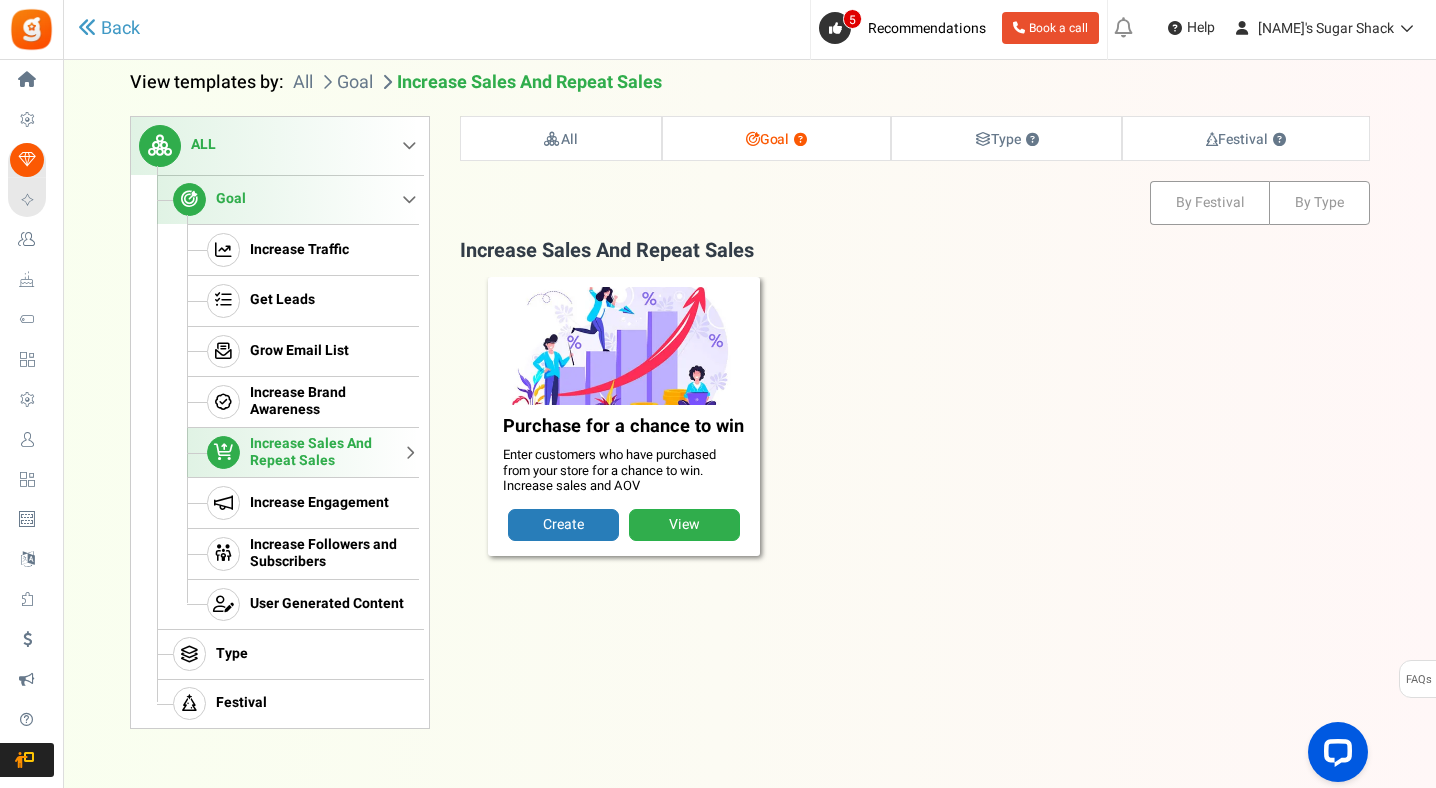 scroll, scrollTop: 204, scrollLeft: 0, axis: vertical 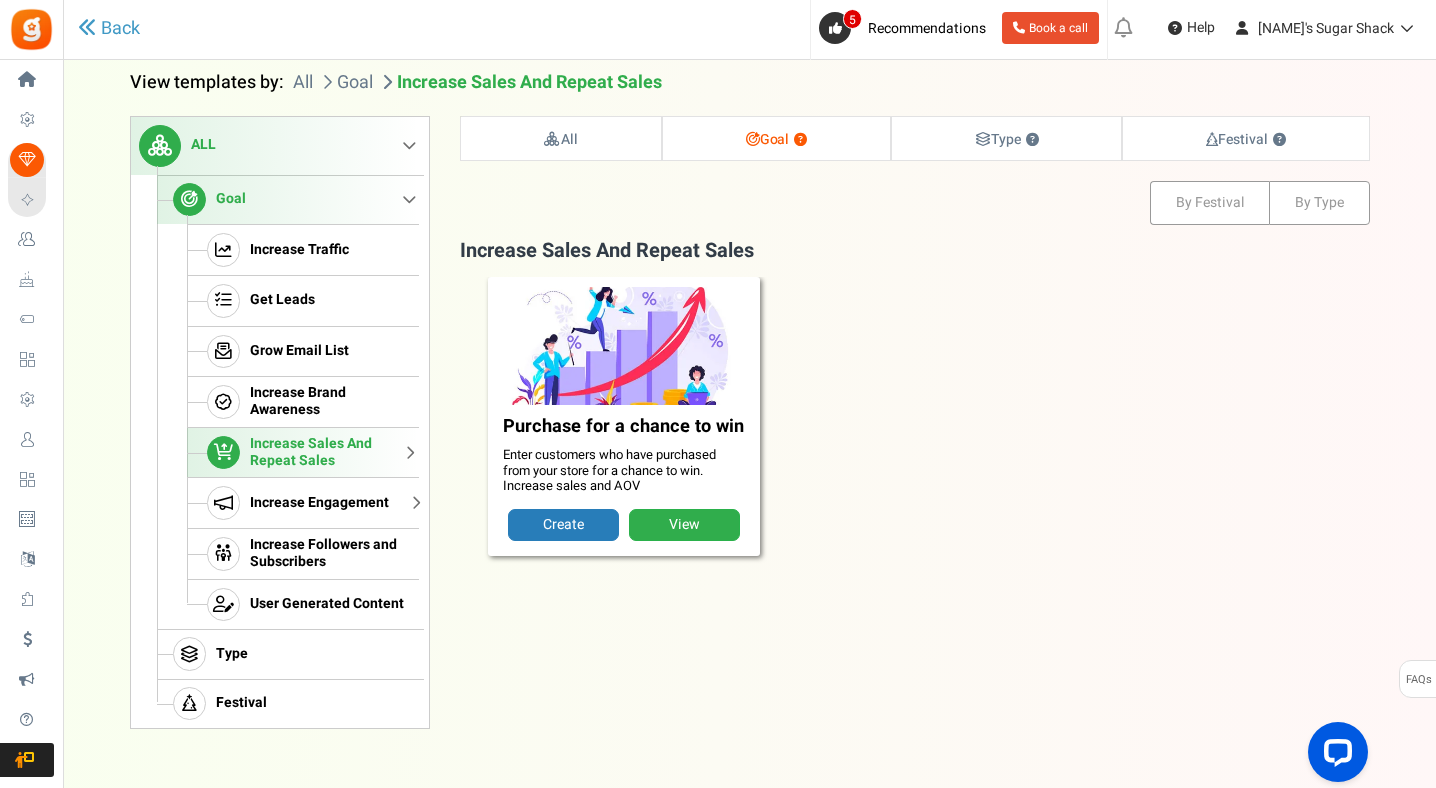 click on "Increase Engagement" at bounding box center (319, 503) 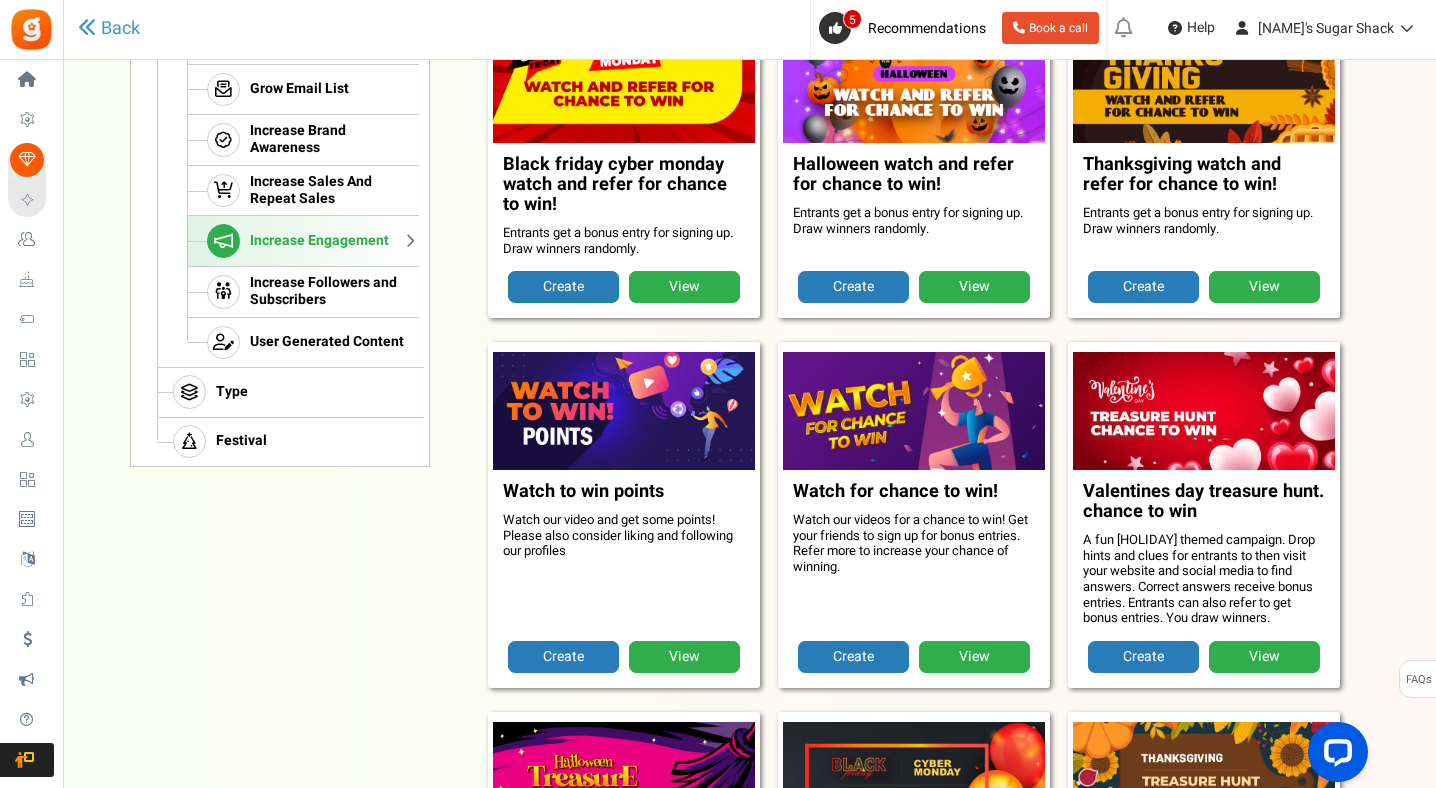 scroll, scrollTop: 469, scrollLeft: 0, axis: vertical 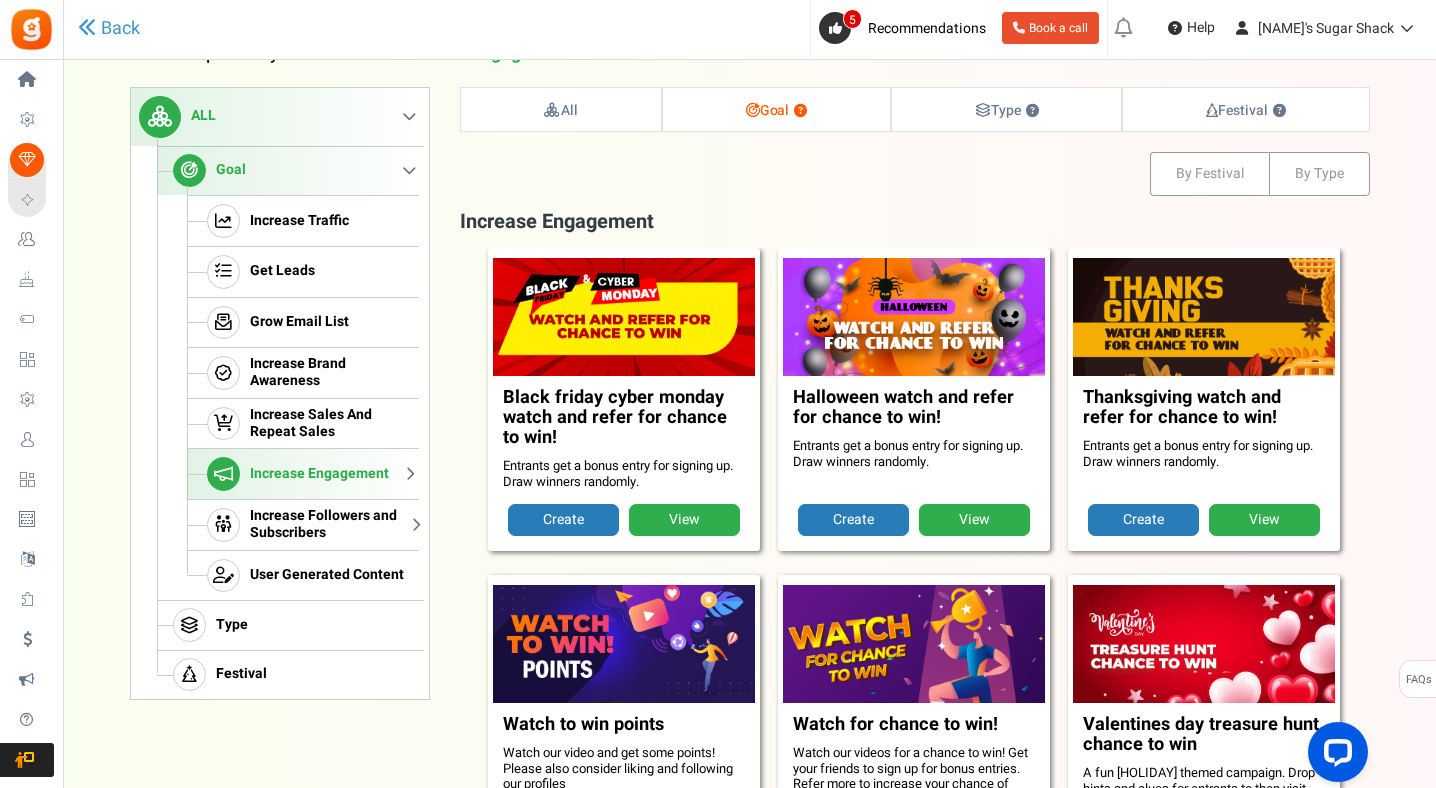 click on "Increase Followers and Subscribers" at bounding box center (331, 525) 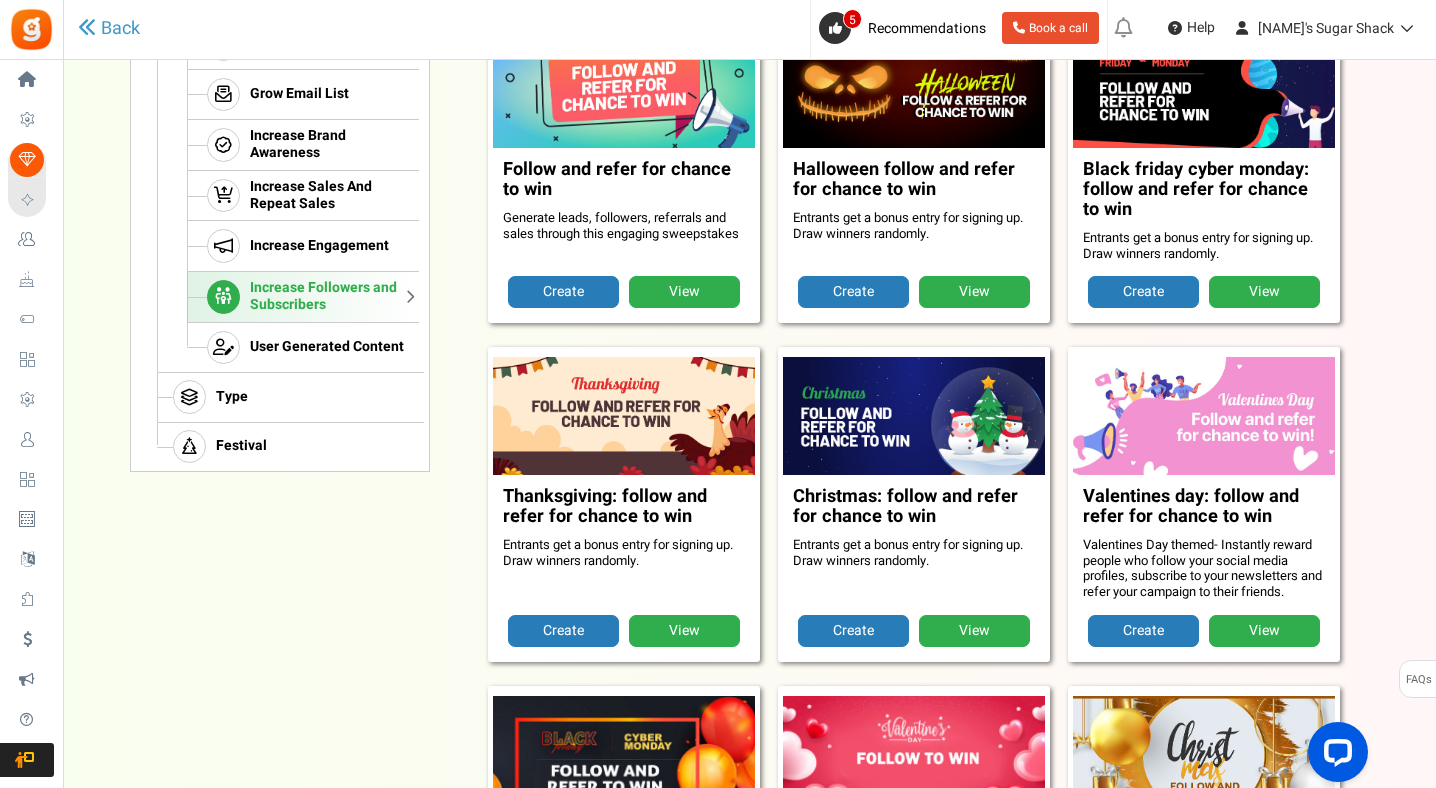 scroll, scrollTop: 482, scrollLeft: 0, axis: vertical 